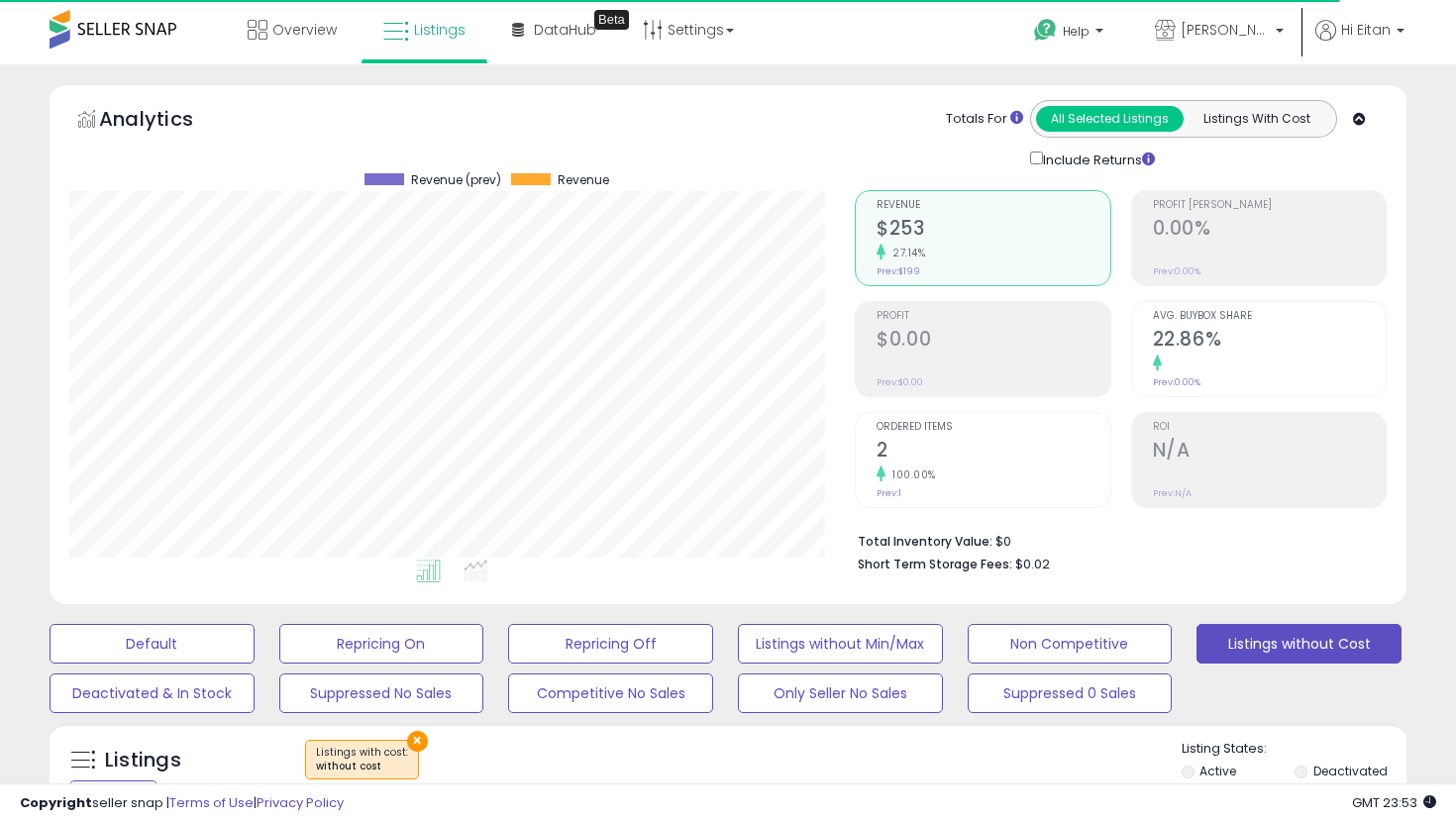 select on "**********" 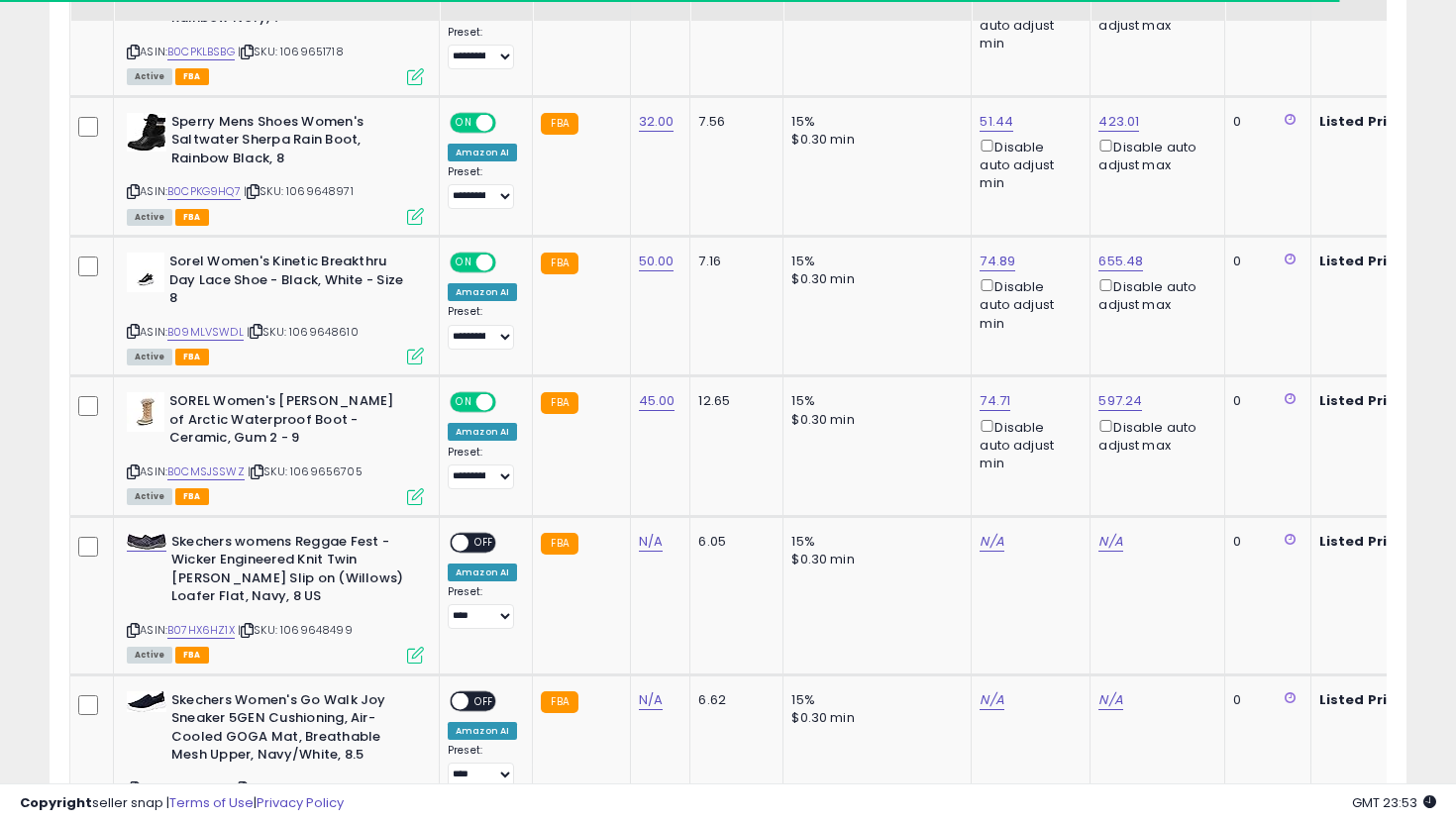scroll, scrollTop: 989967, scrollLeft: 989690, axis: both 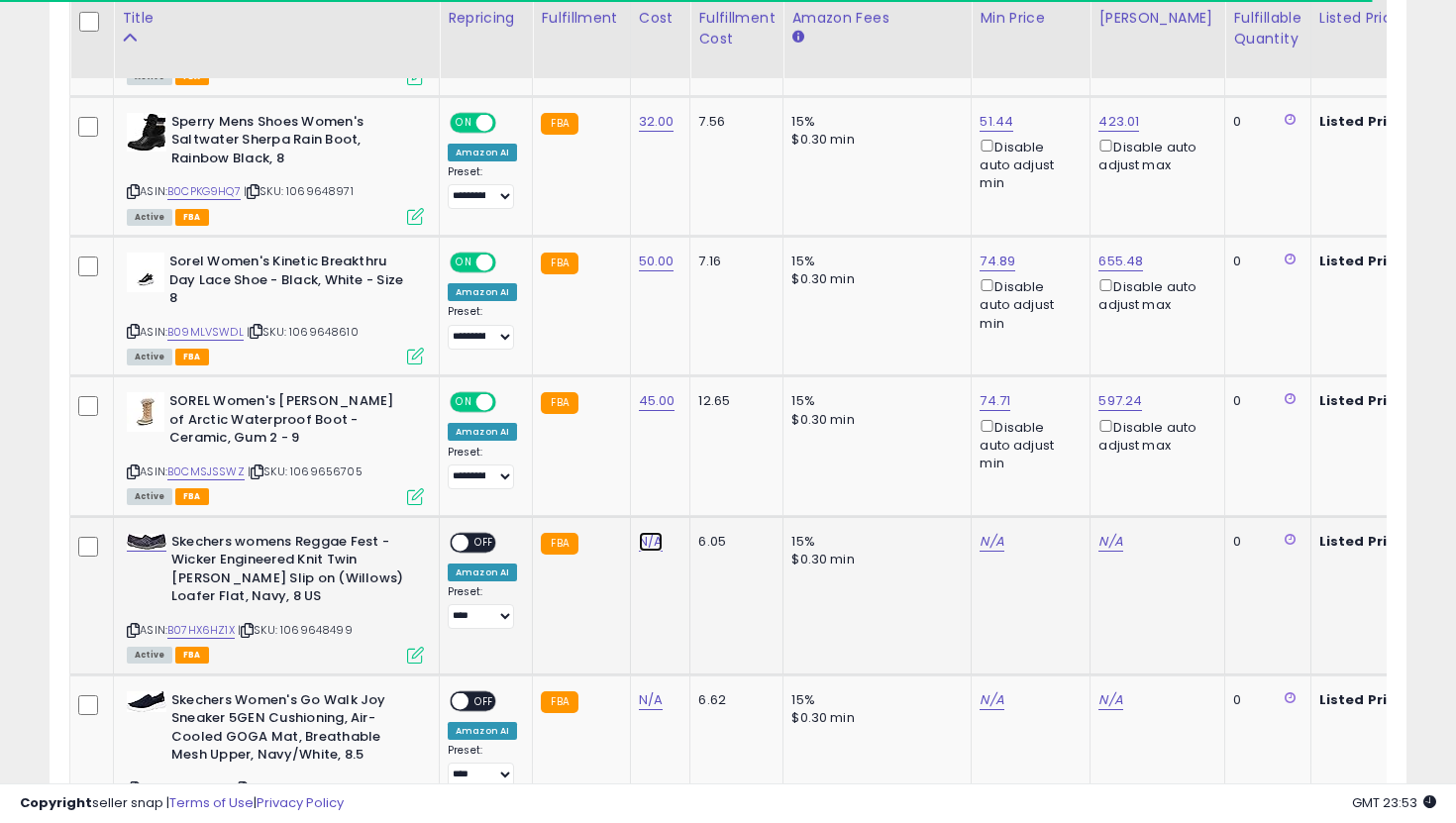 click on "N/A" at bounding box center (651, 542) 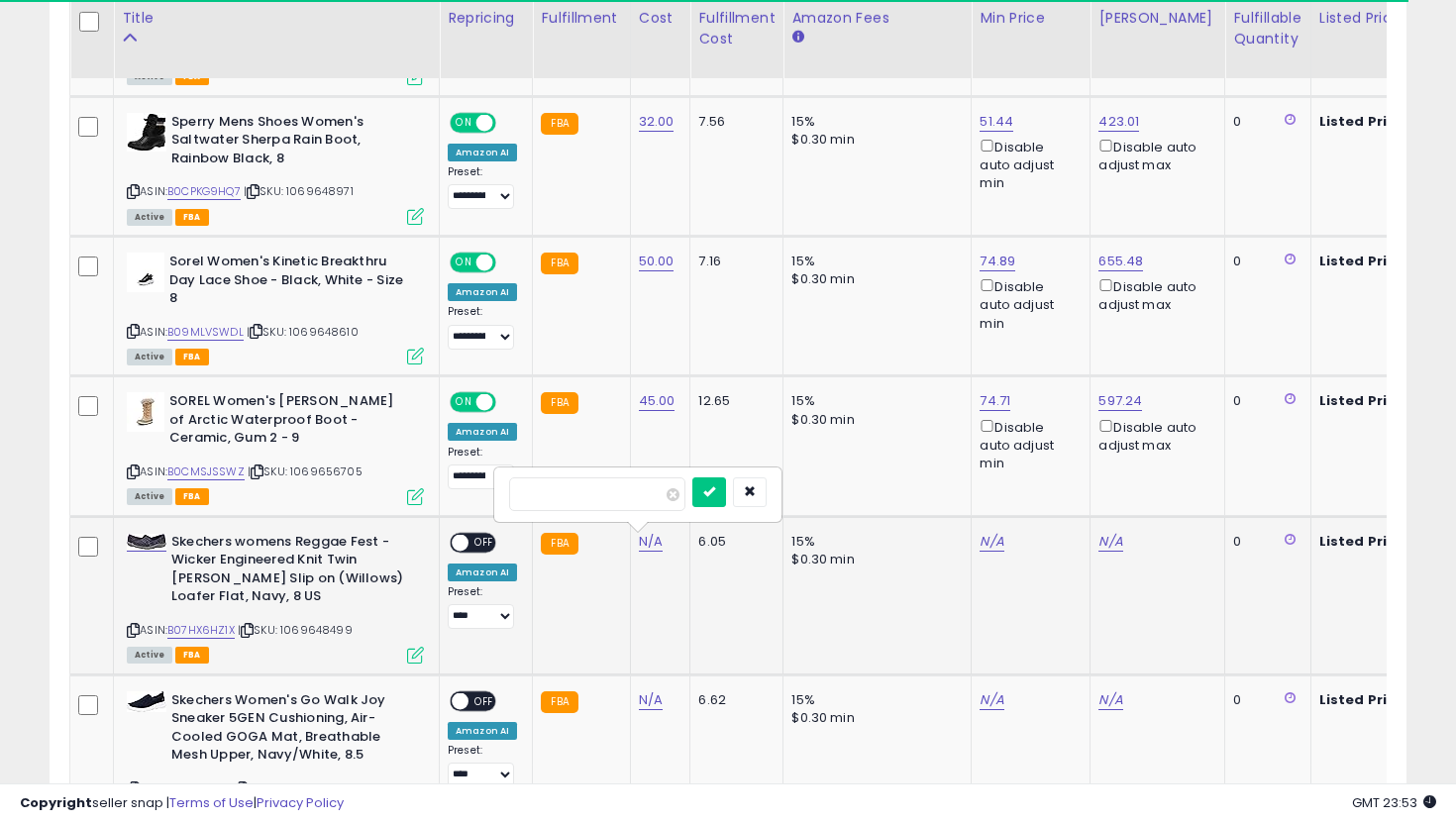 type on "**" 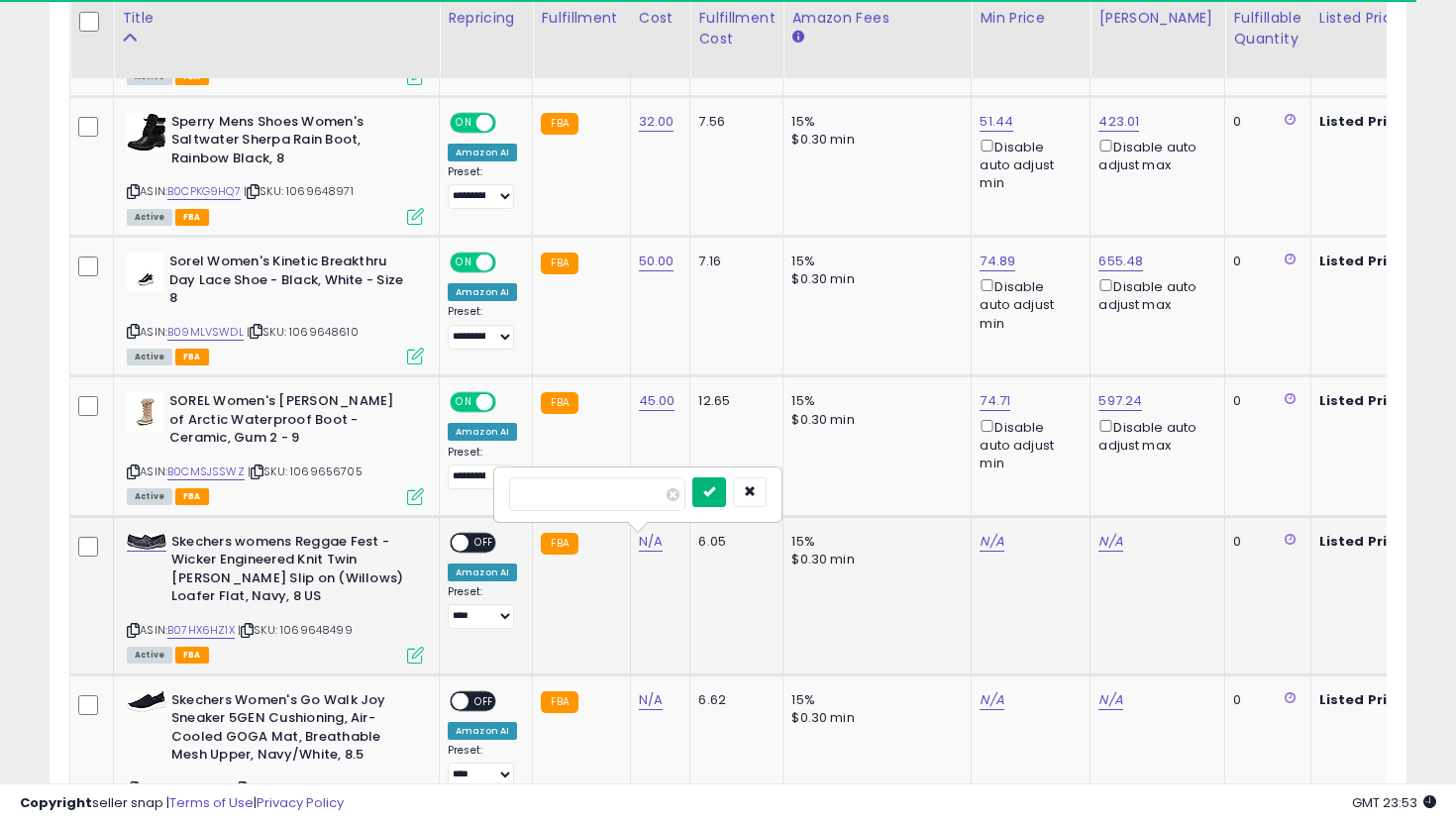 click at bounding box center (709, 491) 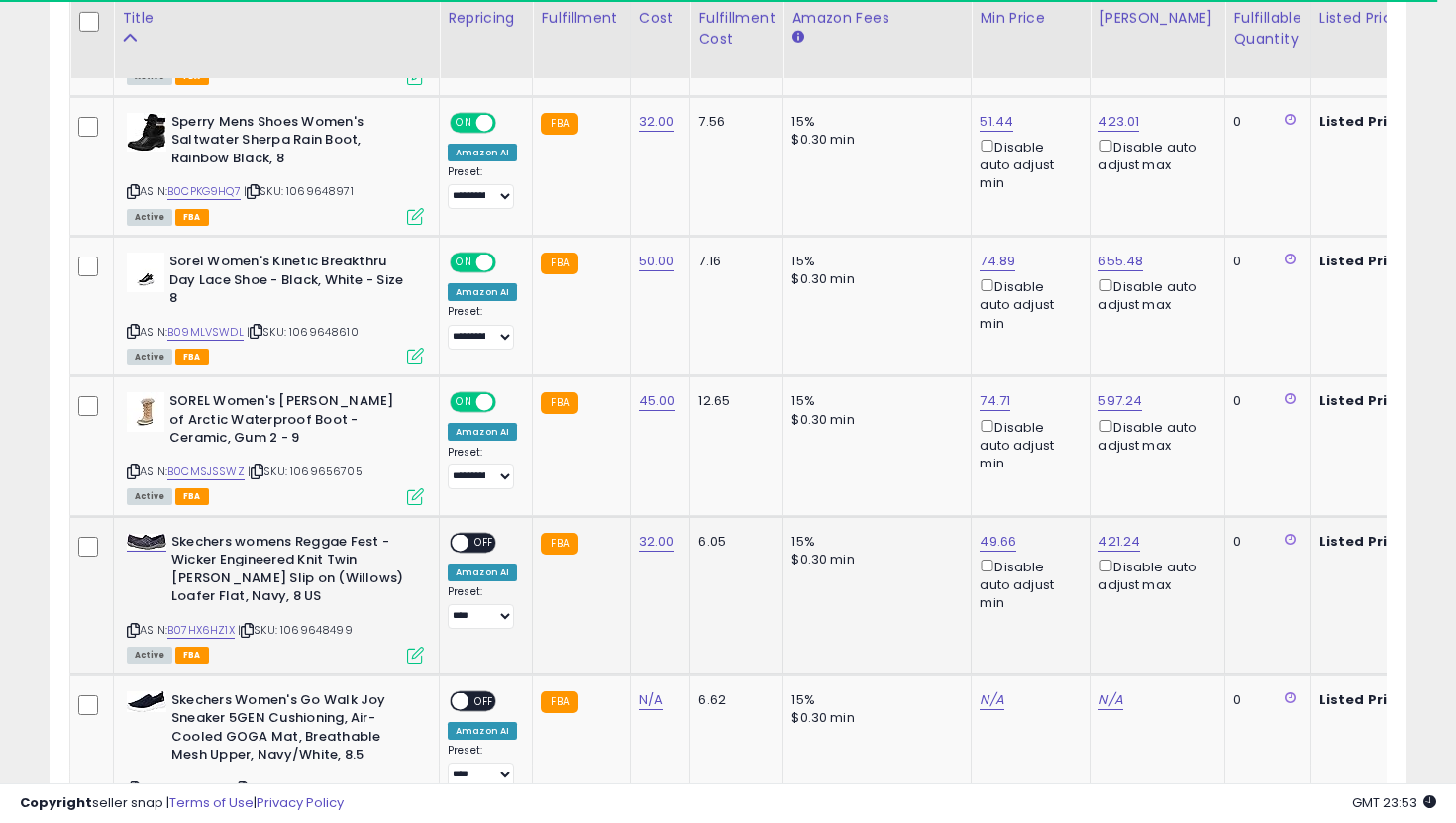 click on "OFF" at bounding box center (484, 542) 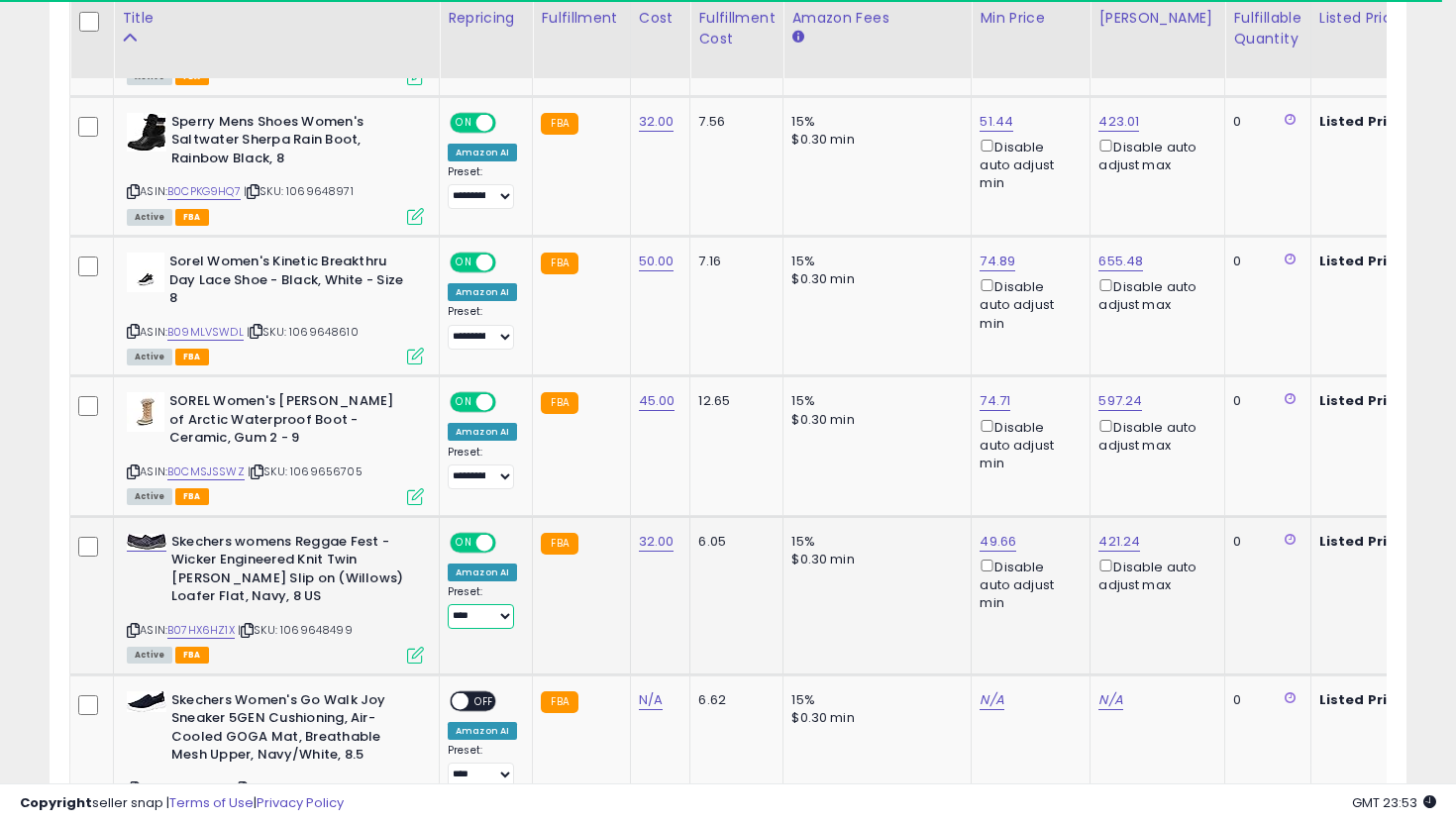 click on "**********" at bounding box center (480, 616) 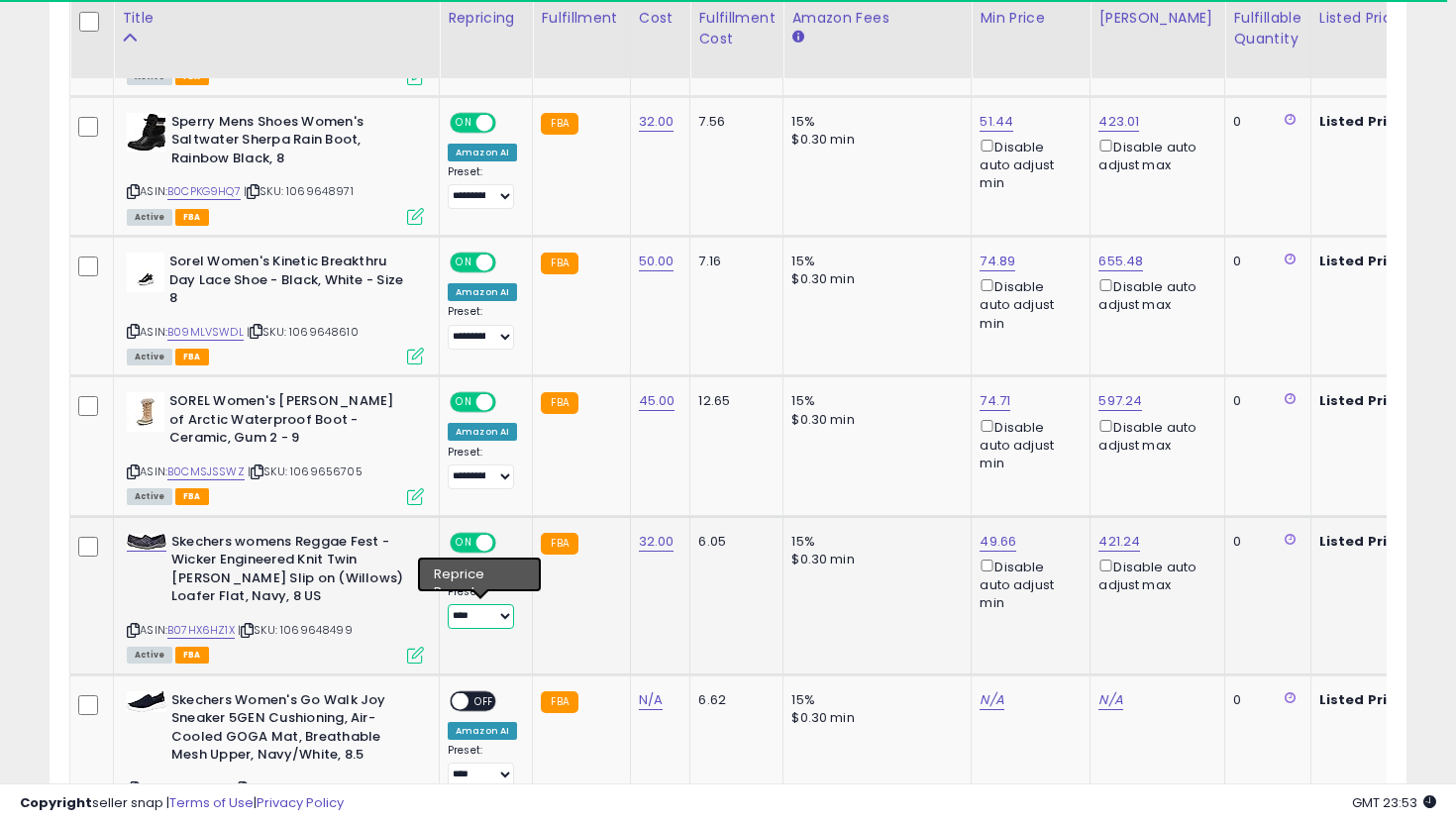 select on "**********" 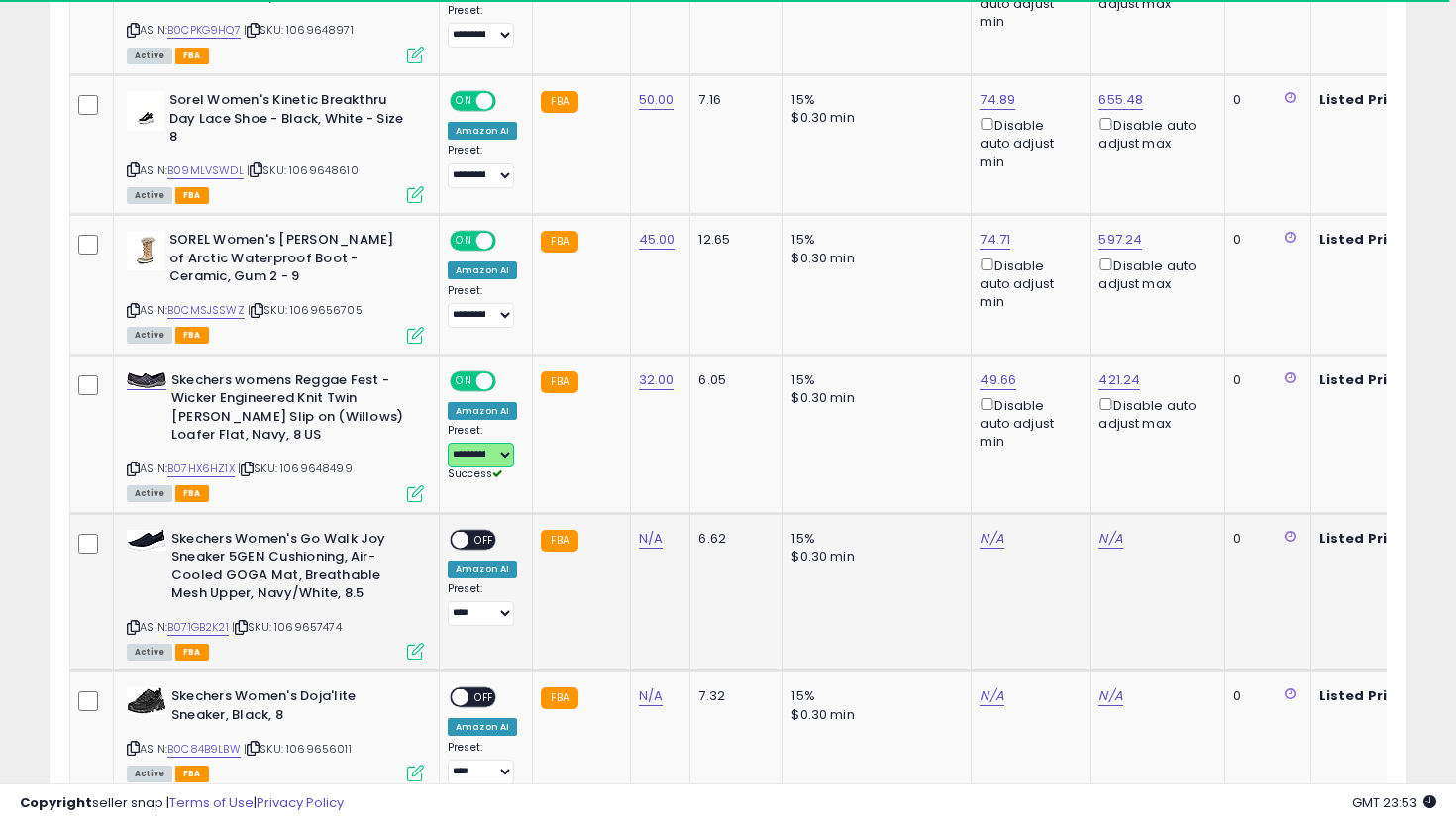 scroll, scrollTop: 2526, scrollLeft: 0, axis: vertical 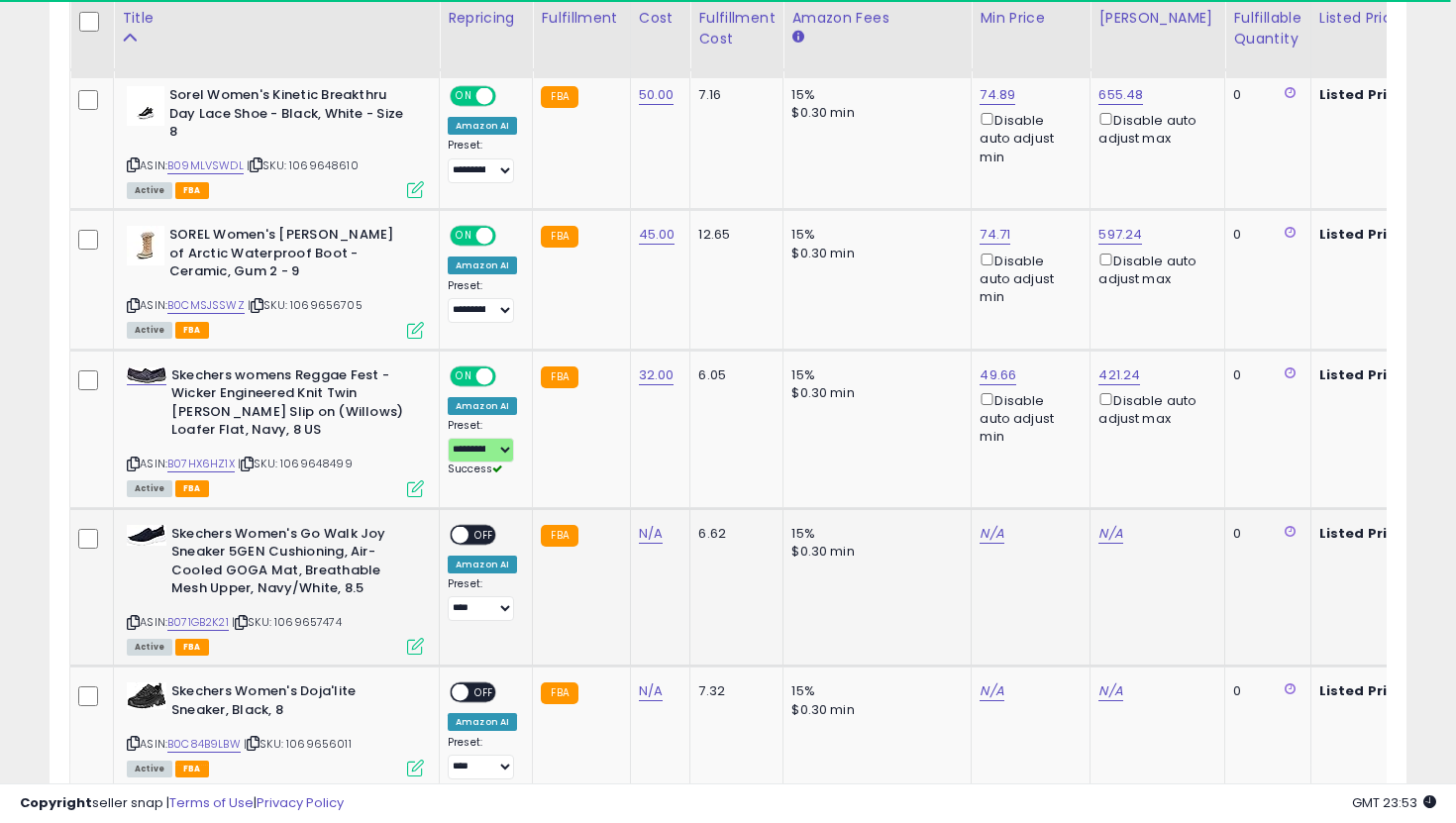 click on "N/A" at bounding box center (657, 534) 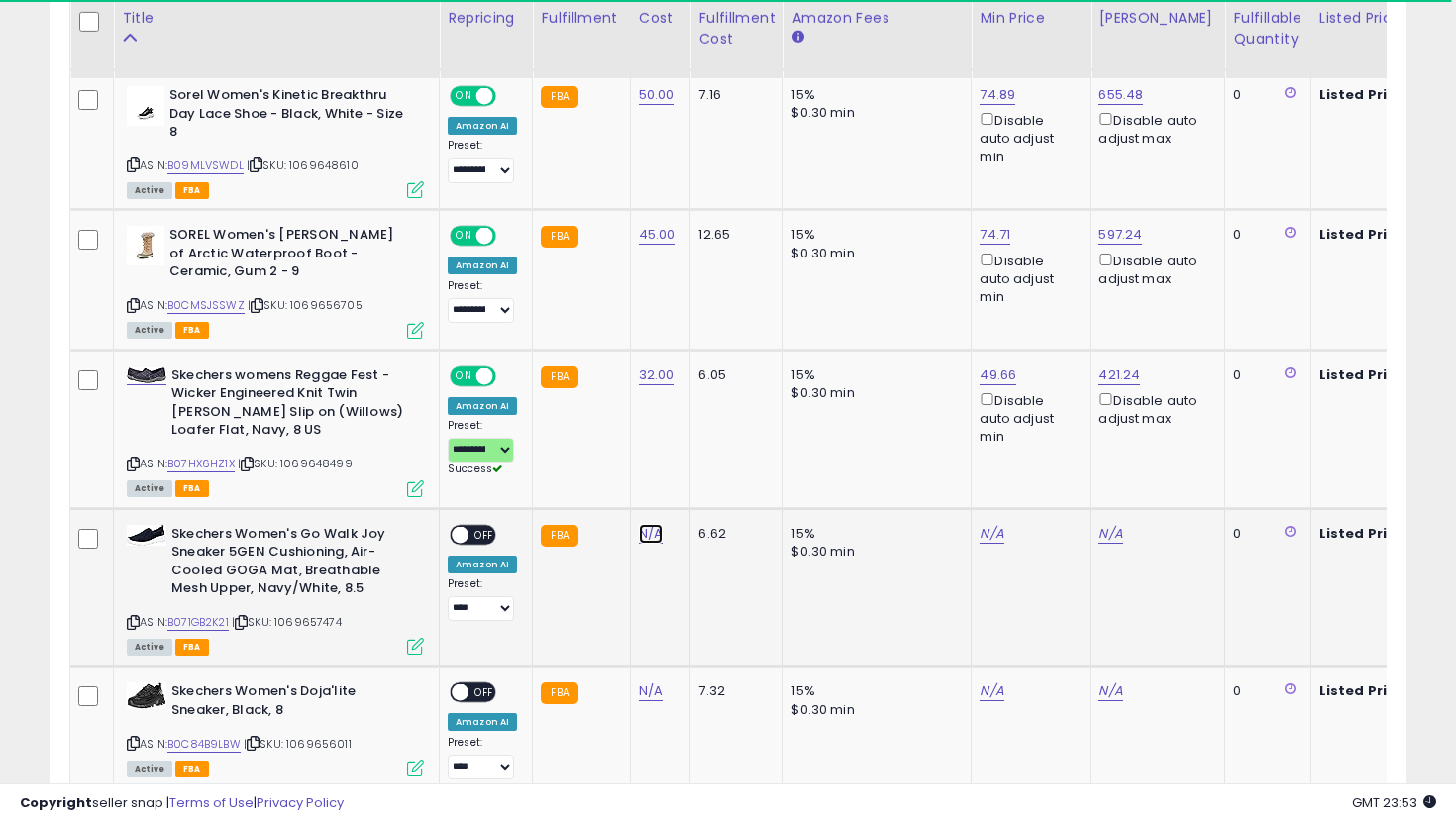 click on "N/A" at bounding box center [651, 534] 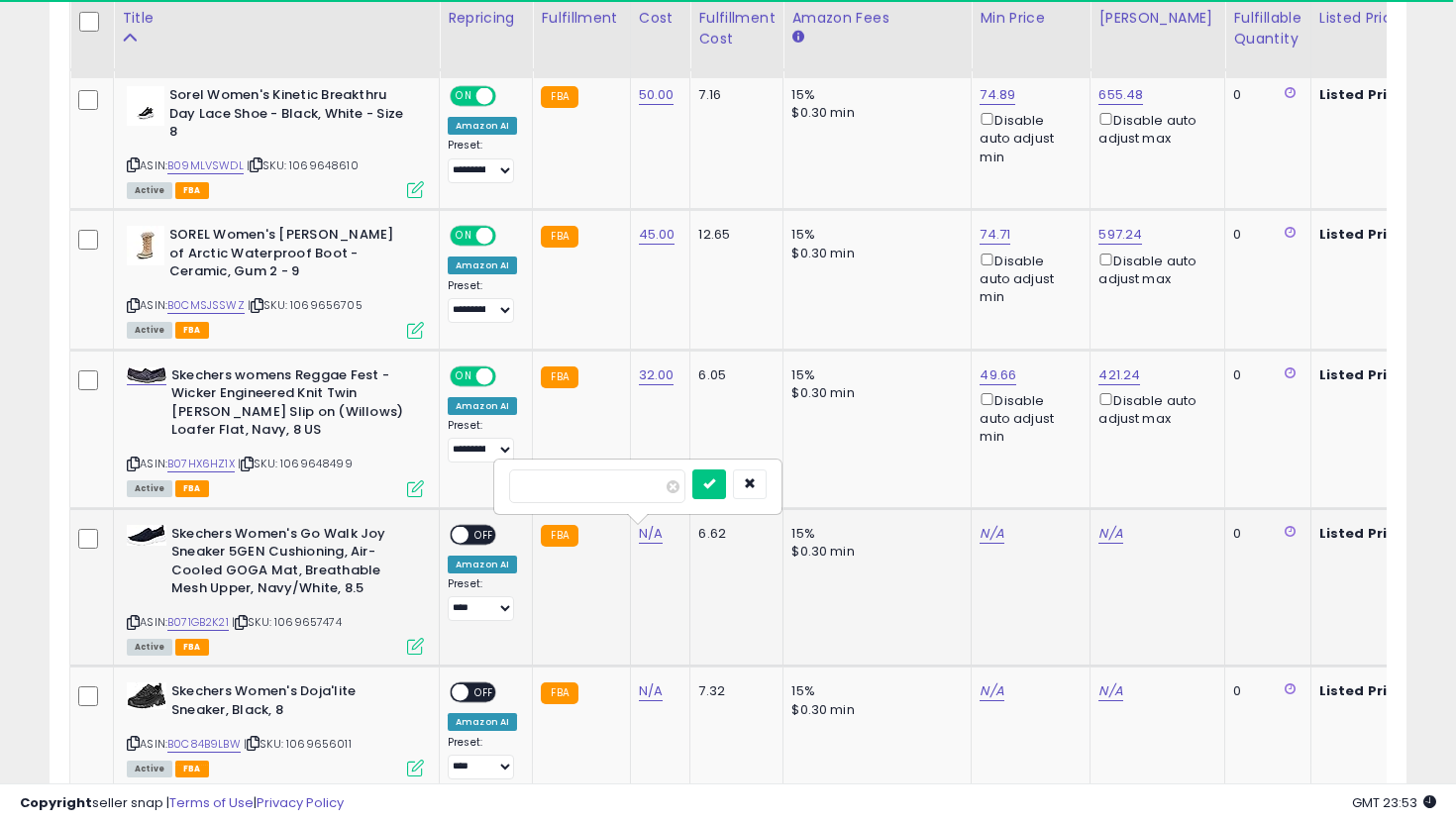 type on "**" 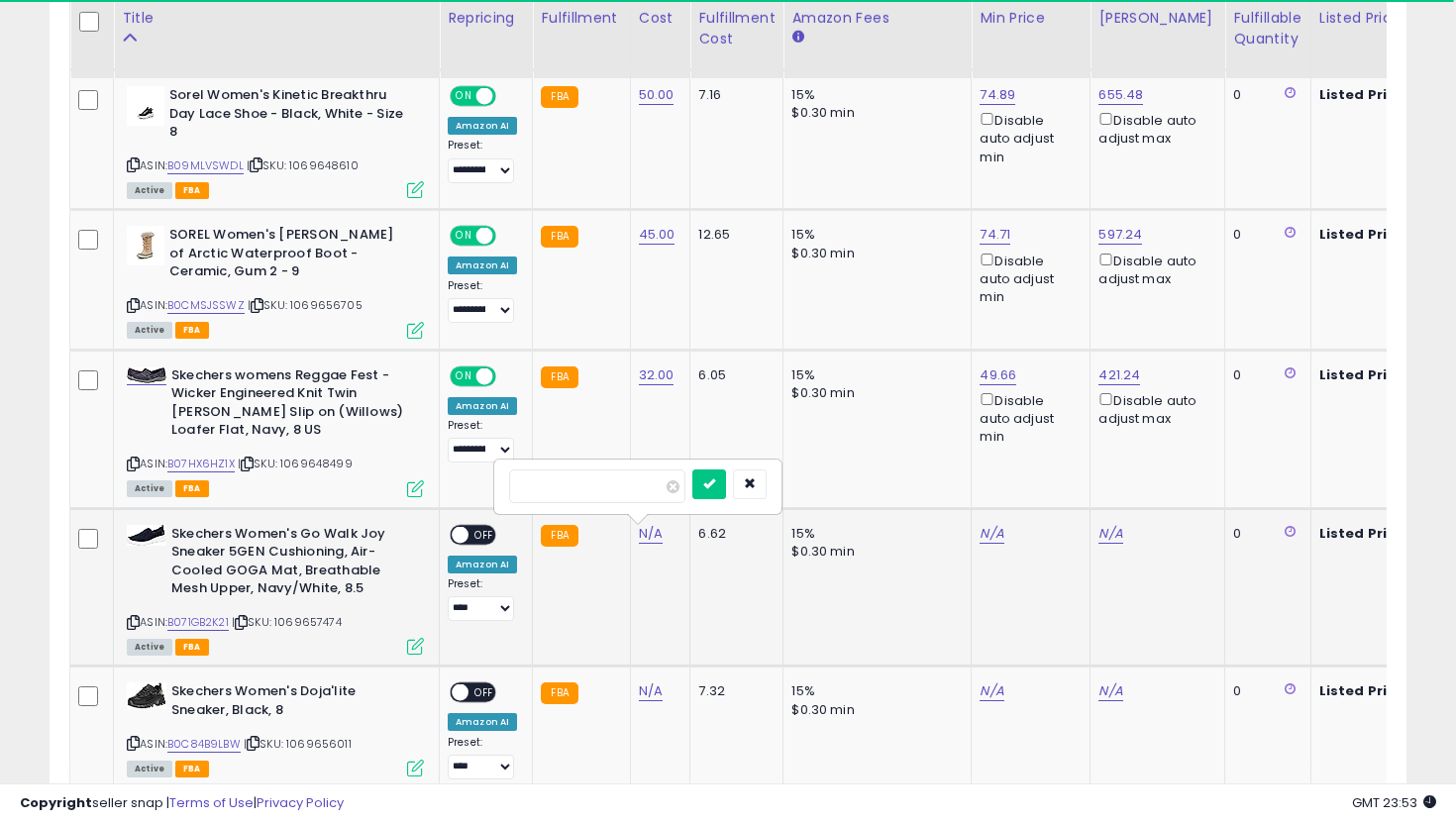 click at bounding box center (709, 484) 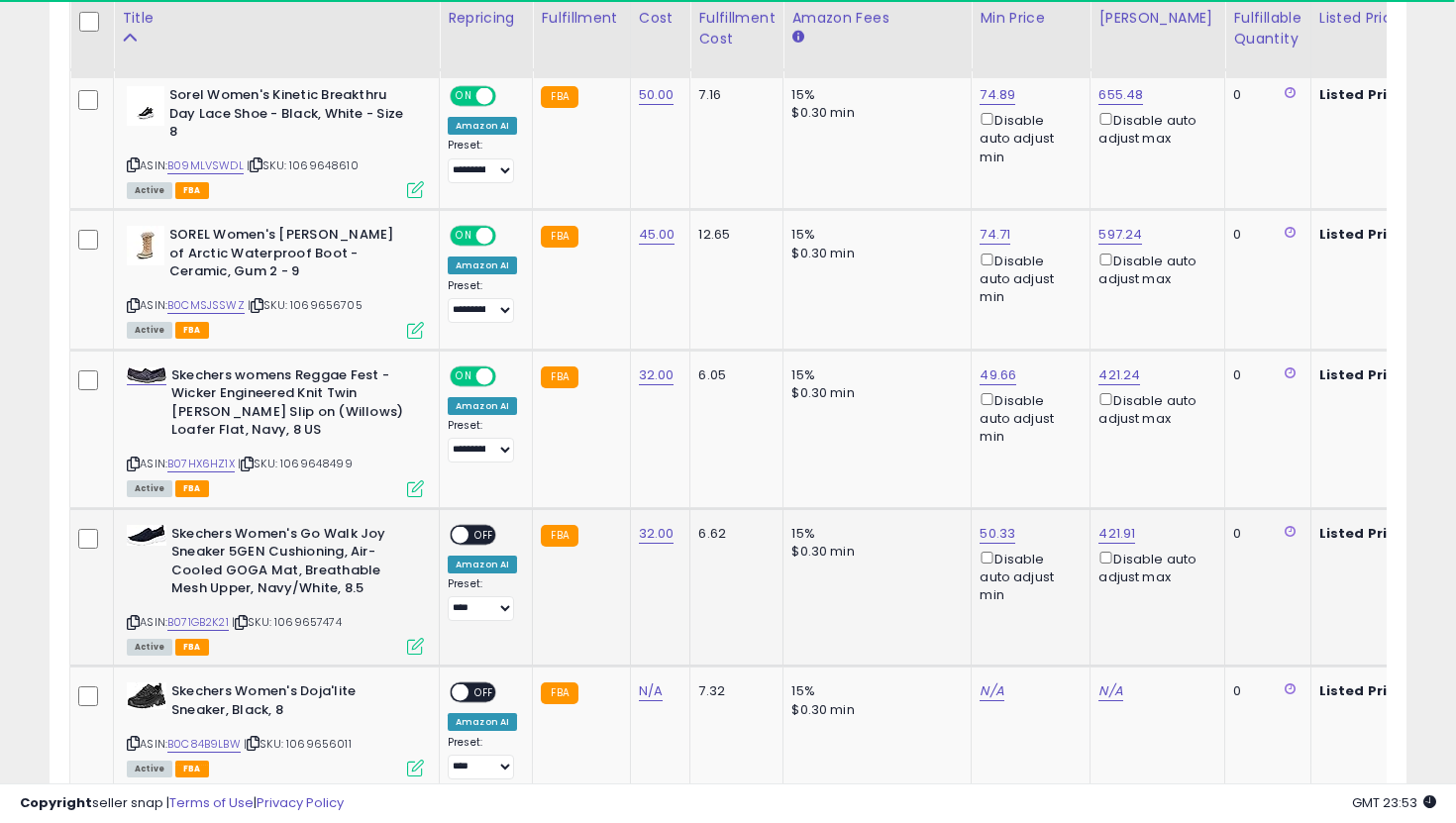 click on "OFF" at bounding box center (484, 534) 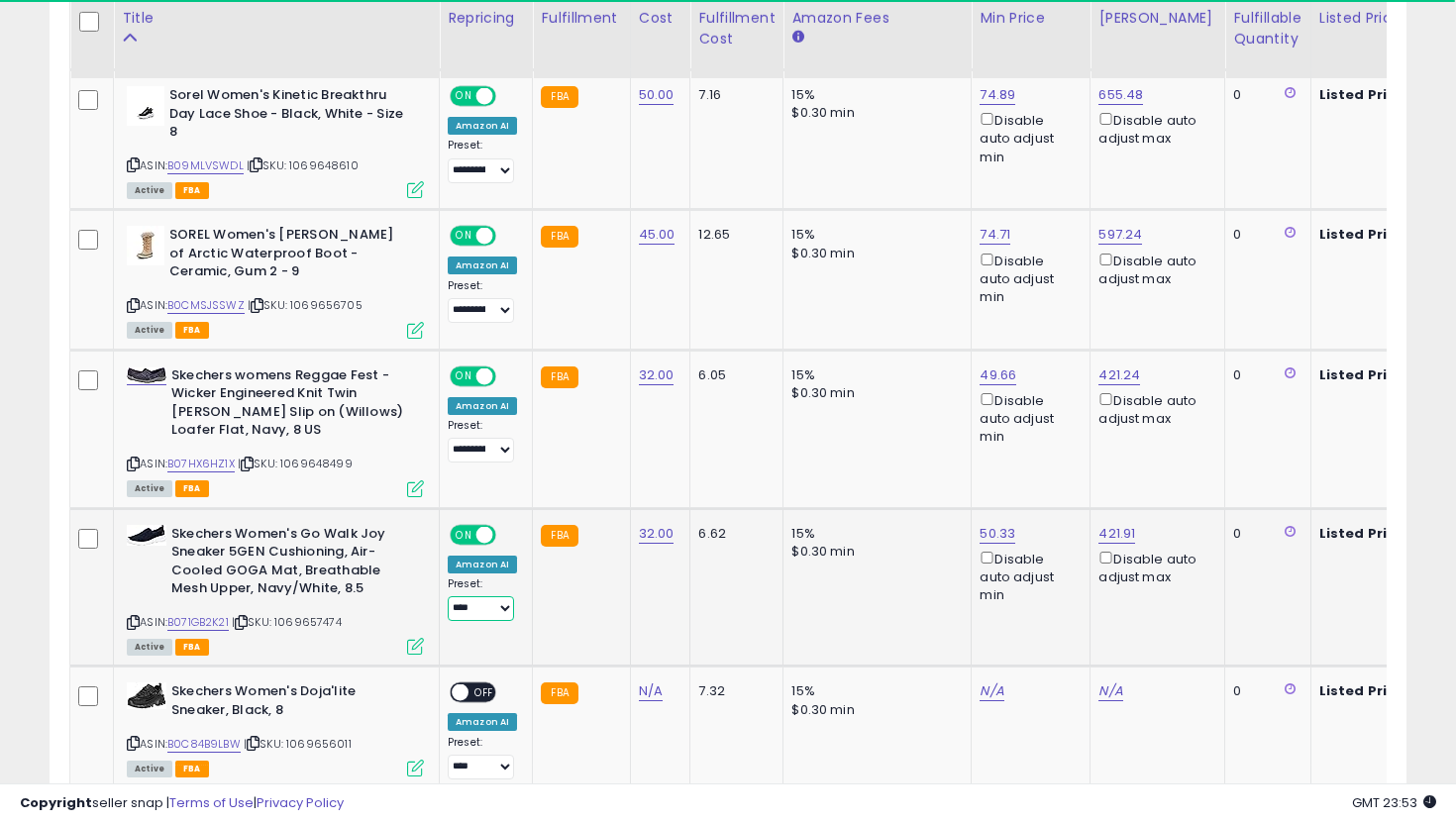 click on "**********" at bounding box center [480, 608] 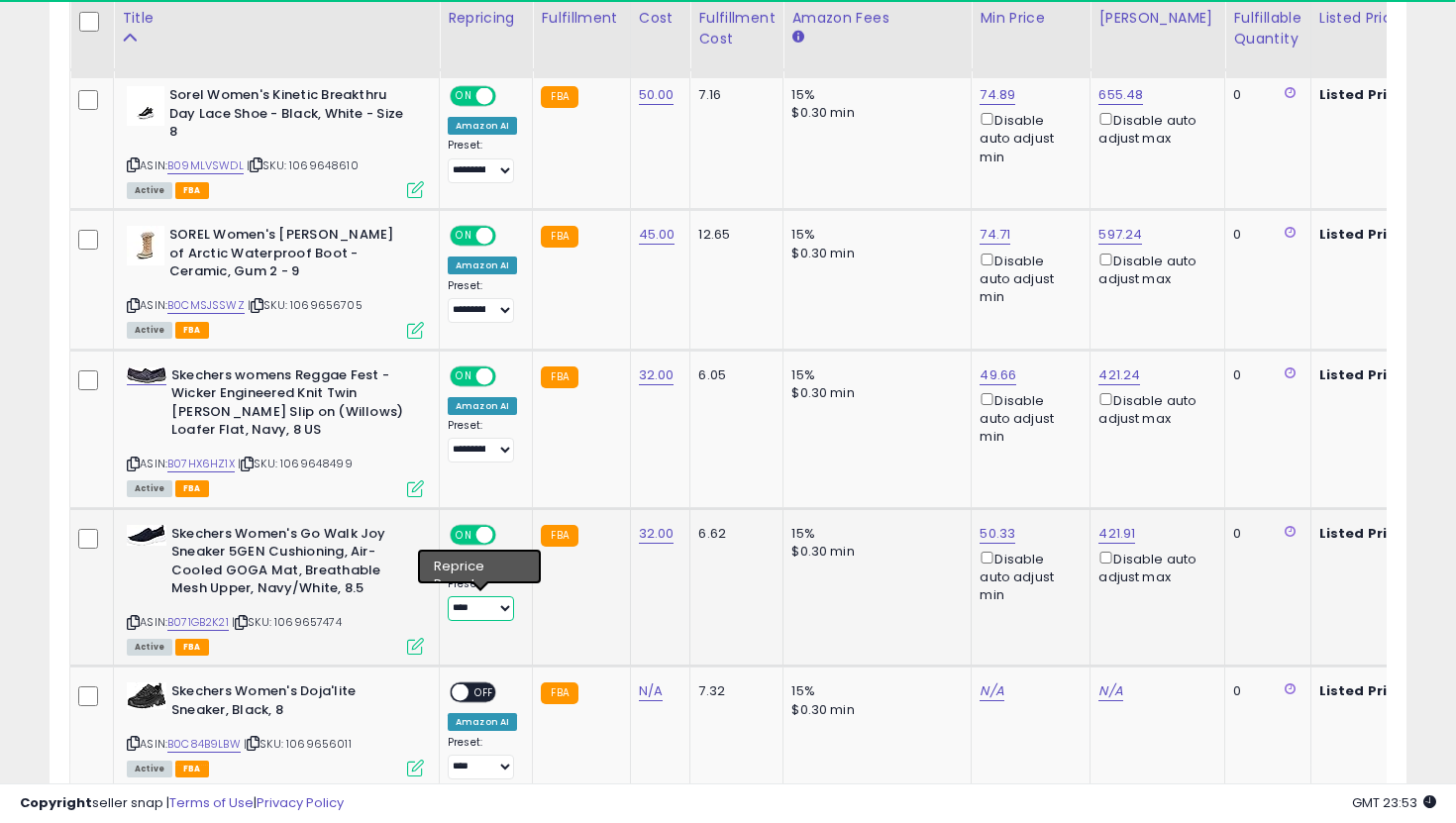 select on "**********" 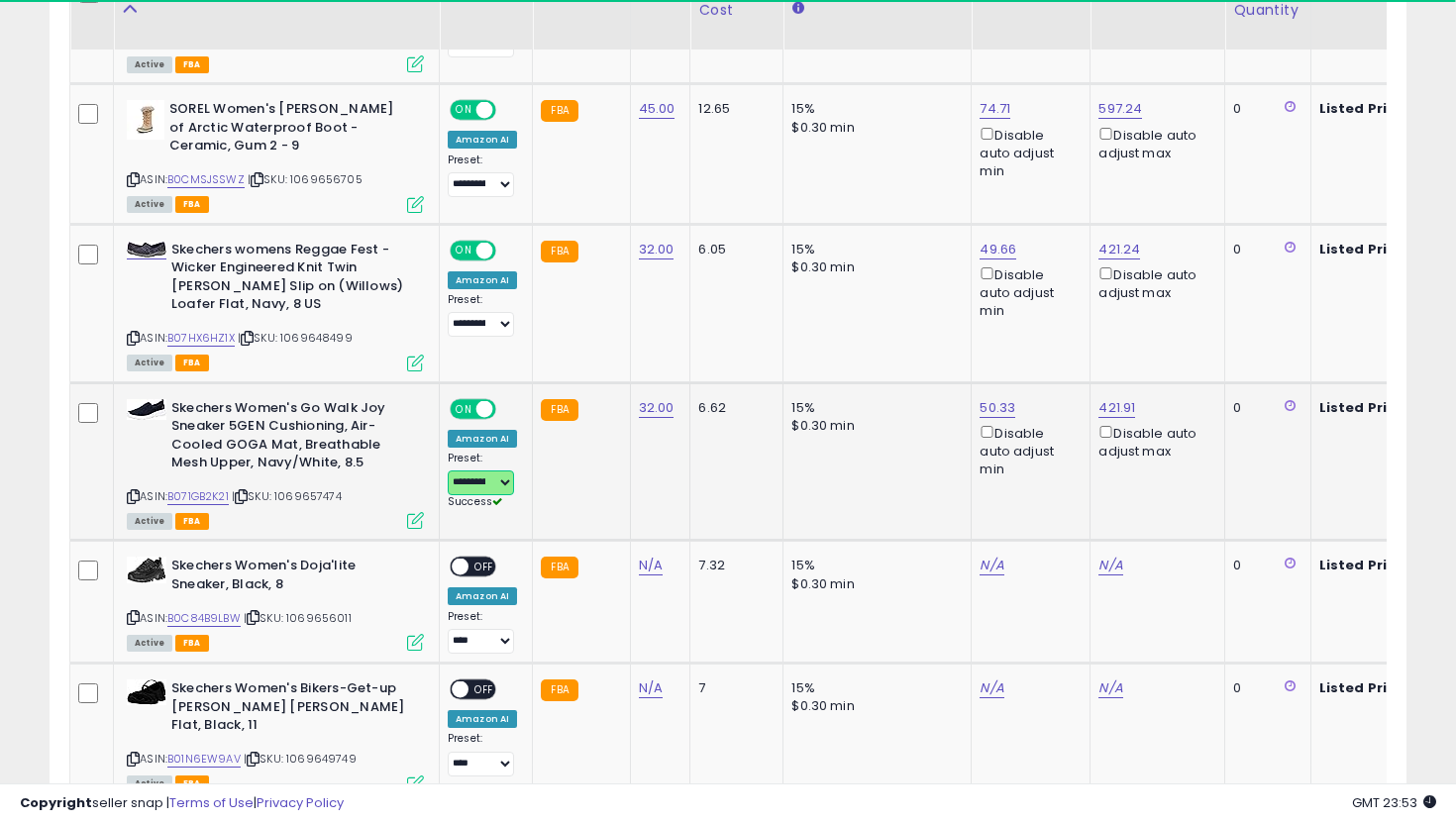 scroll, scrollTop: 2683, scrollLeft: 0, axis: vertical 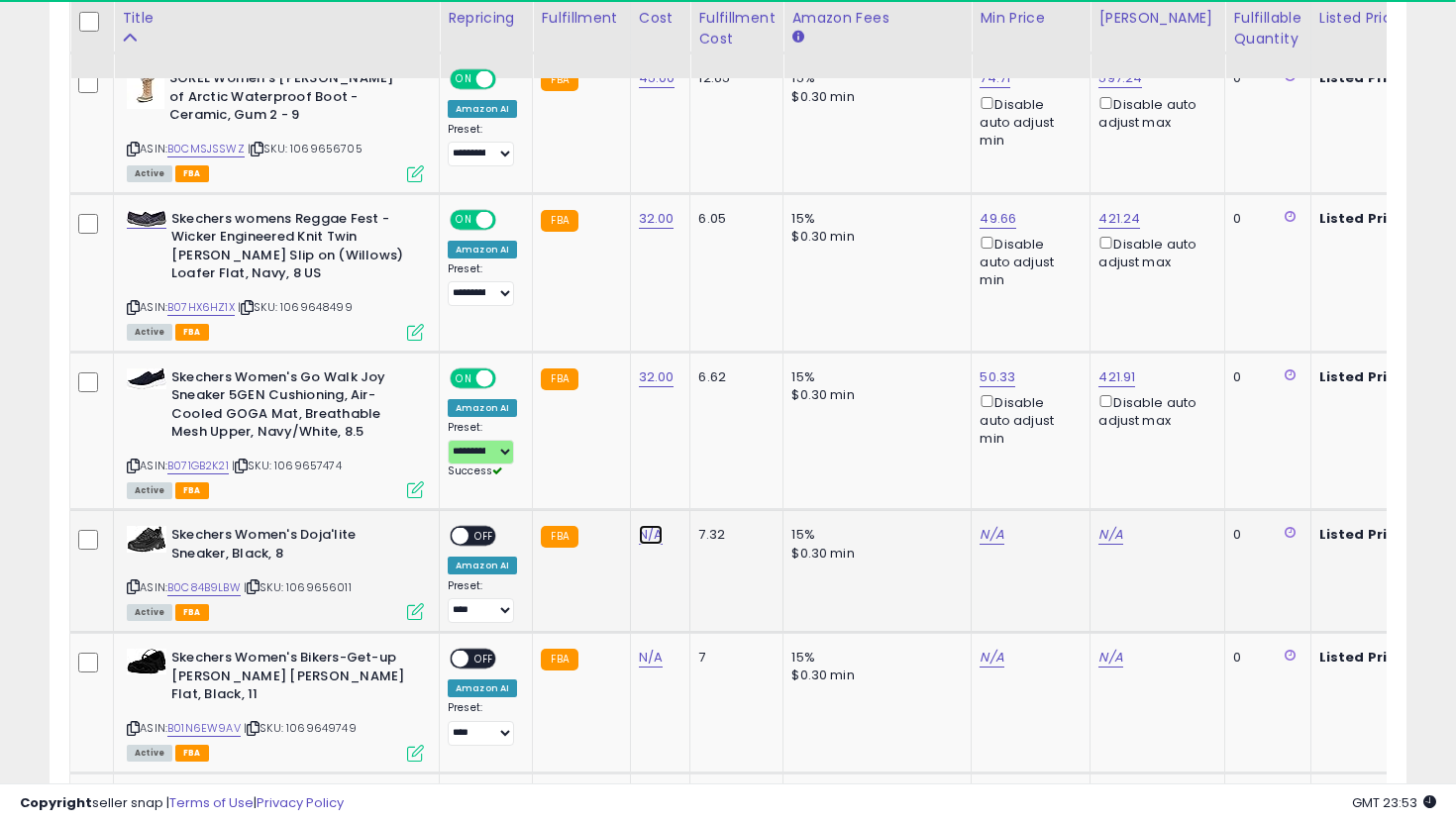 click on "N/A" at bounding box center [651, 535] 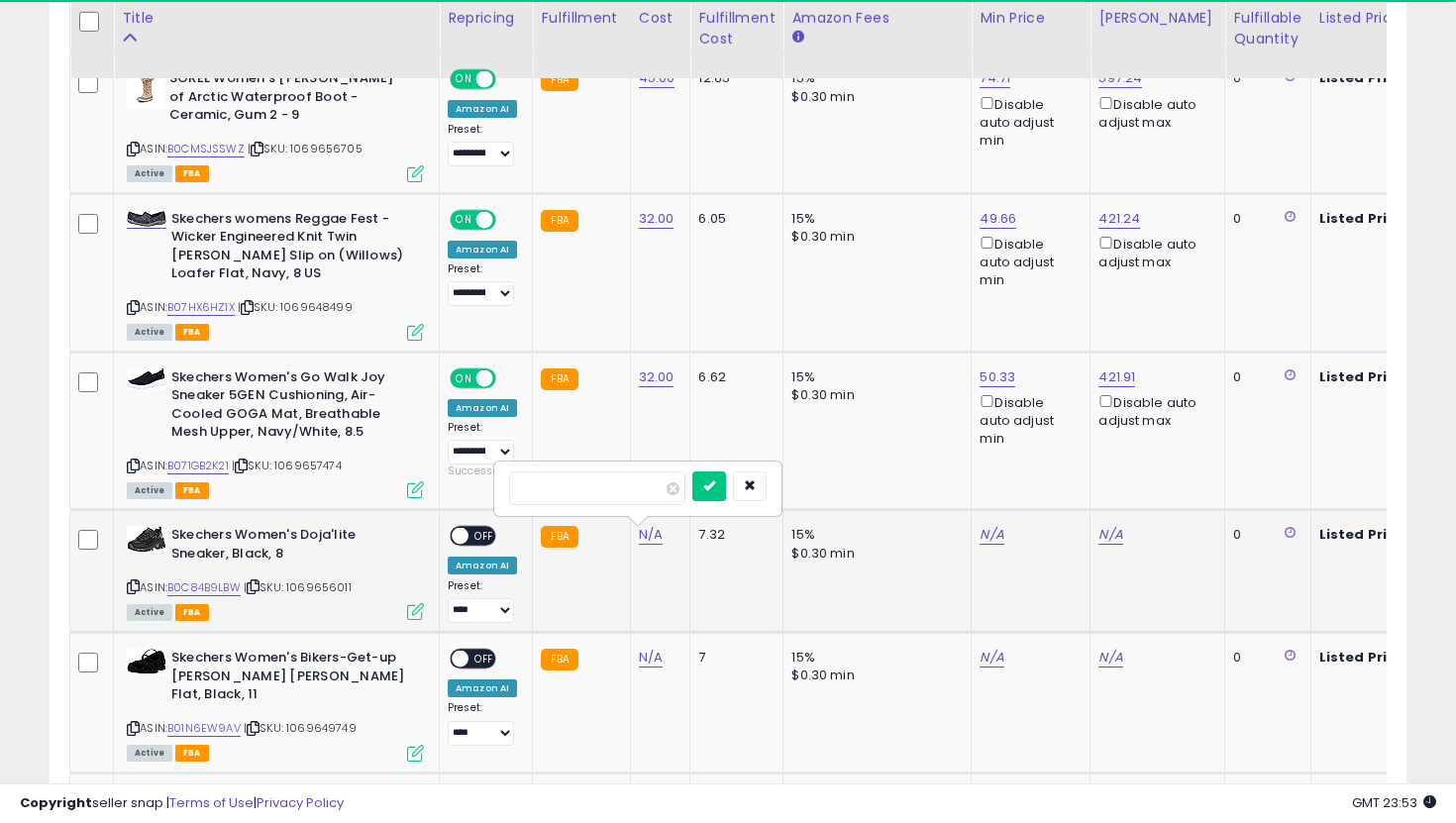 type on "**" 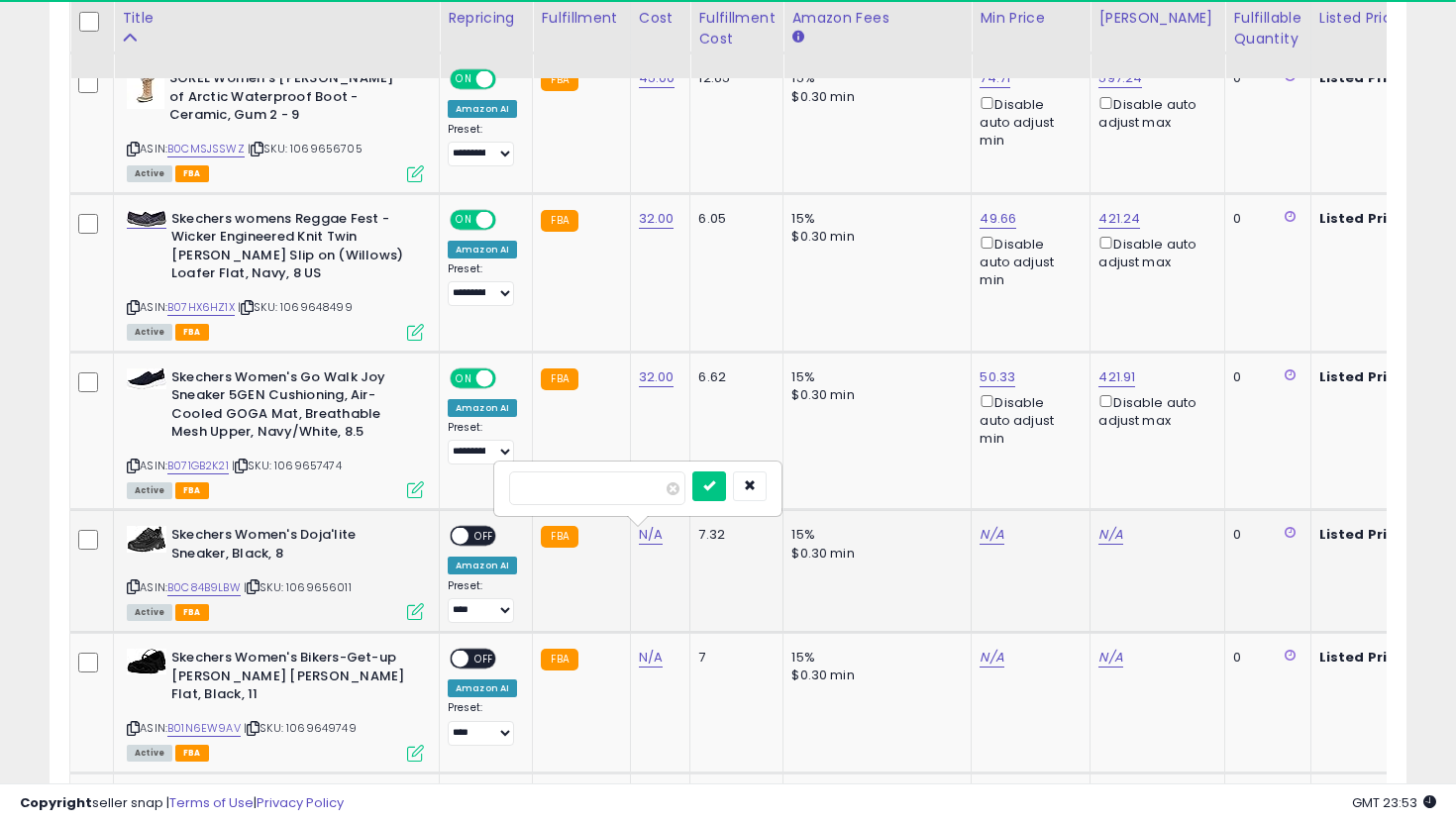 click at bounding box center (709, 486) 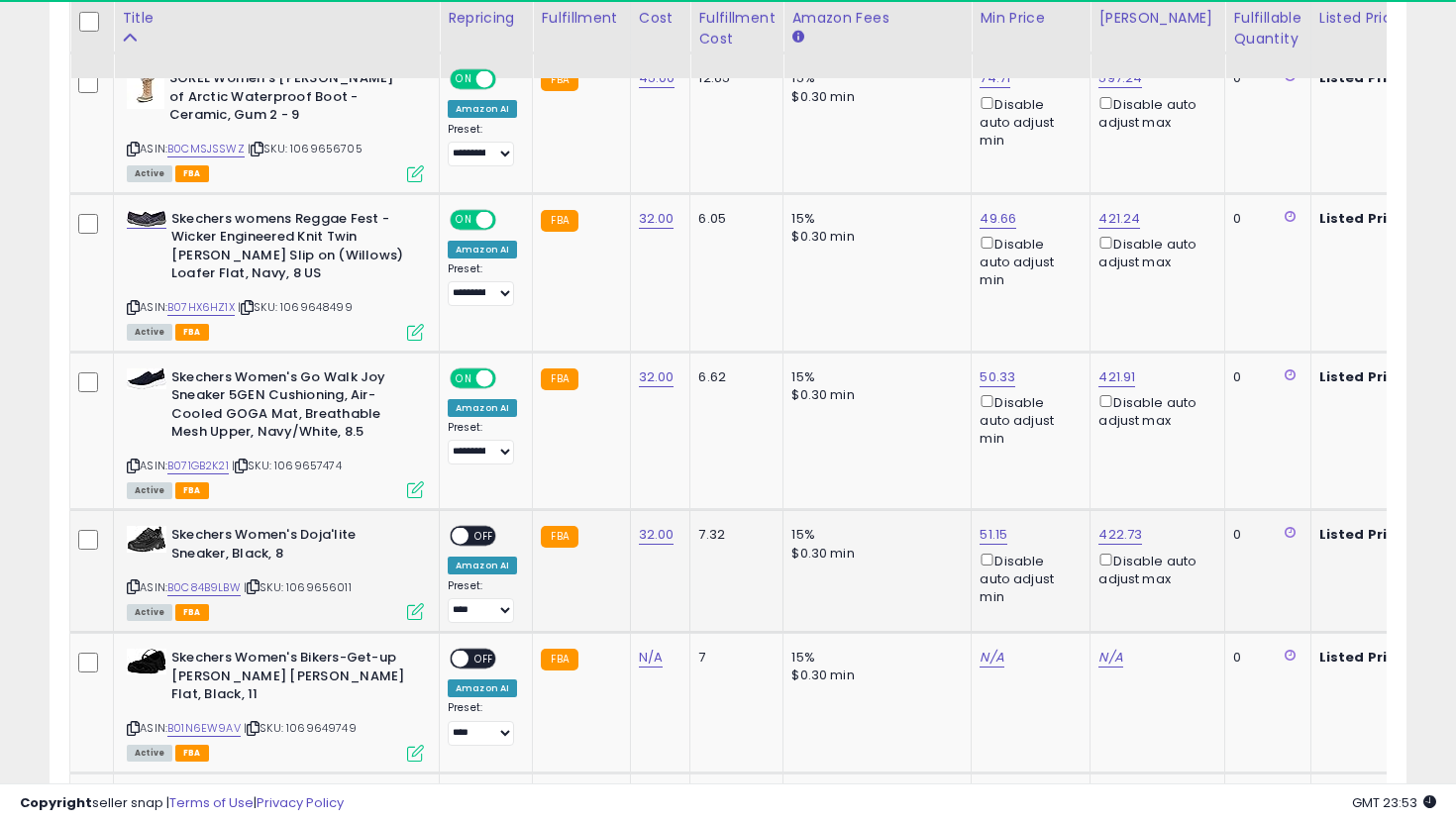 click on "ON   OFF" at bounding box center [451, 536] 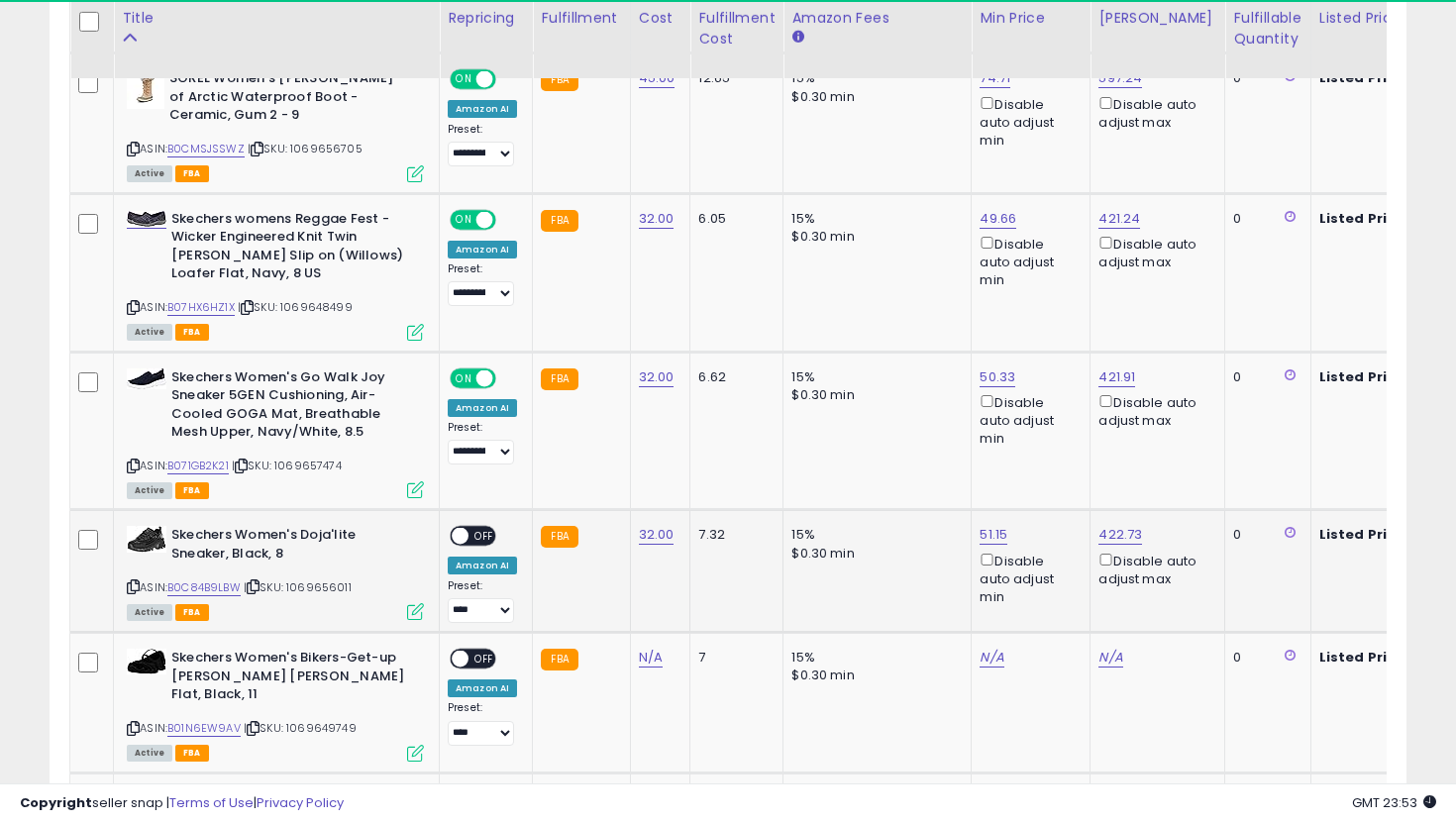 click on "ON   OFF" at bounding box center [451, 536] 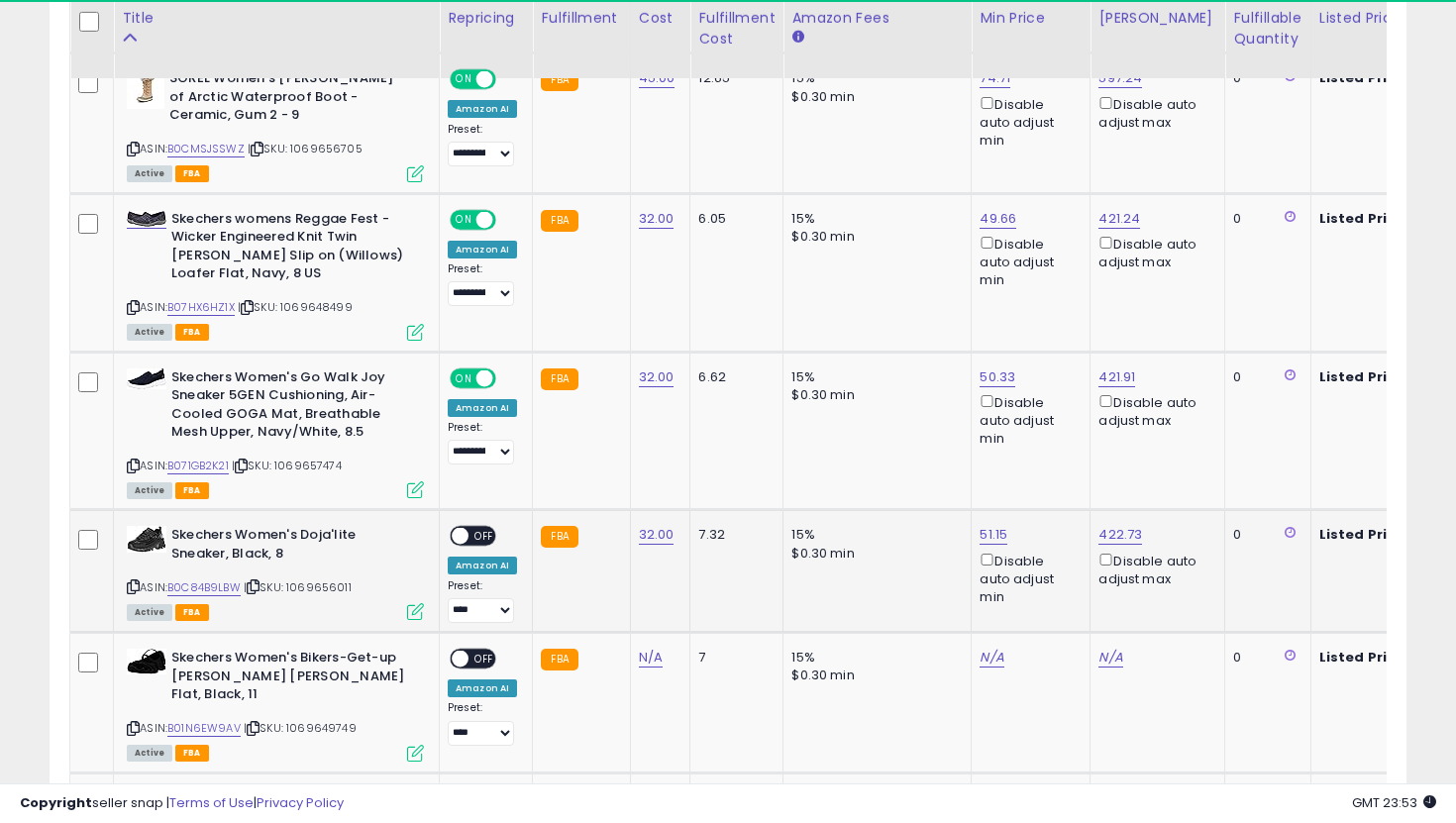 click on "OFF" at bounding box center (484, 536) 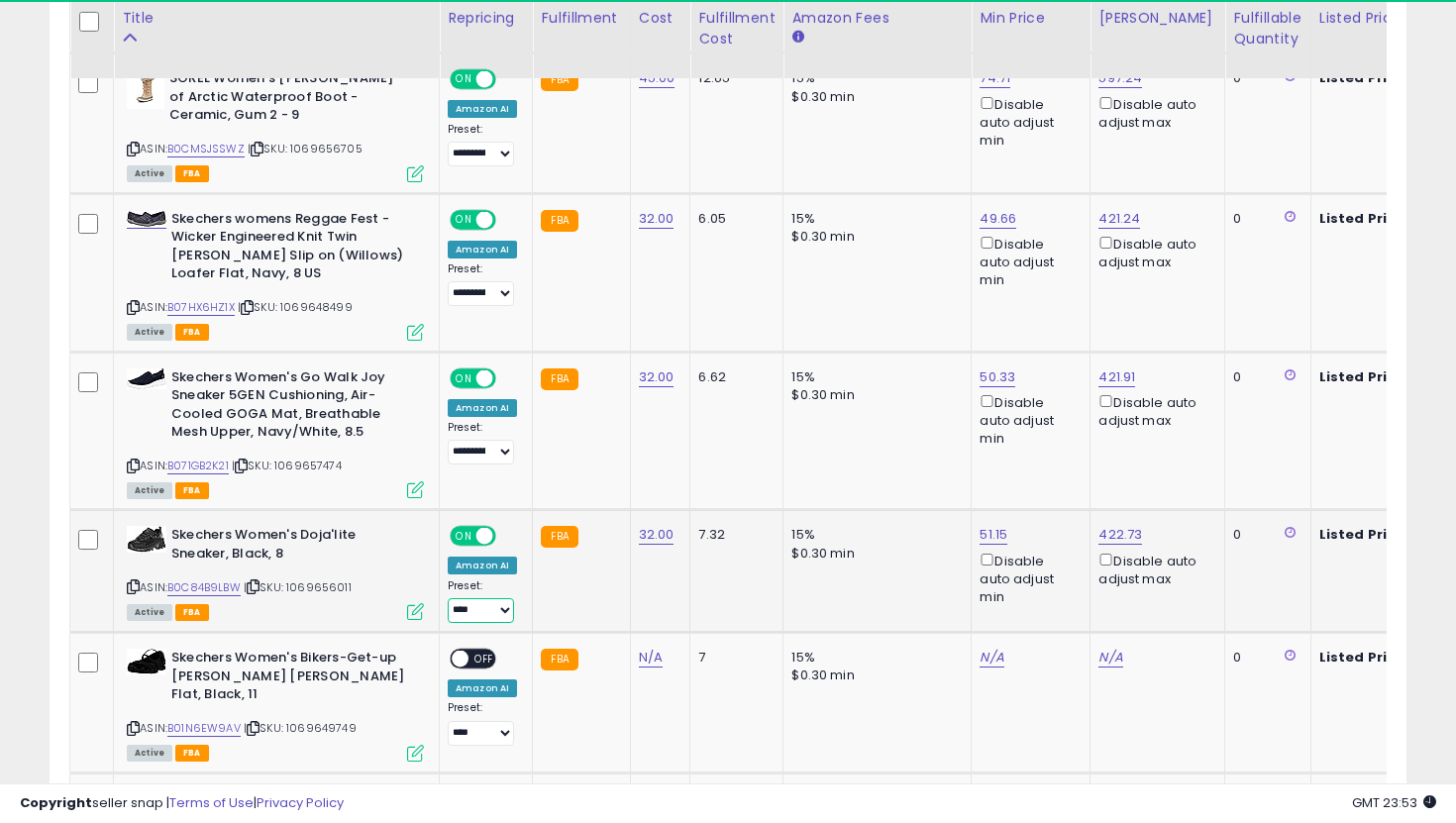 click on "**********" at bounding box center [480, 610] 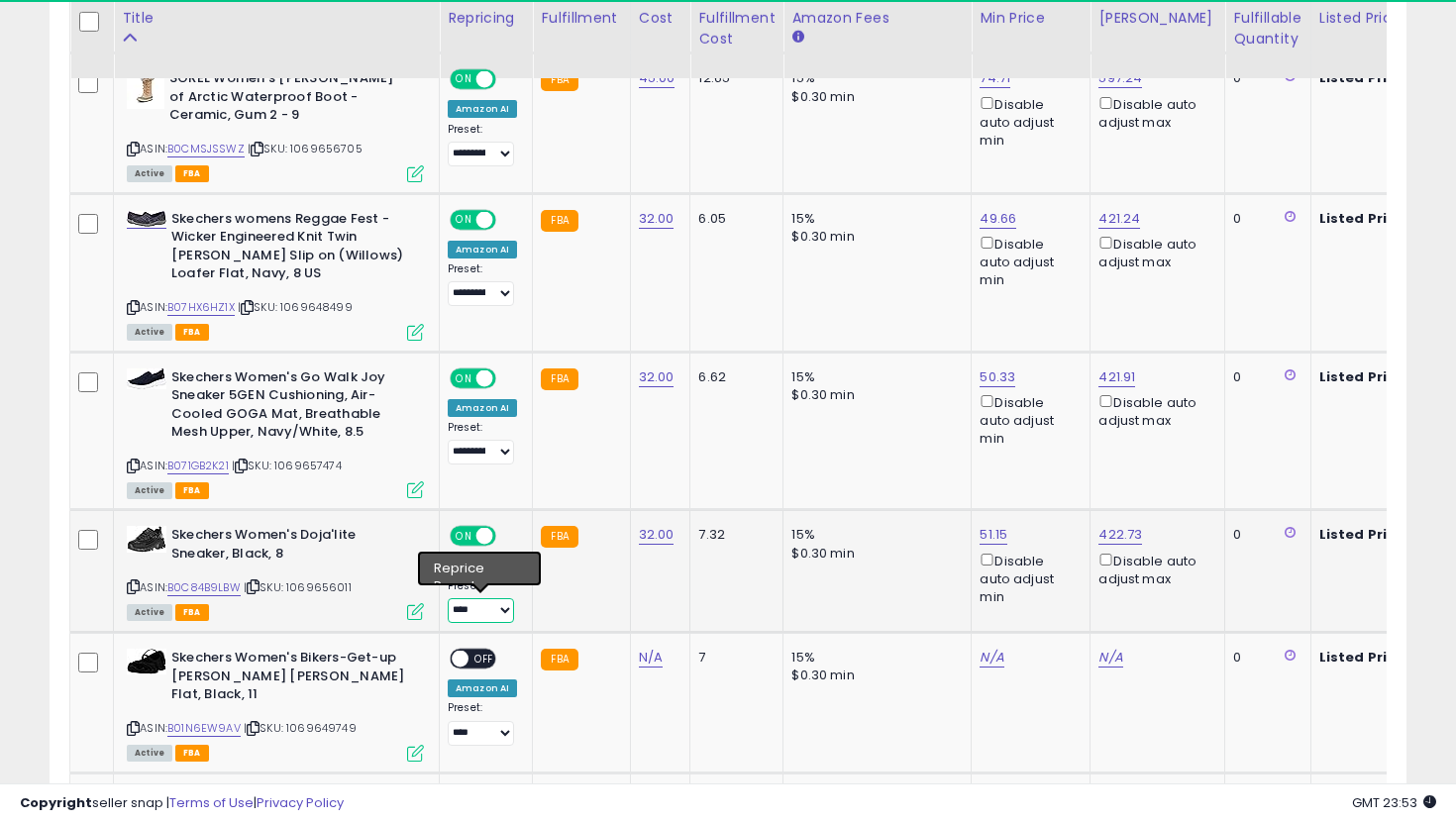 select on "**********" 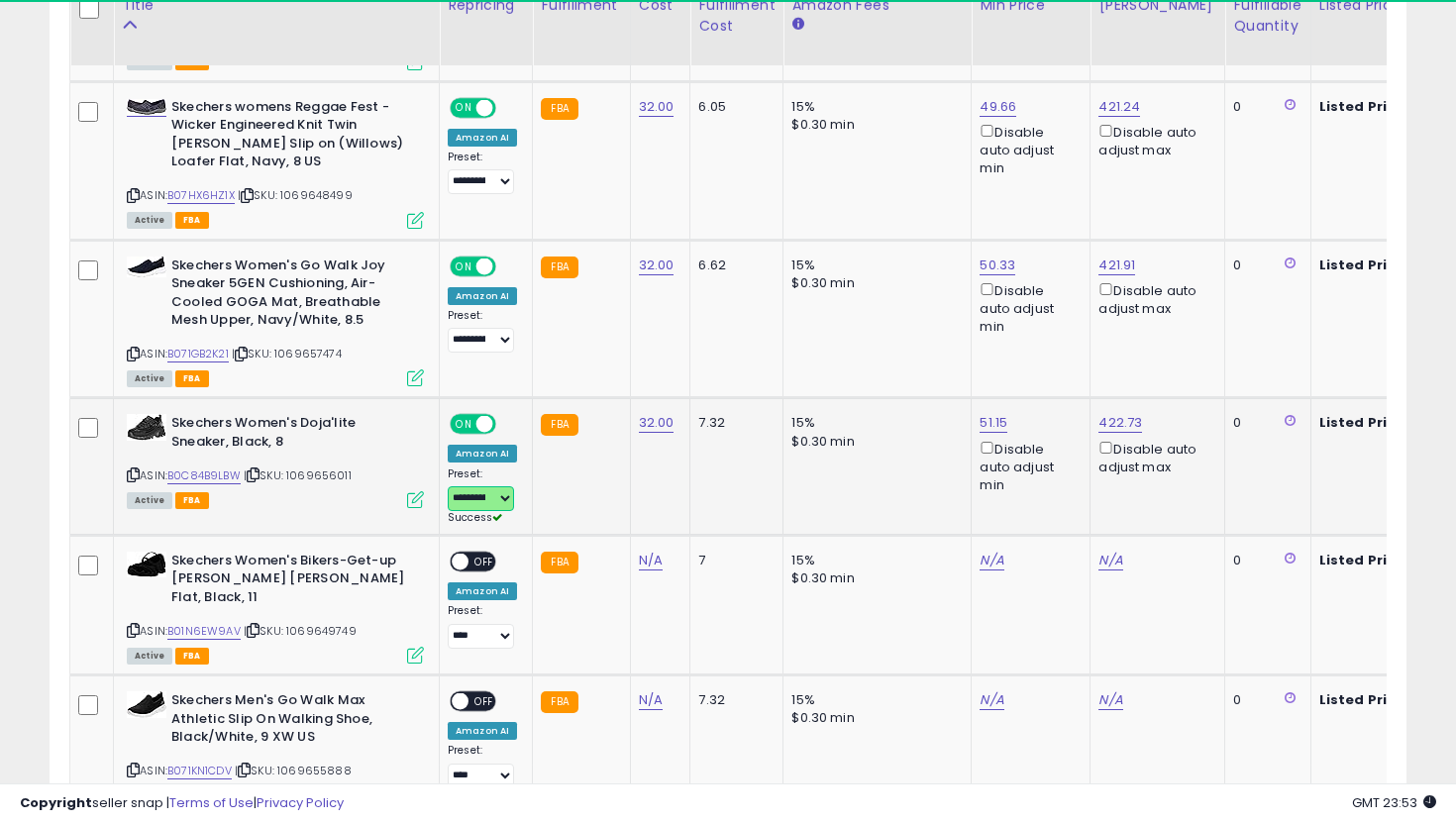 scroll, scrollTop: 2798, scrollLeft: 0, axis: vertical 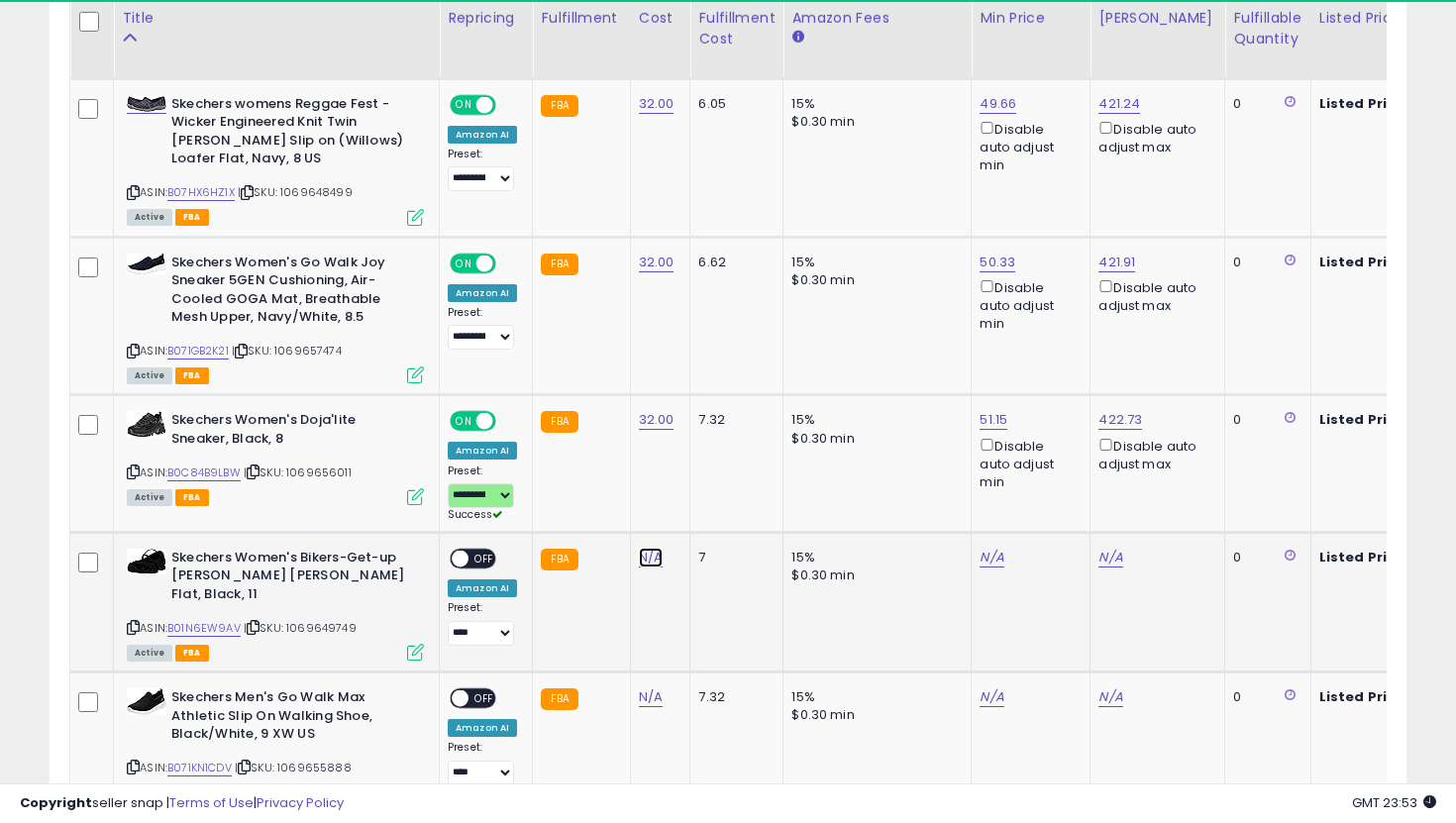 click on "N/A" at bounding box center [651, 558] 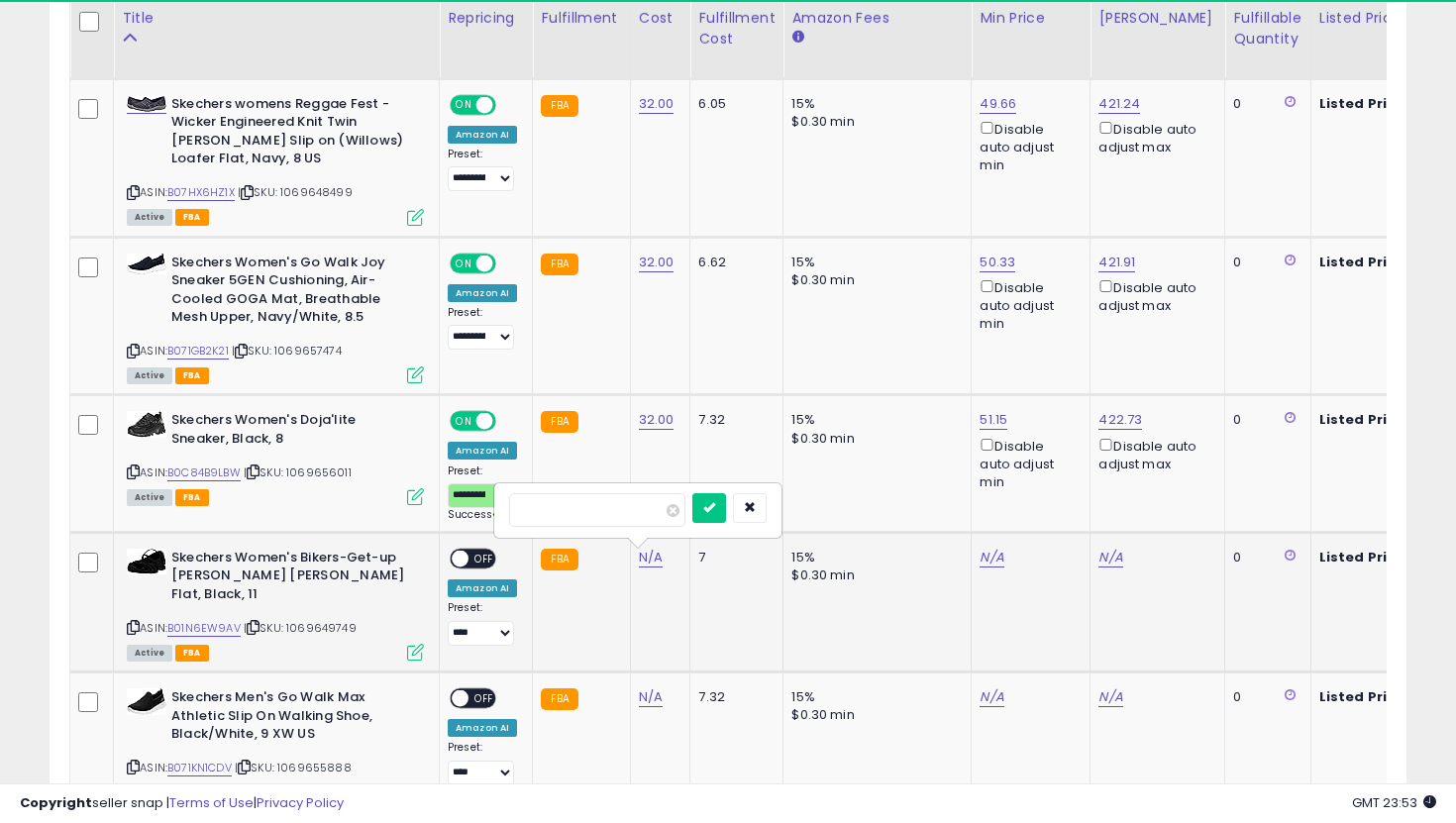 type on "**" 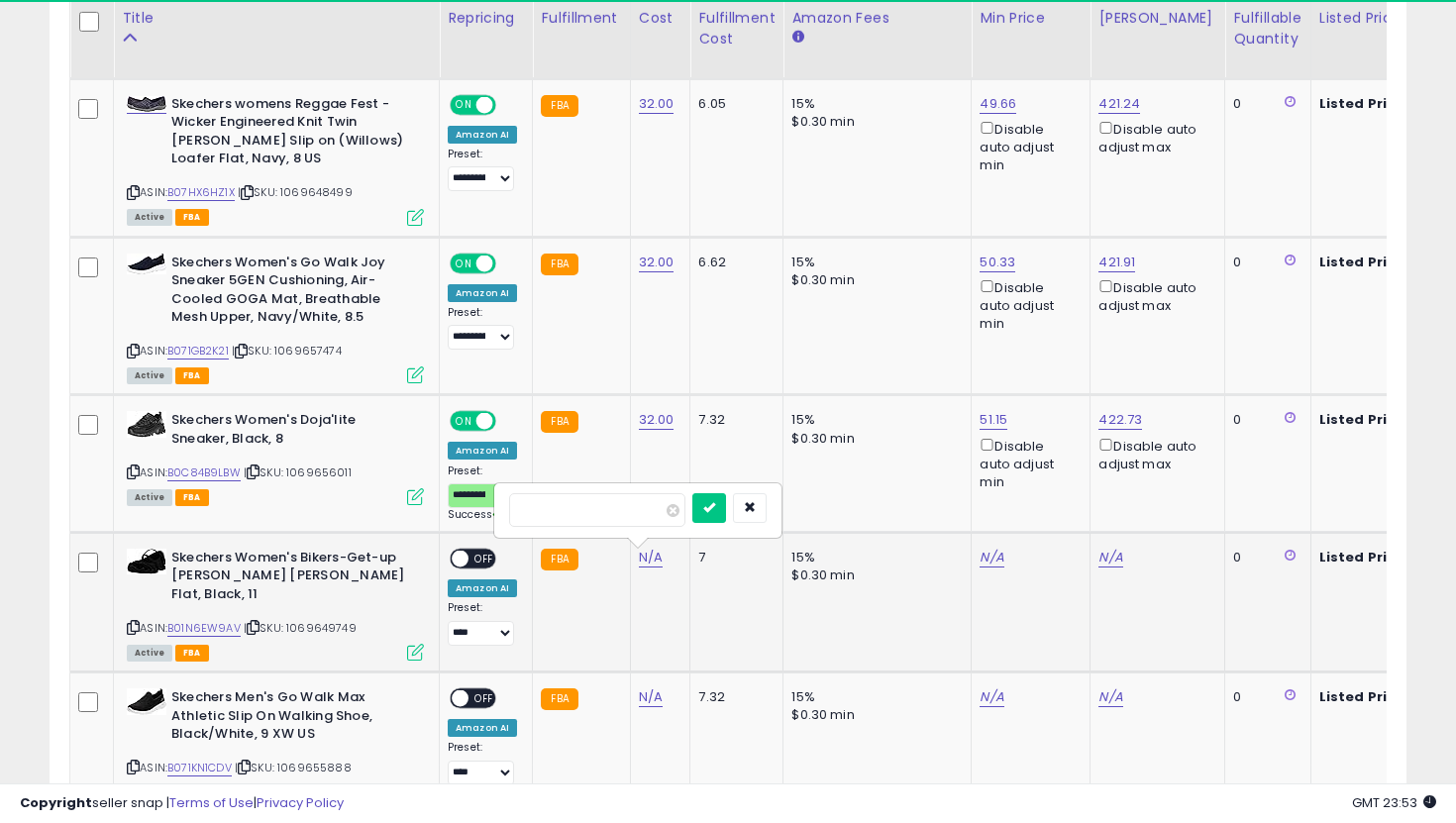 click at bounding box center [709, 508] 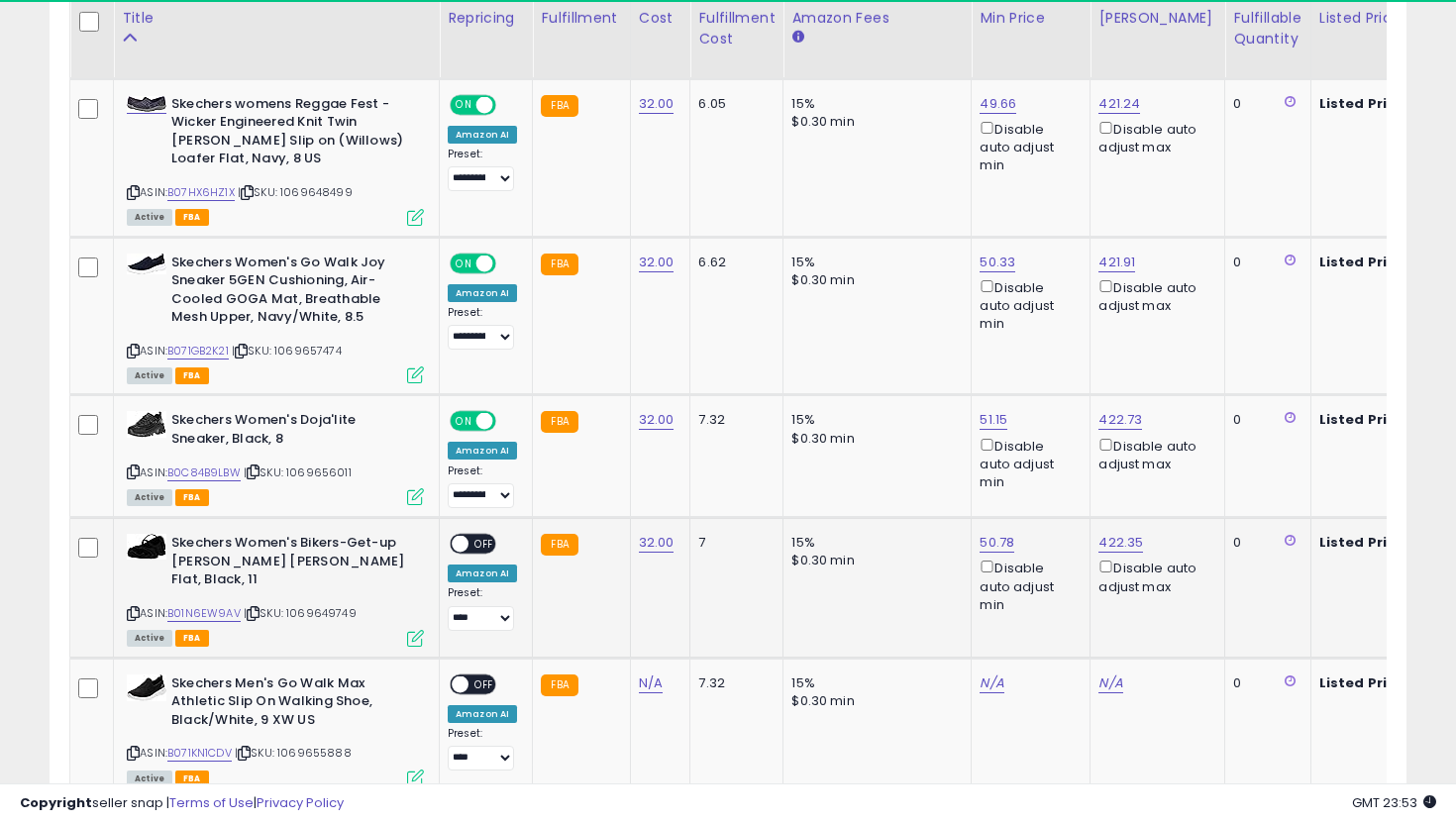 click on "**********" 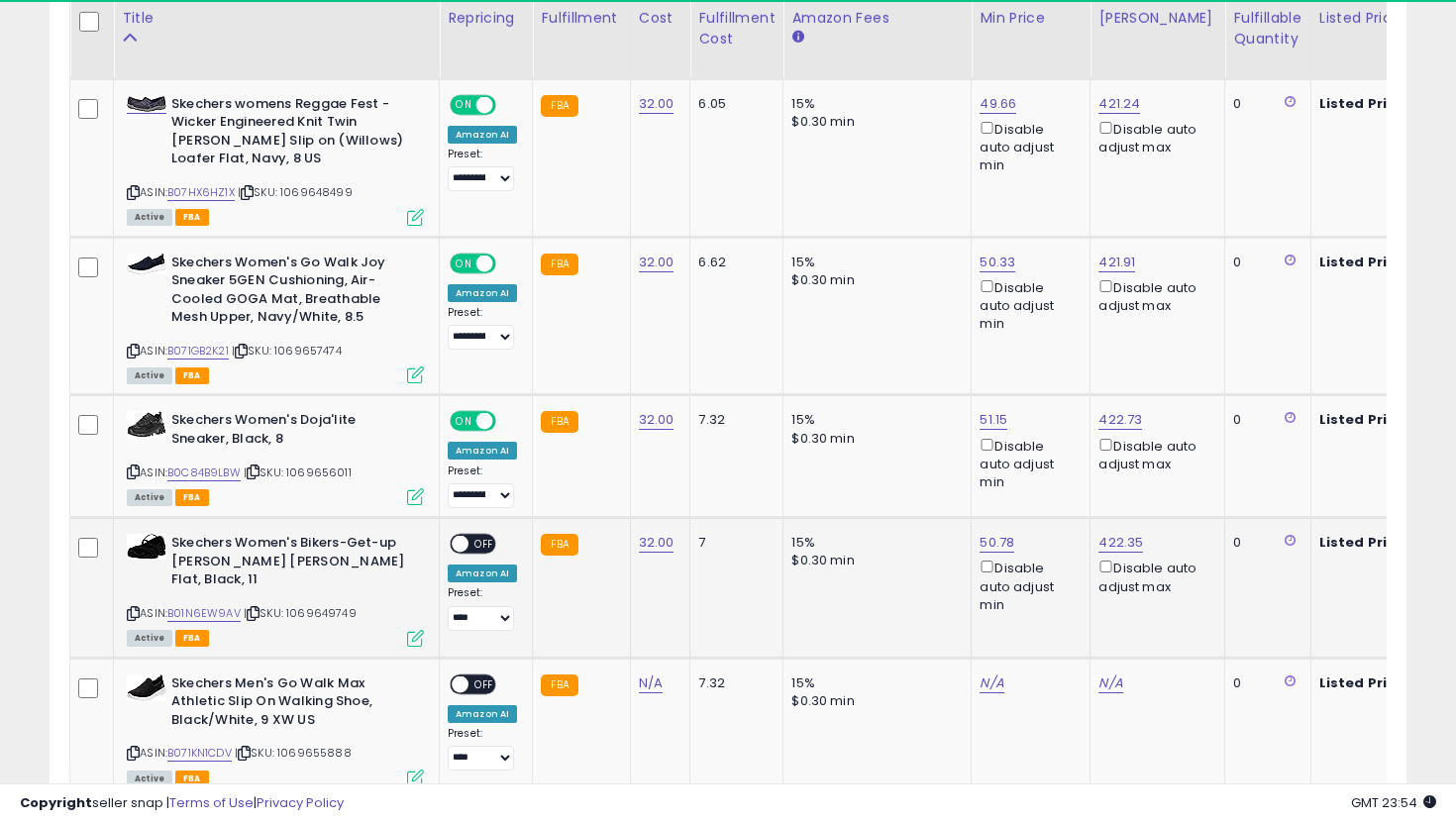 click on "**********" 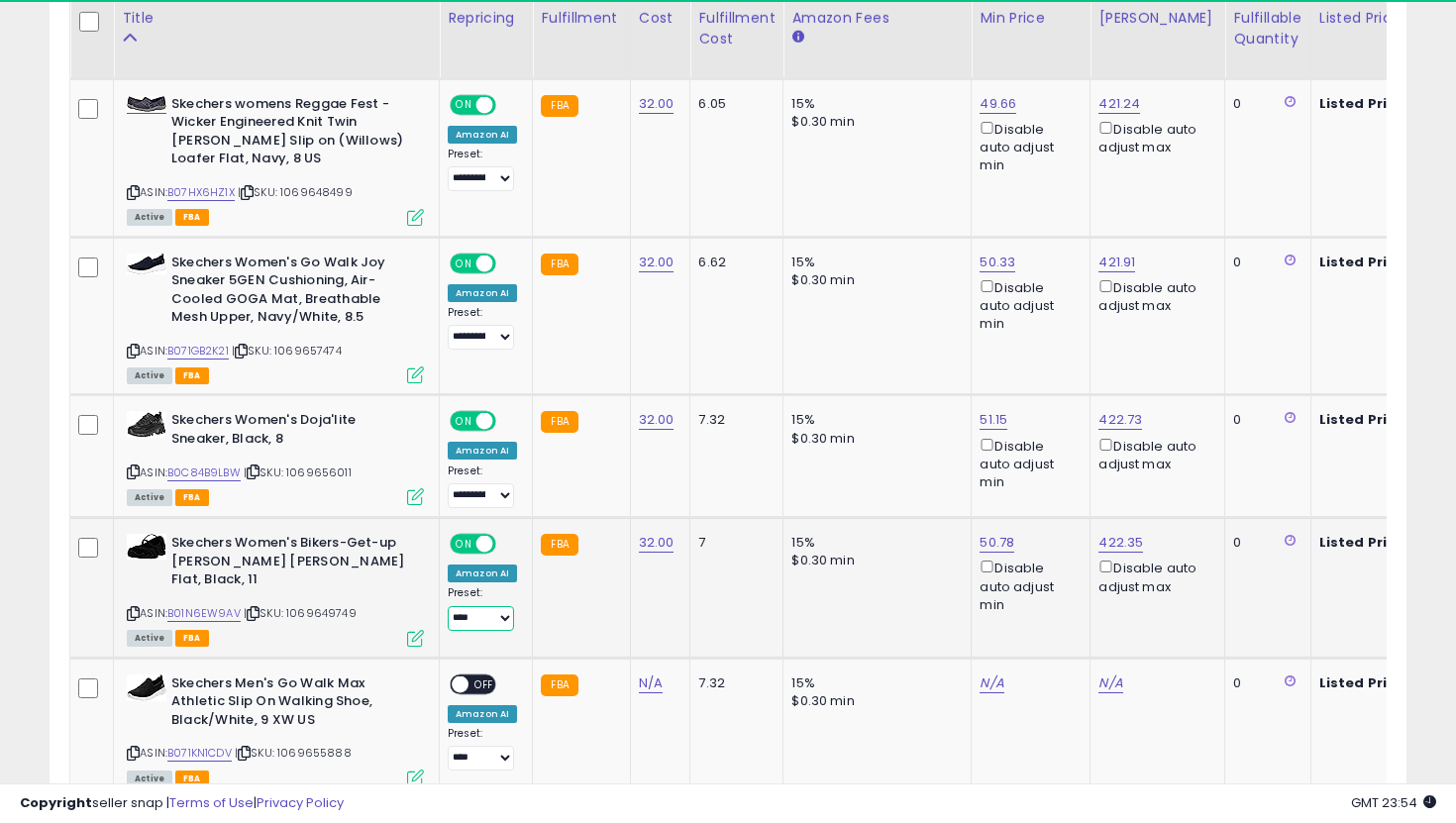click on "**********" at bounding box center [480, 618] 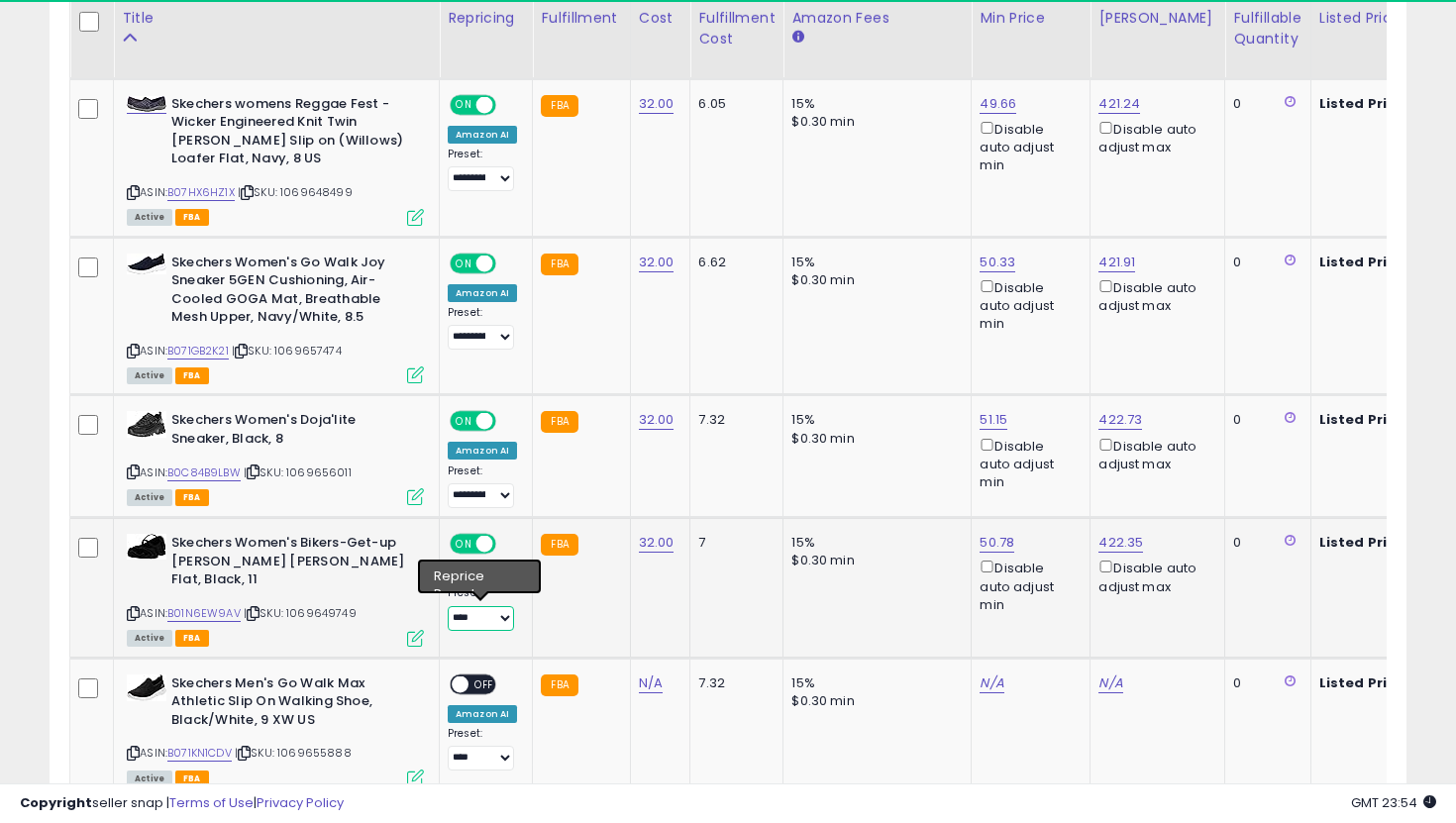 select on "**********" 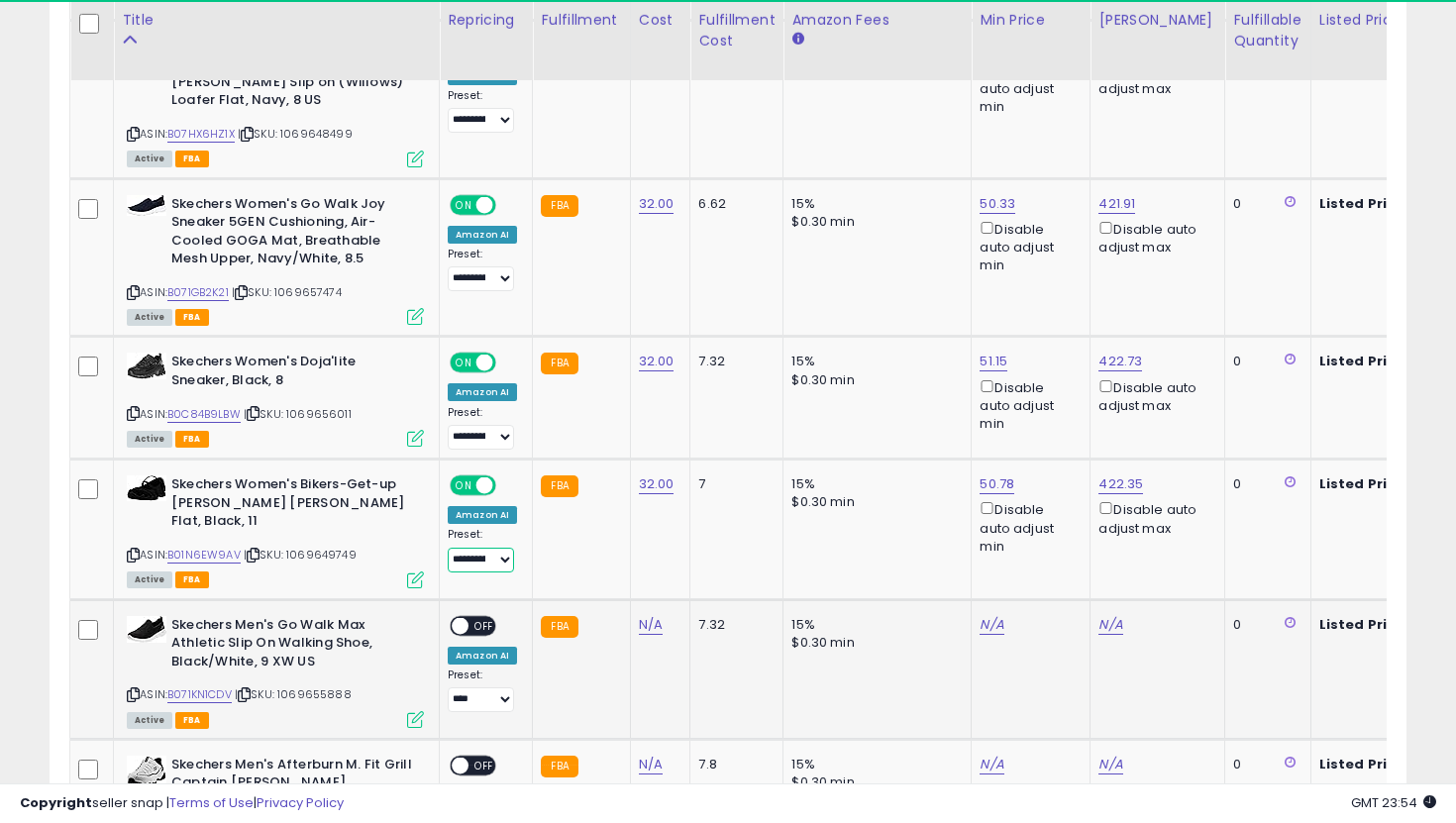 scroll, scrollTop: 2858, scrollLeft: 0, axis: vertical 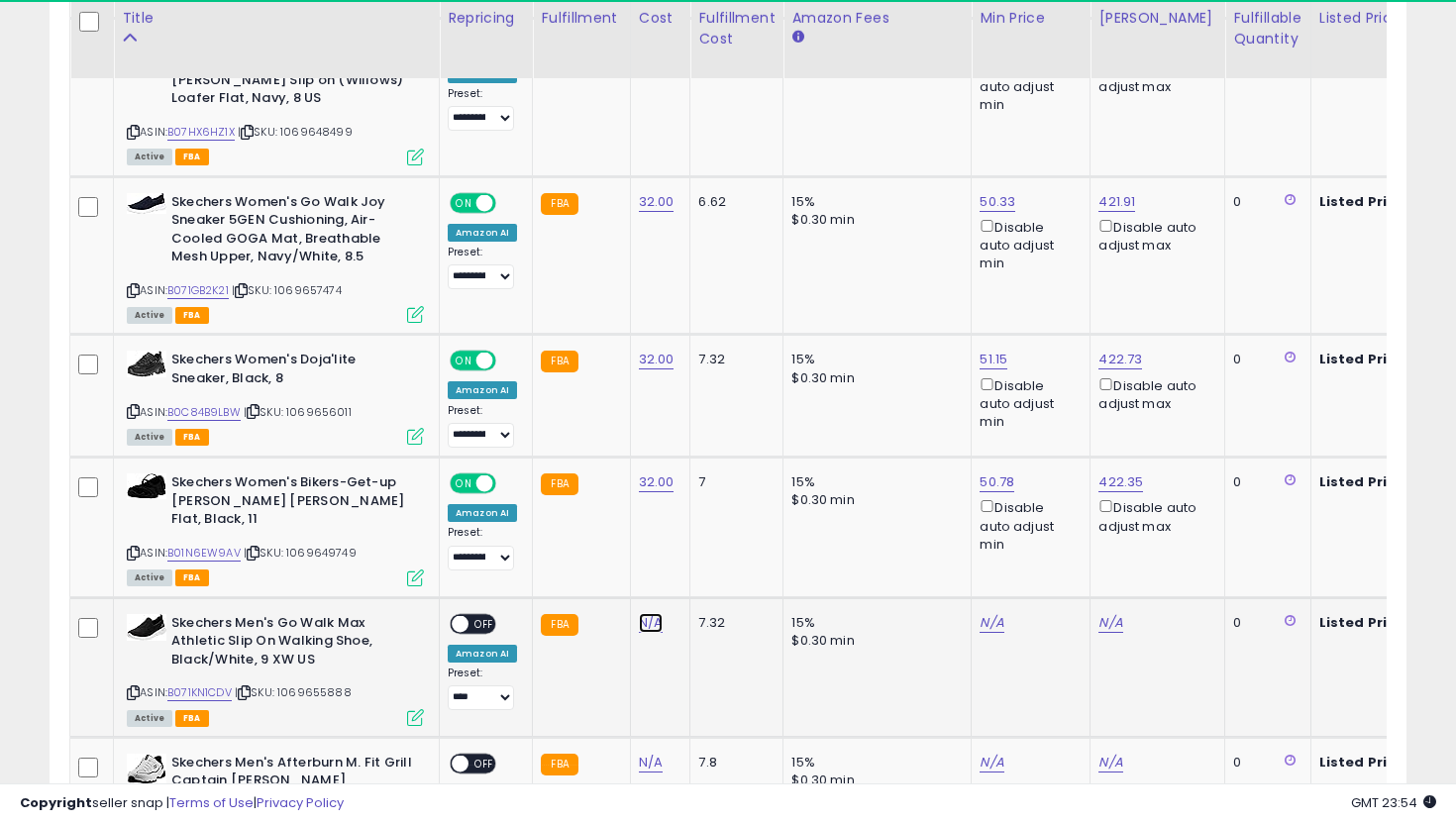 click on "N/A" at bounding box center [651, 623] 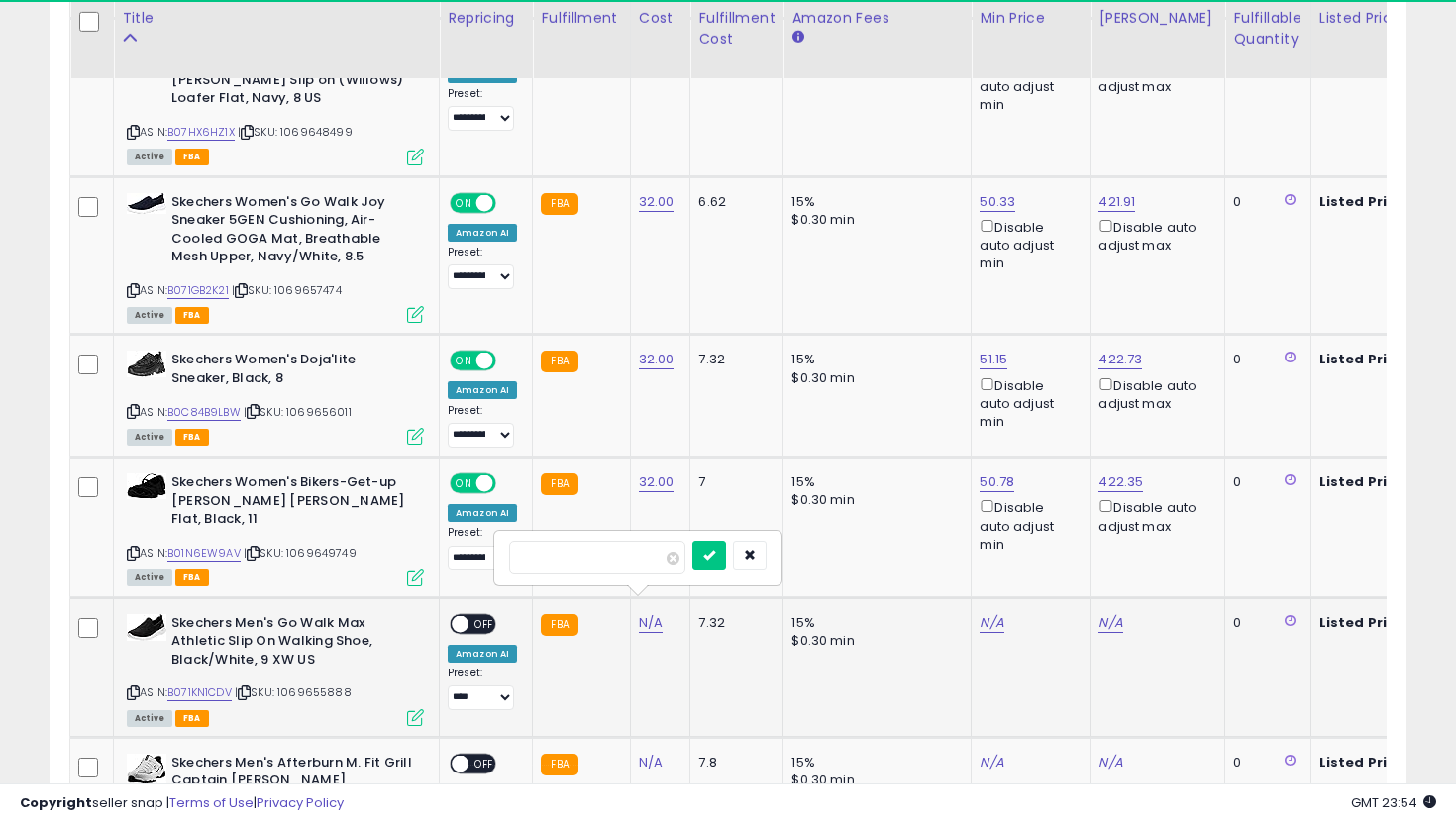 type on "**" 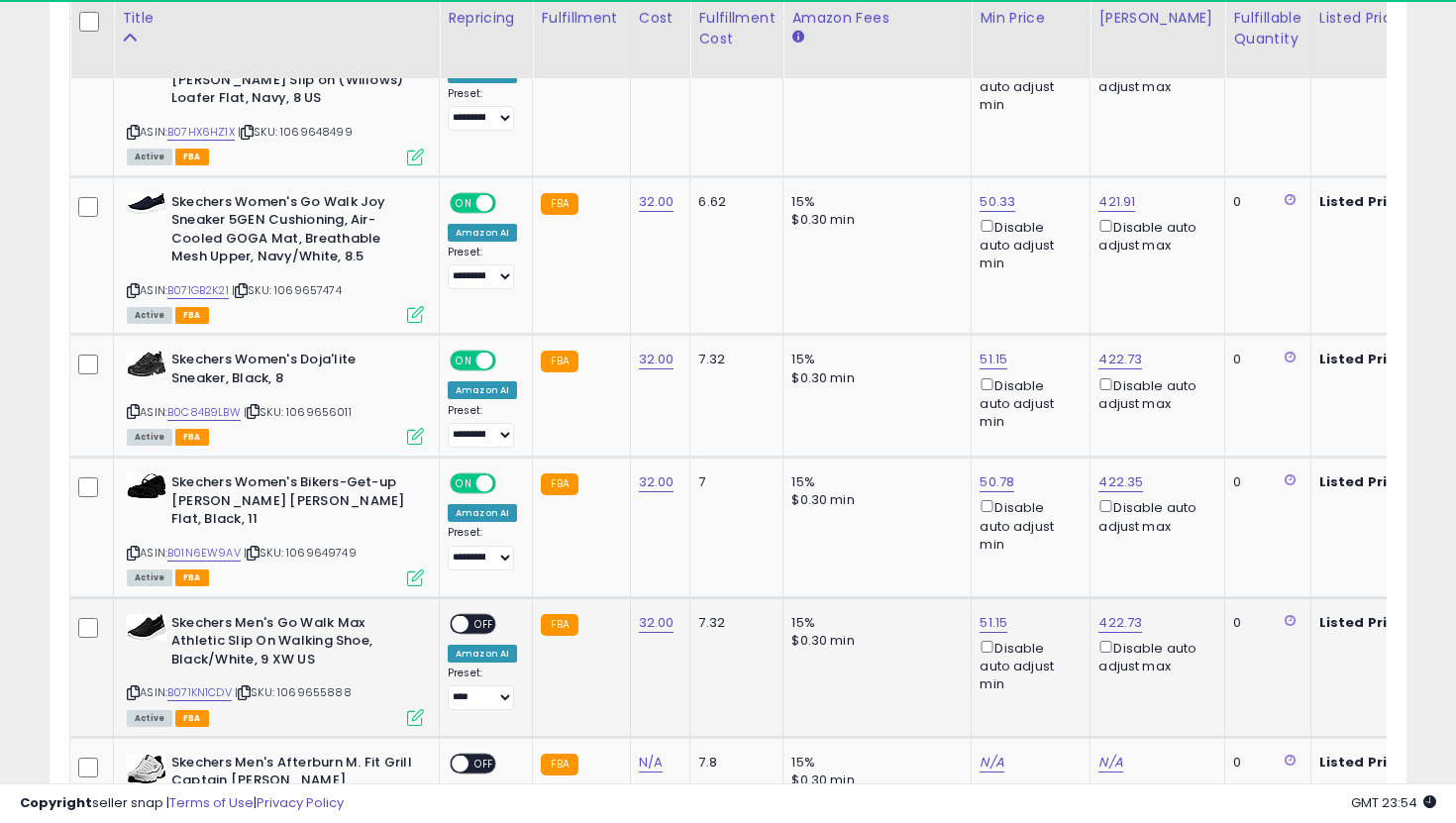 click on "ON   OFF" at bounding box center (451, 623) 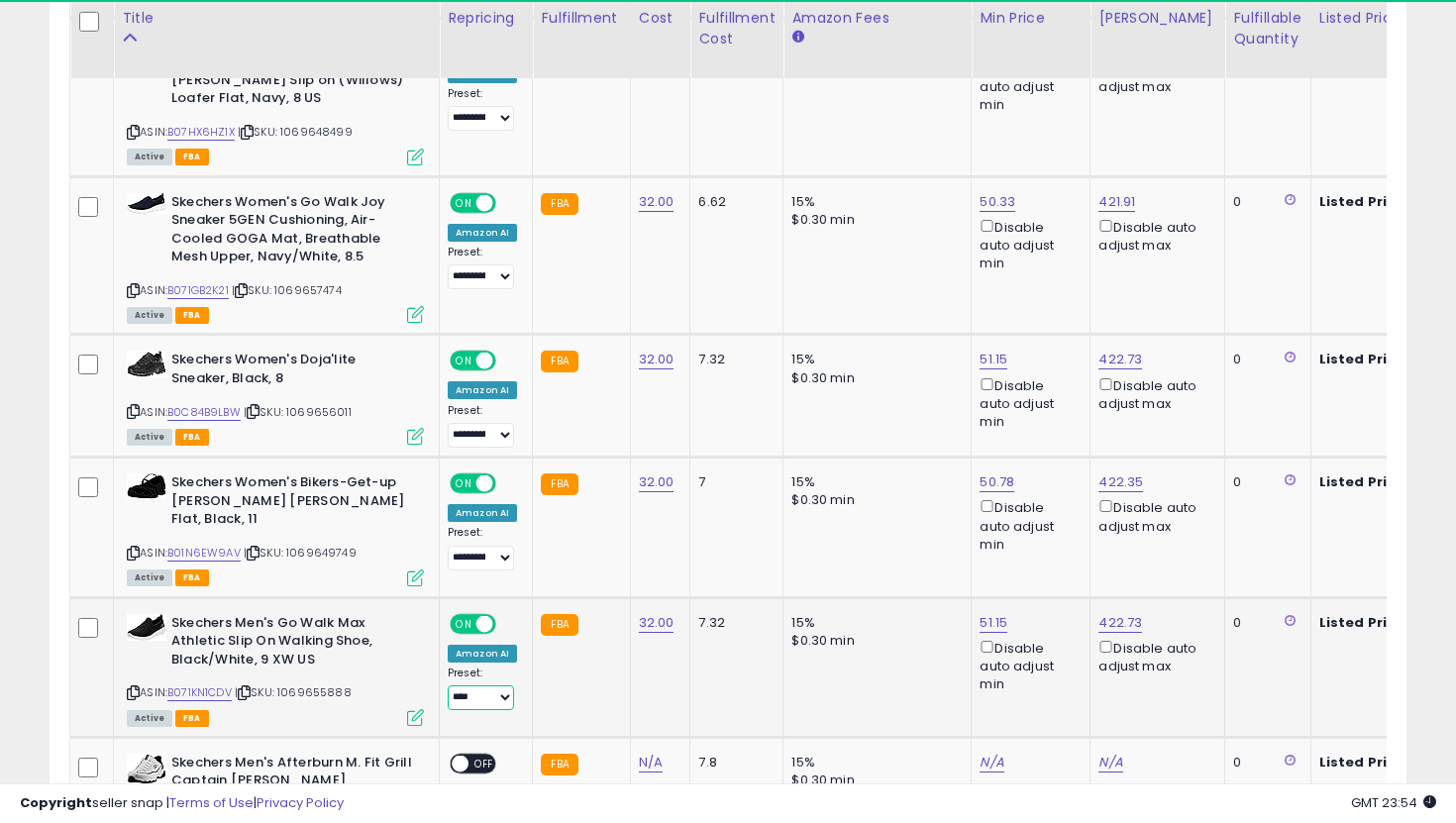 click on "**********" at bounding box center (480, 697) 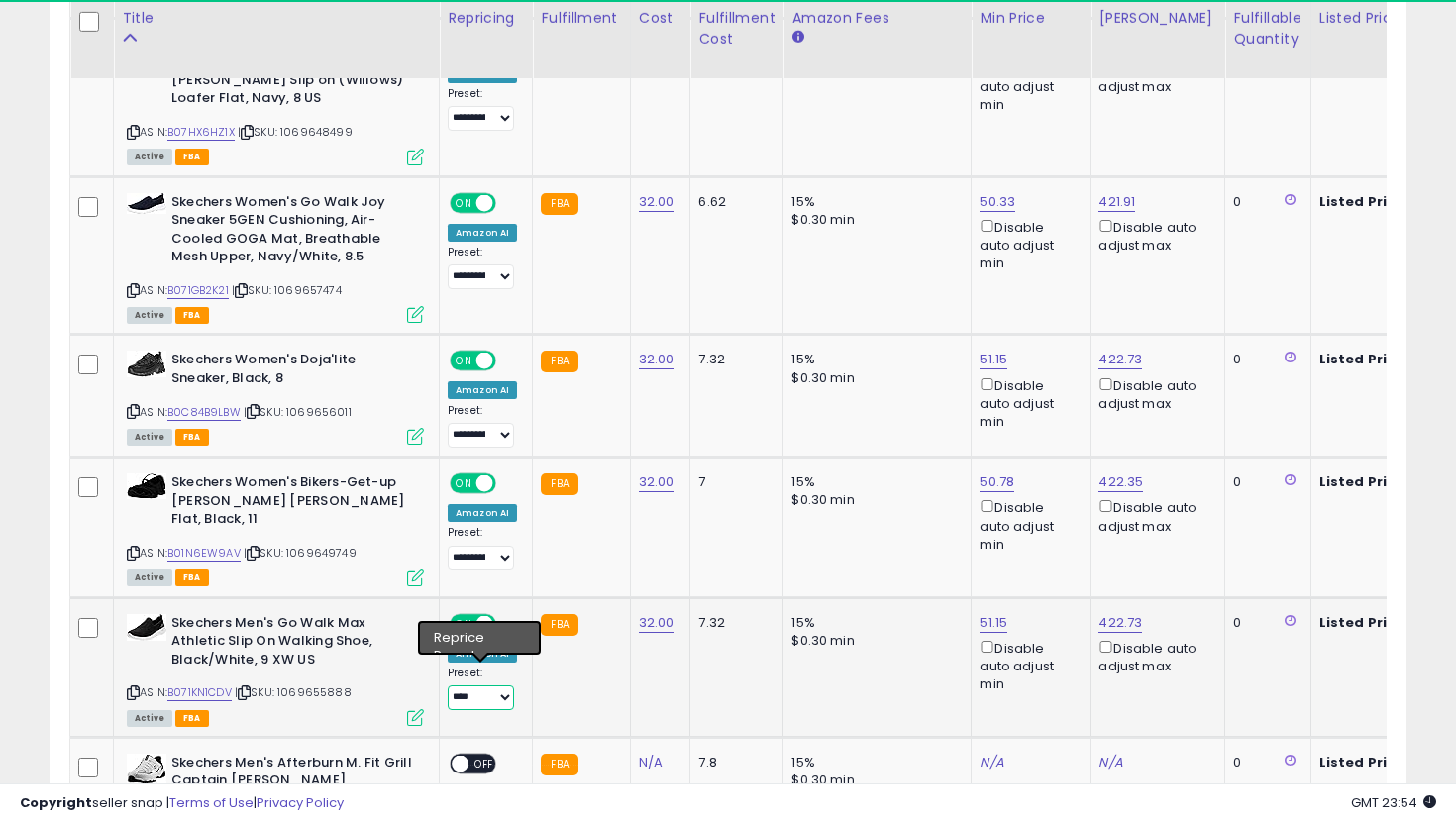 select on "**********" 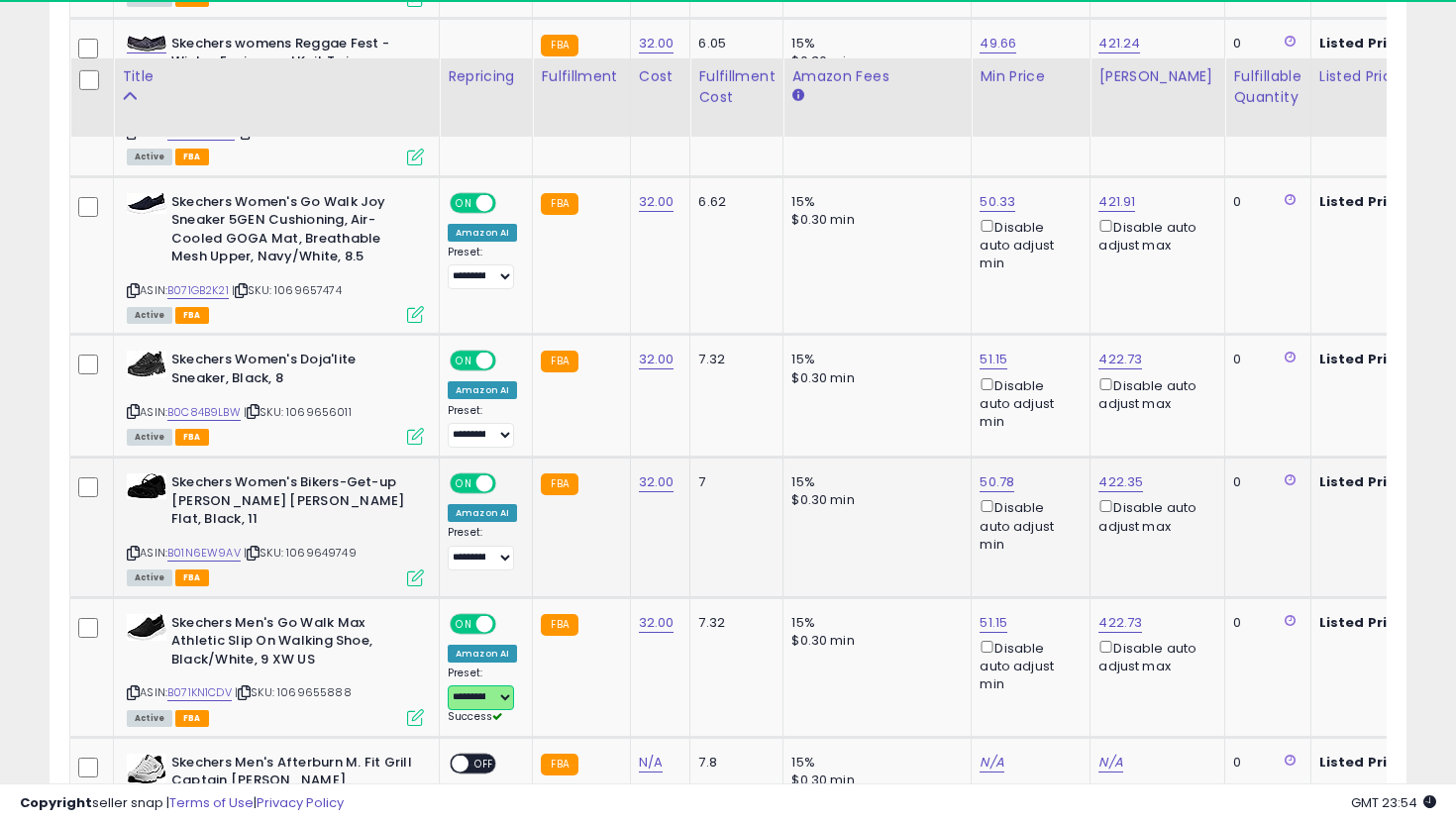 scroll, scrollTop: 2968, scrollLeft: 0, axis: vertical 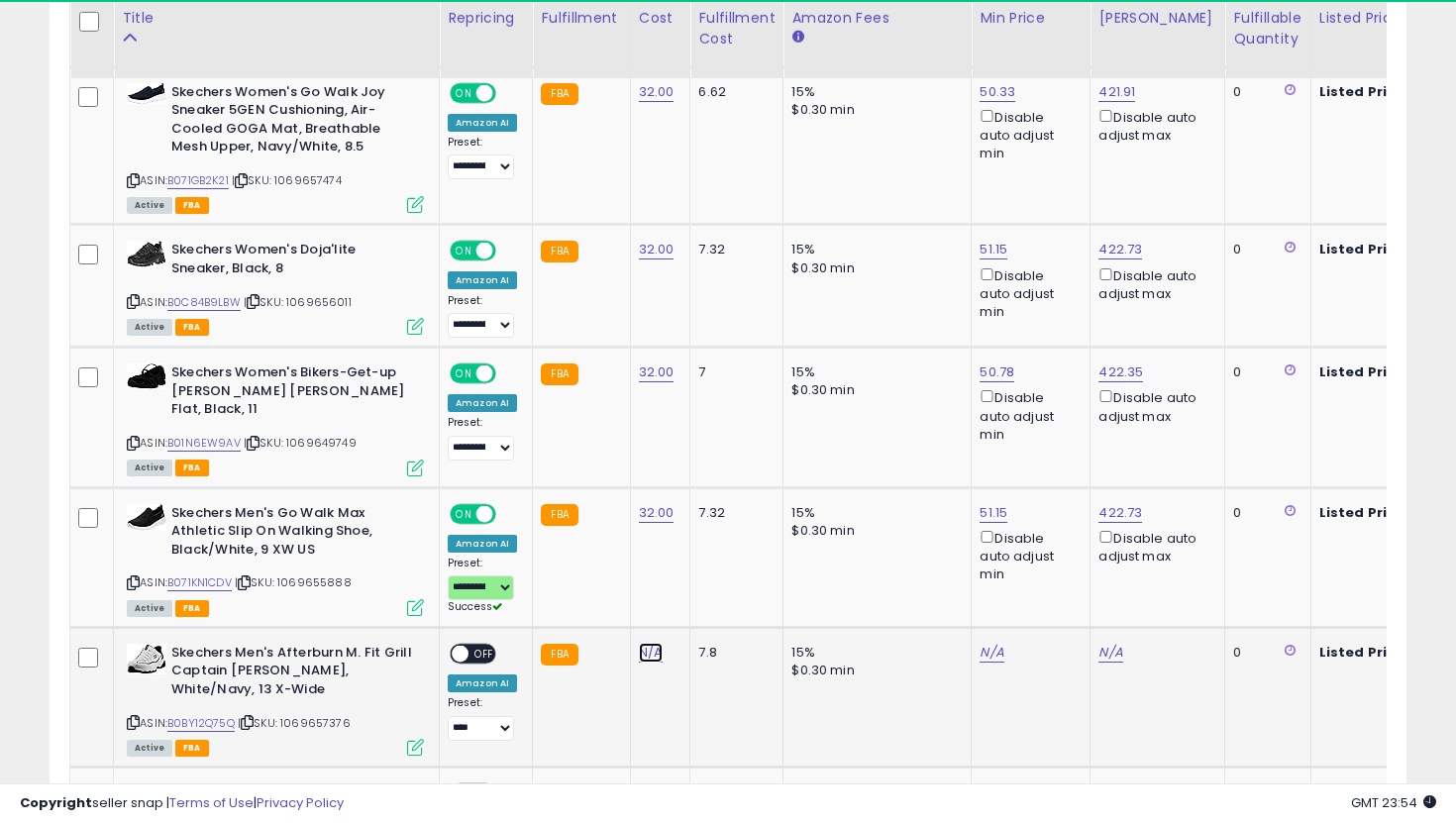 click on "N/A" at bounding box center (651, 653) 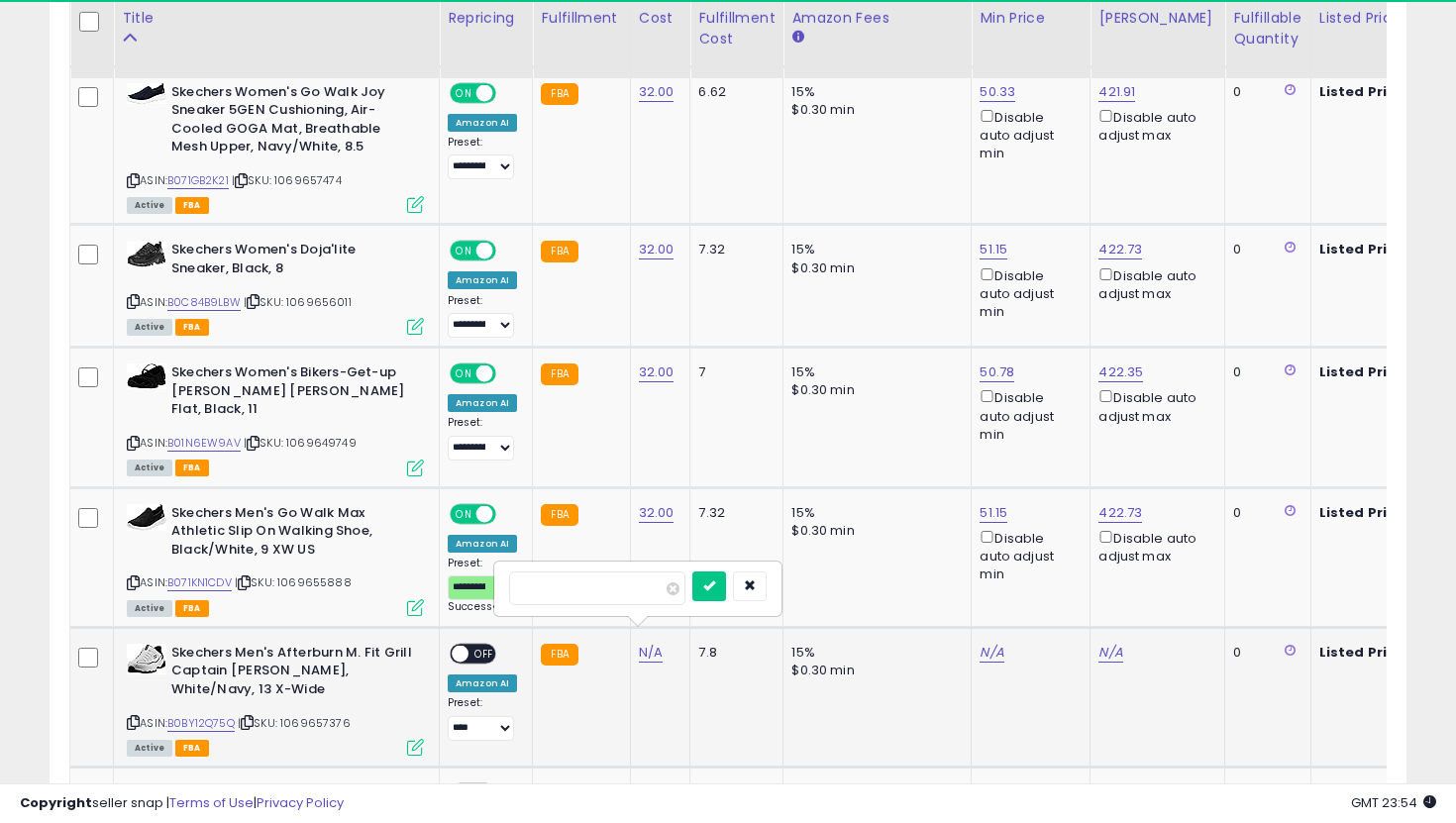 type on "**" 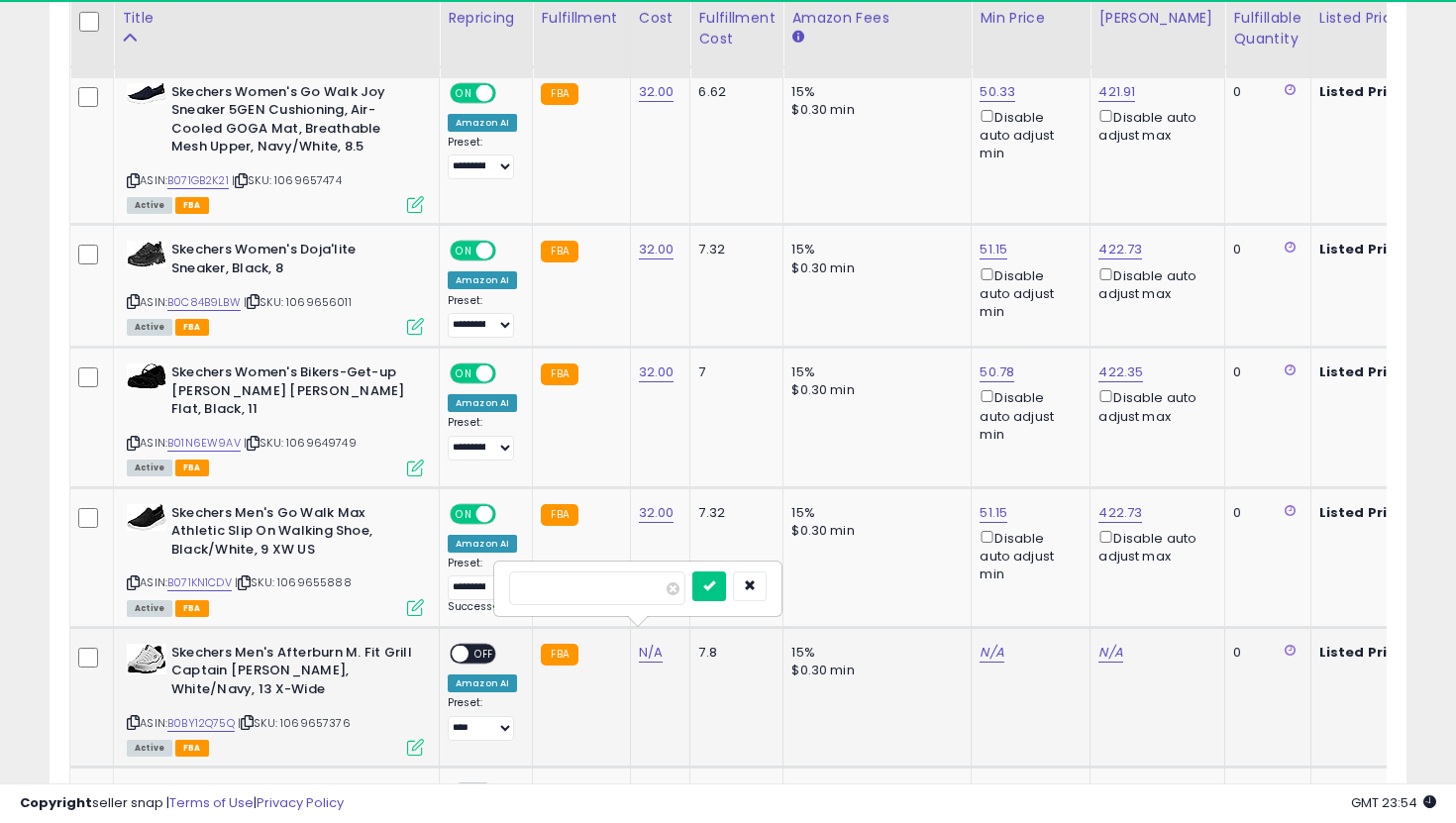 click at bounding box center [709, 586] 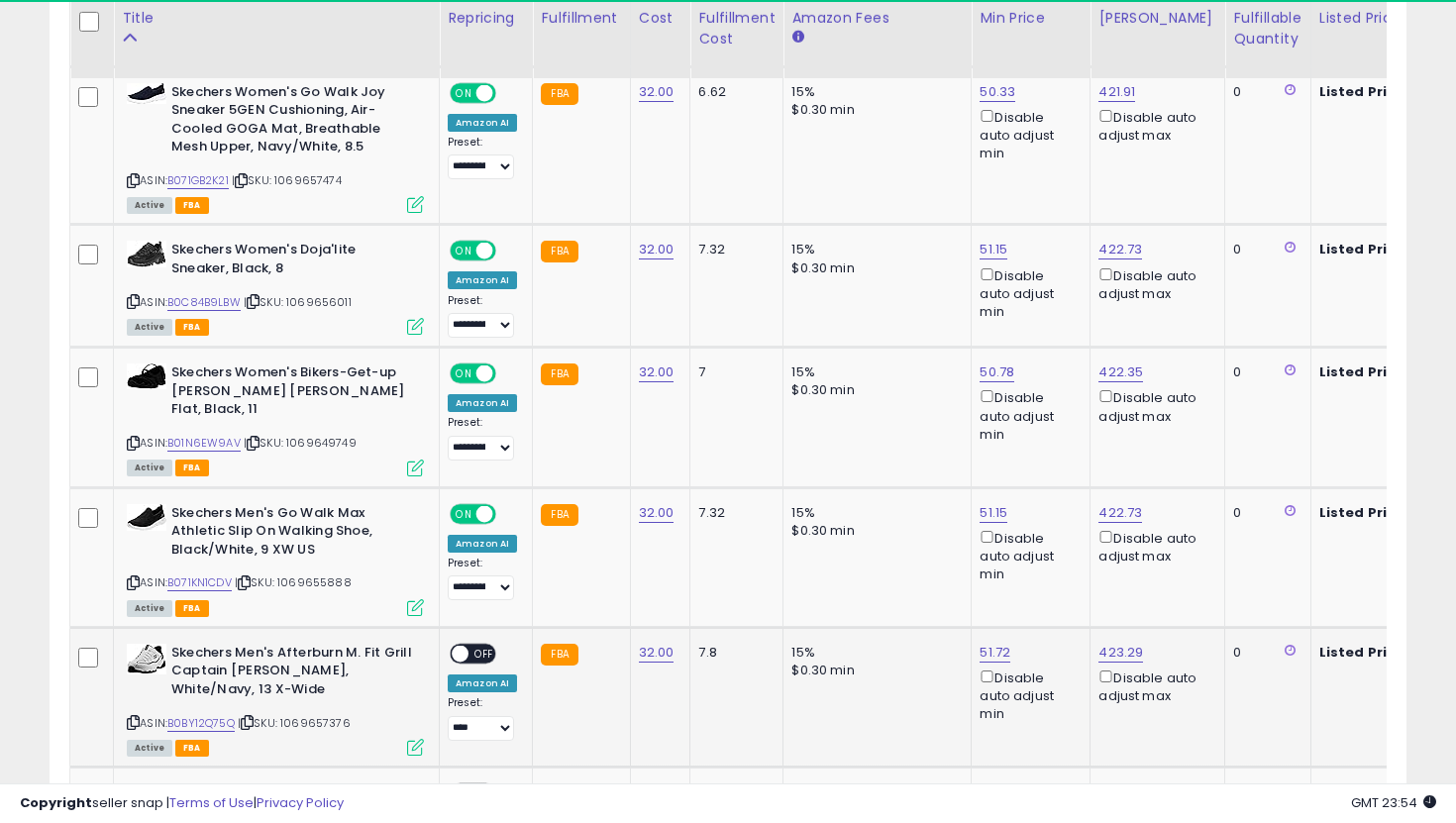 click on "OFF" at bounding box center [484, 653] 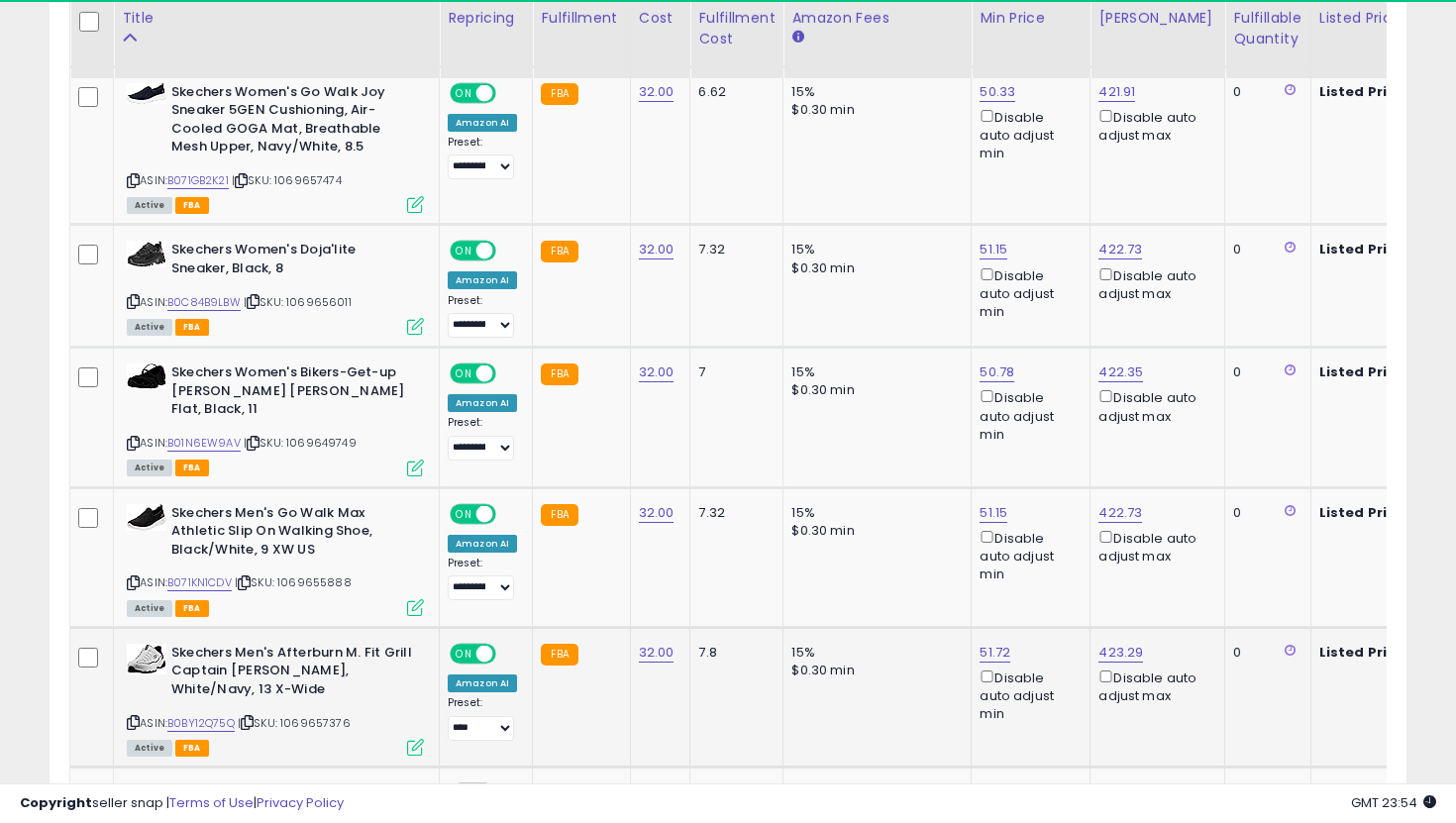 click on "**********" at bounding box center (482, 718) 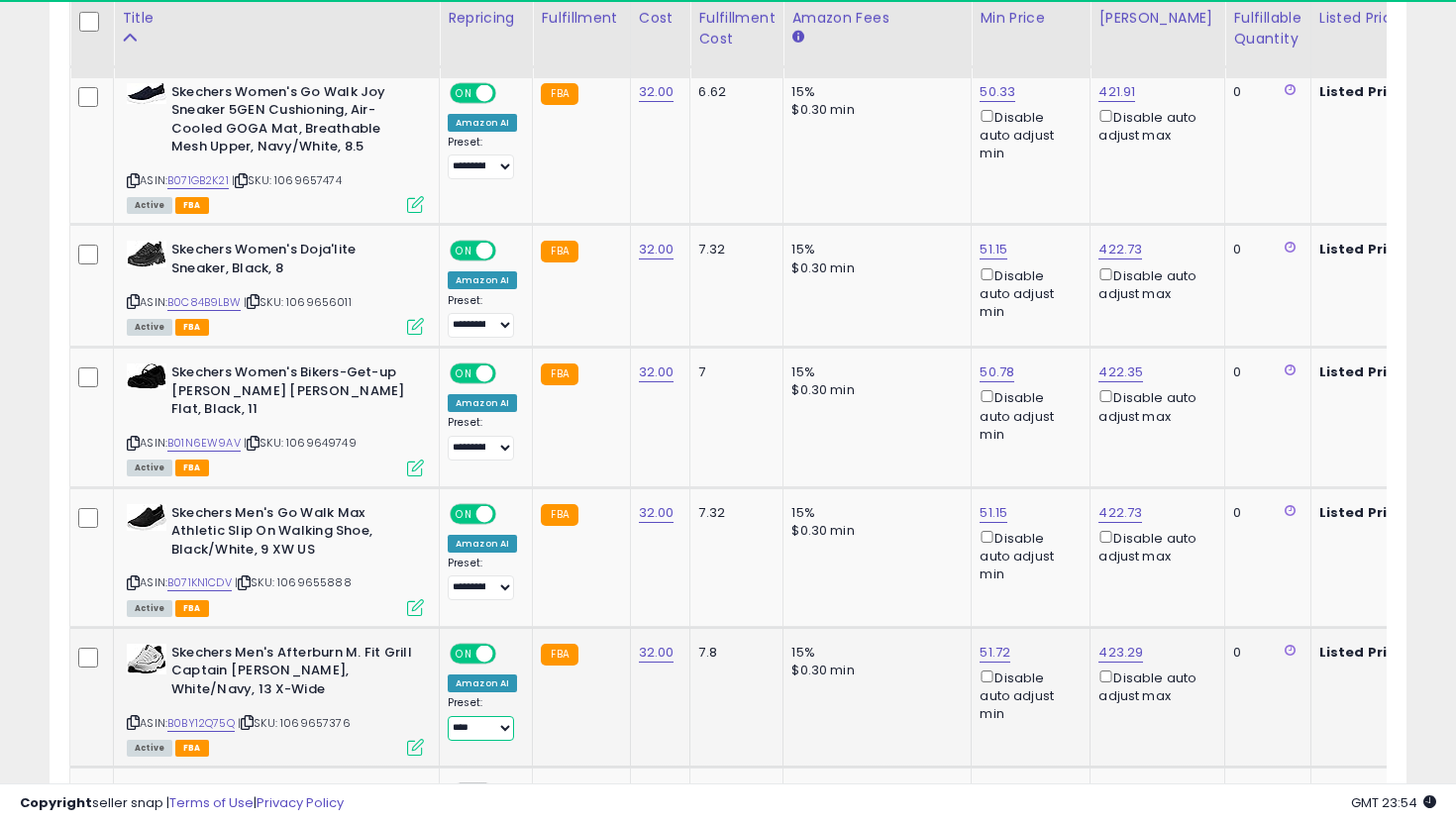 click on "**********" at bounding box center [480, 728] 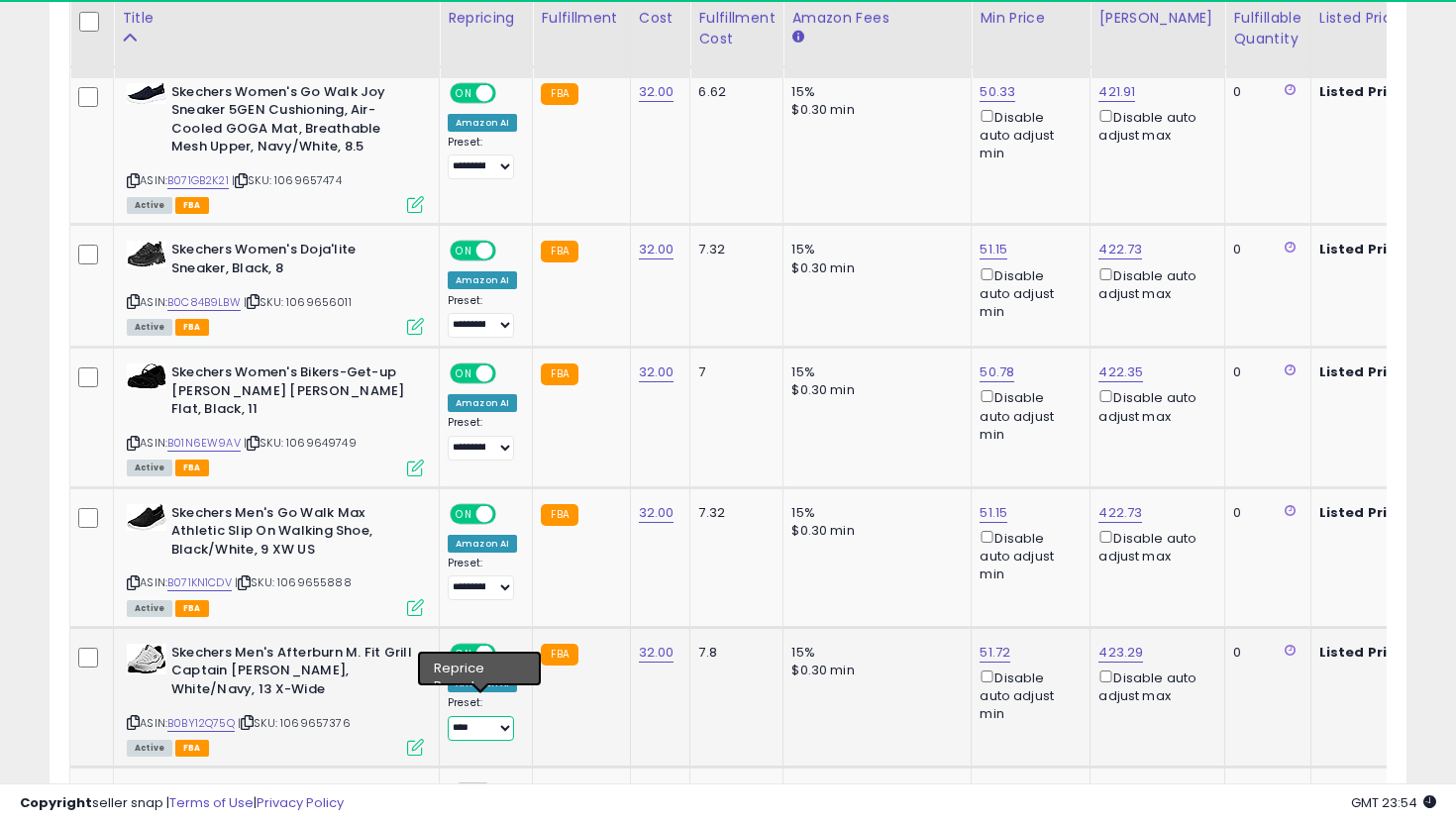 select on "**********" 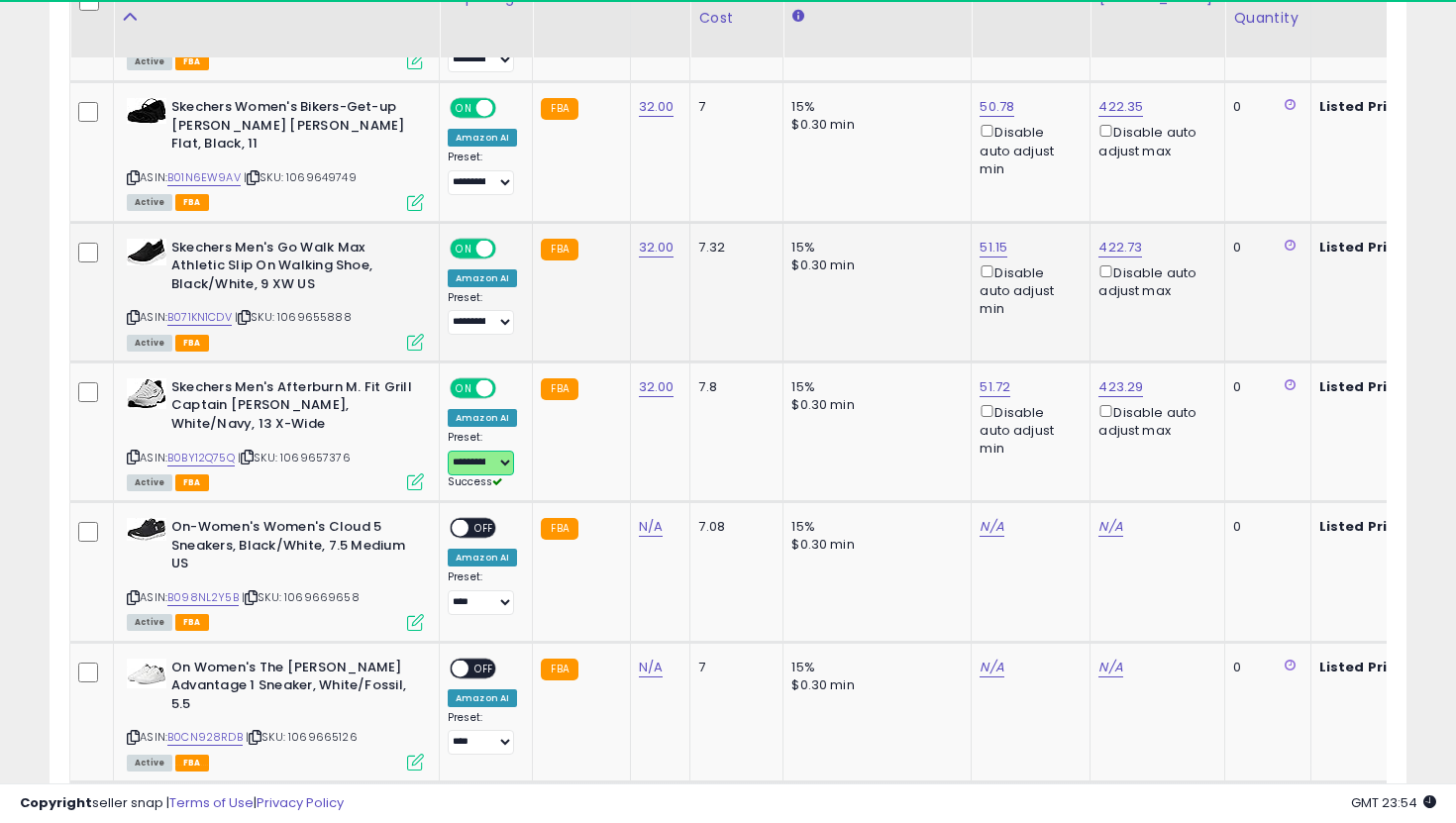 scroll, scrollTop: 3238, scrollLeft: 0, axis: vertical 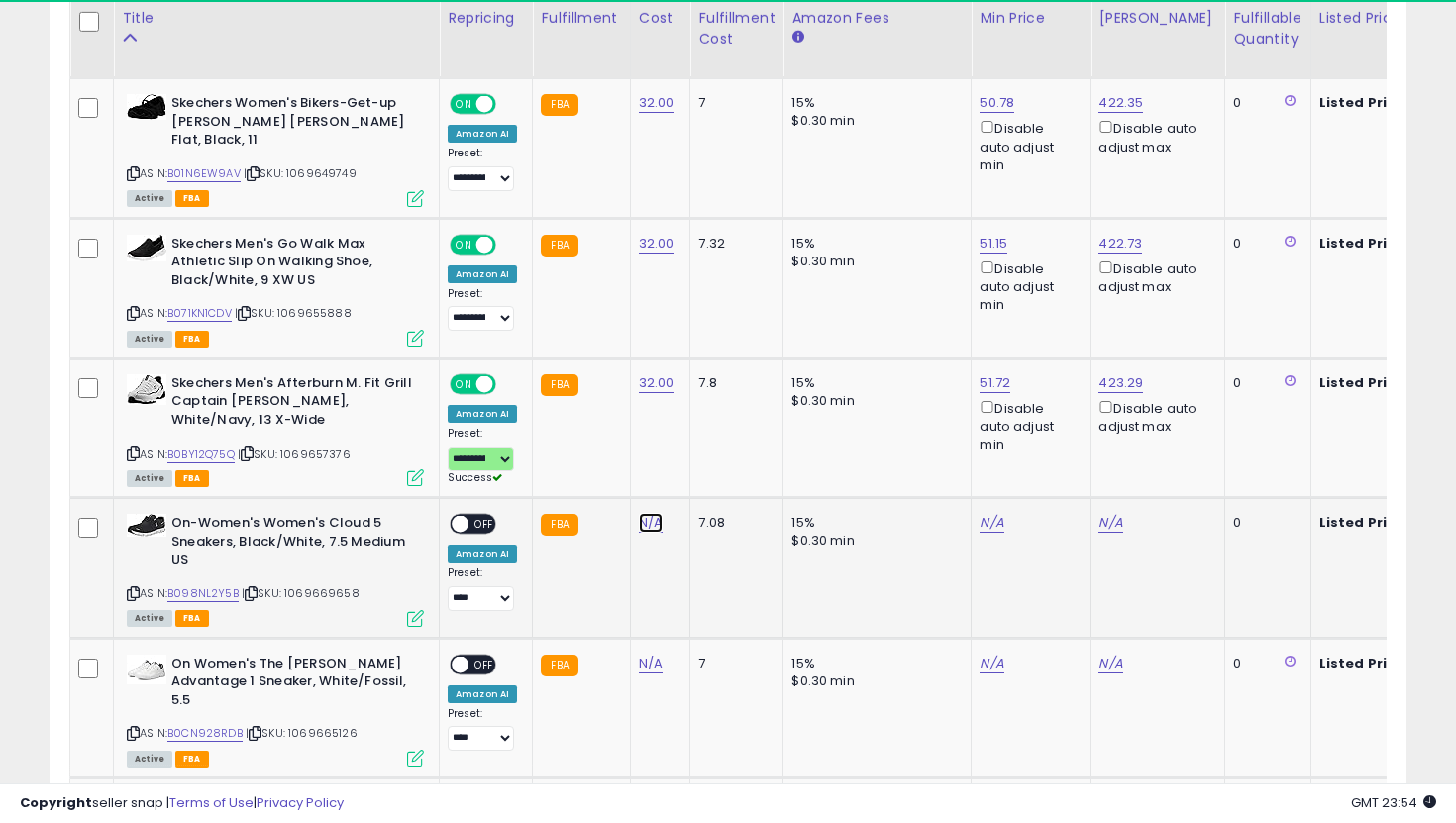 click on "N/A" at bounding box center (651, 523) 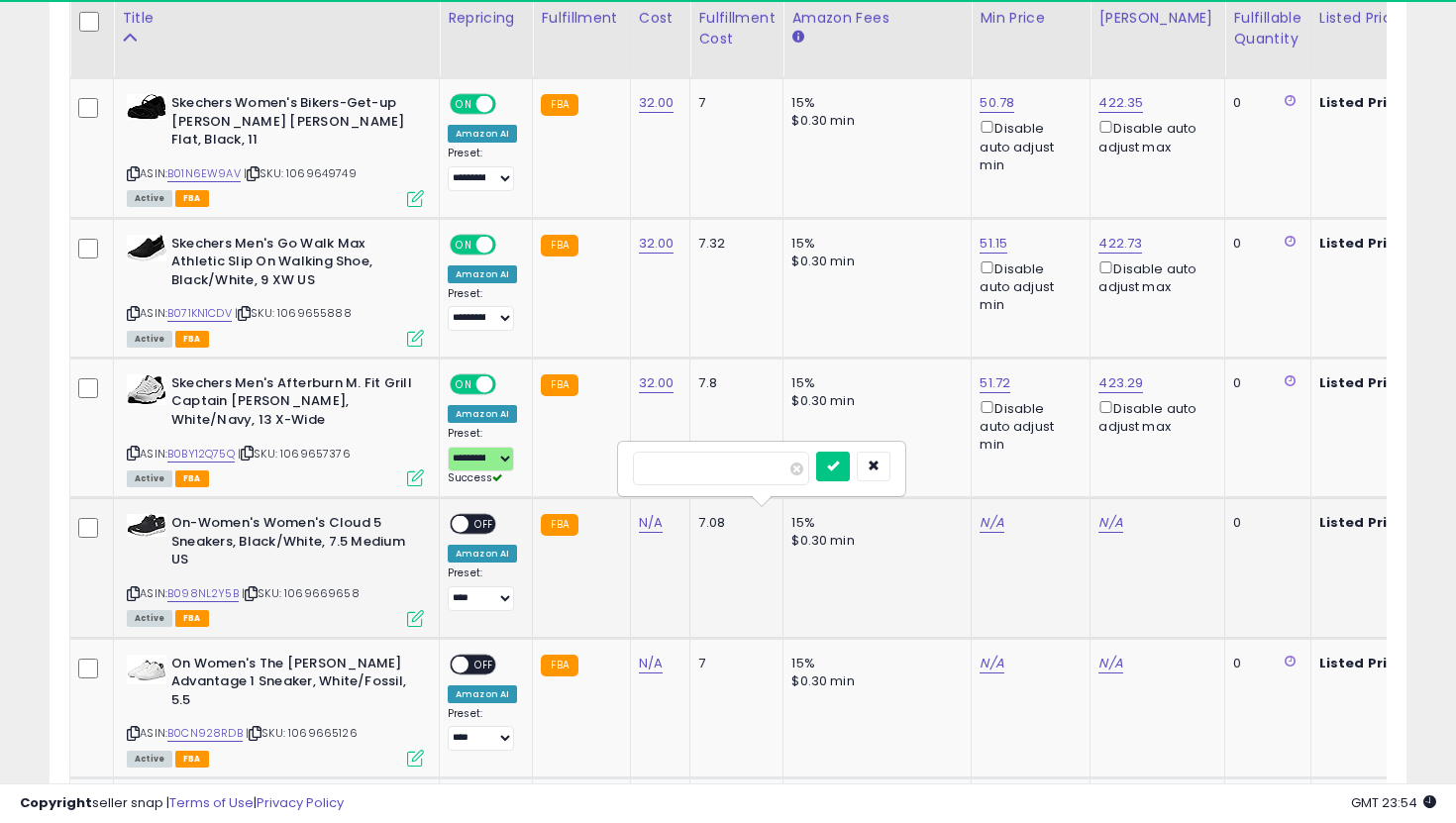 type on "*" 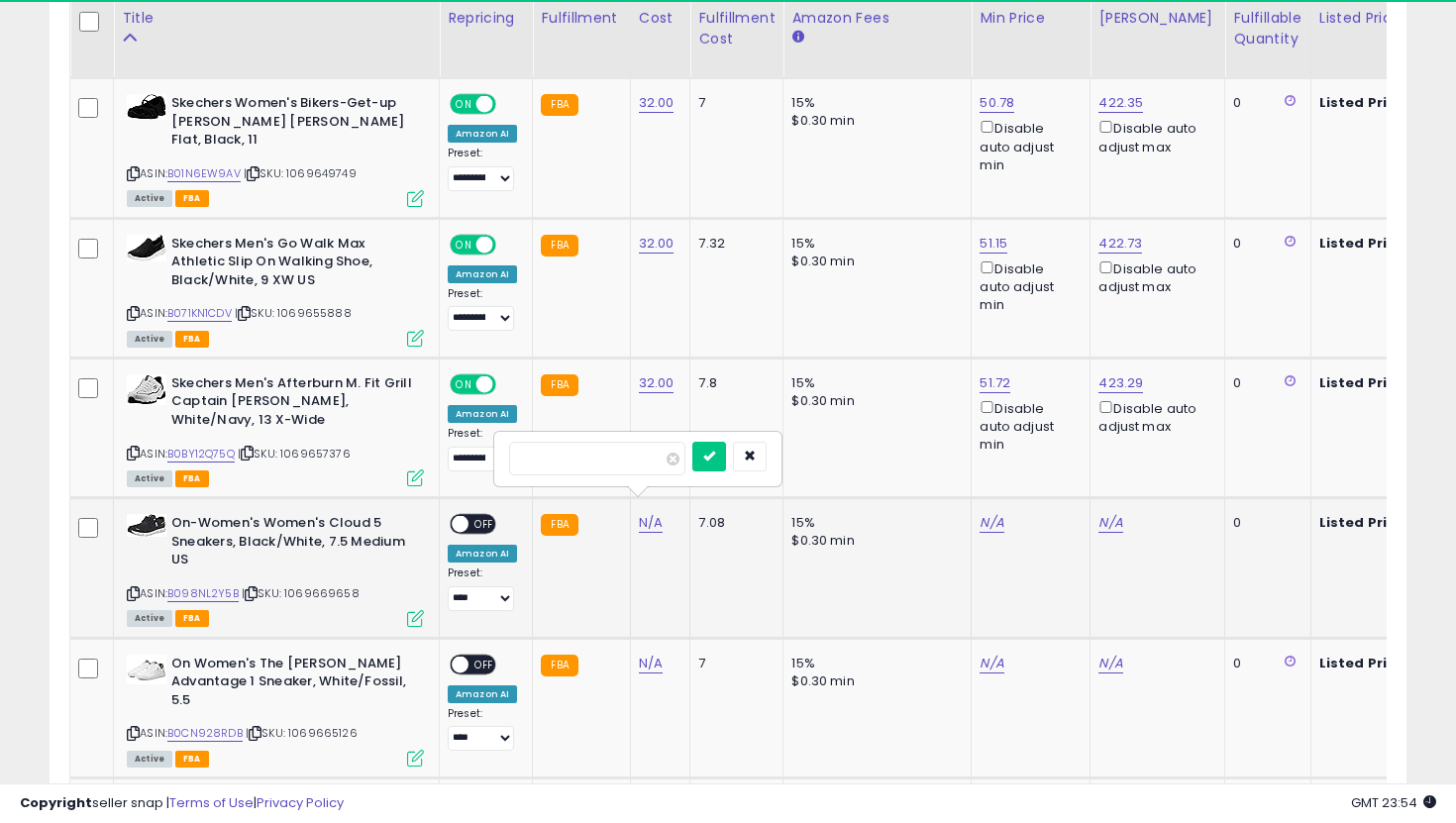 type on "***" 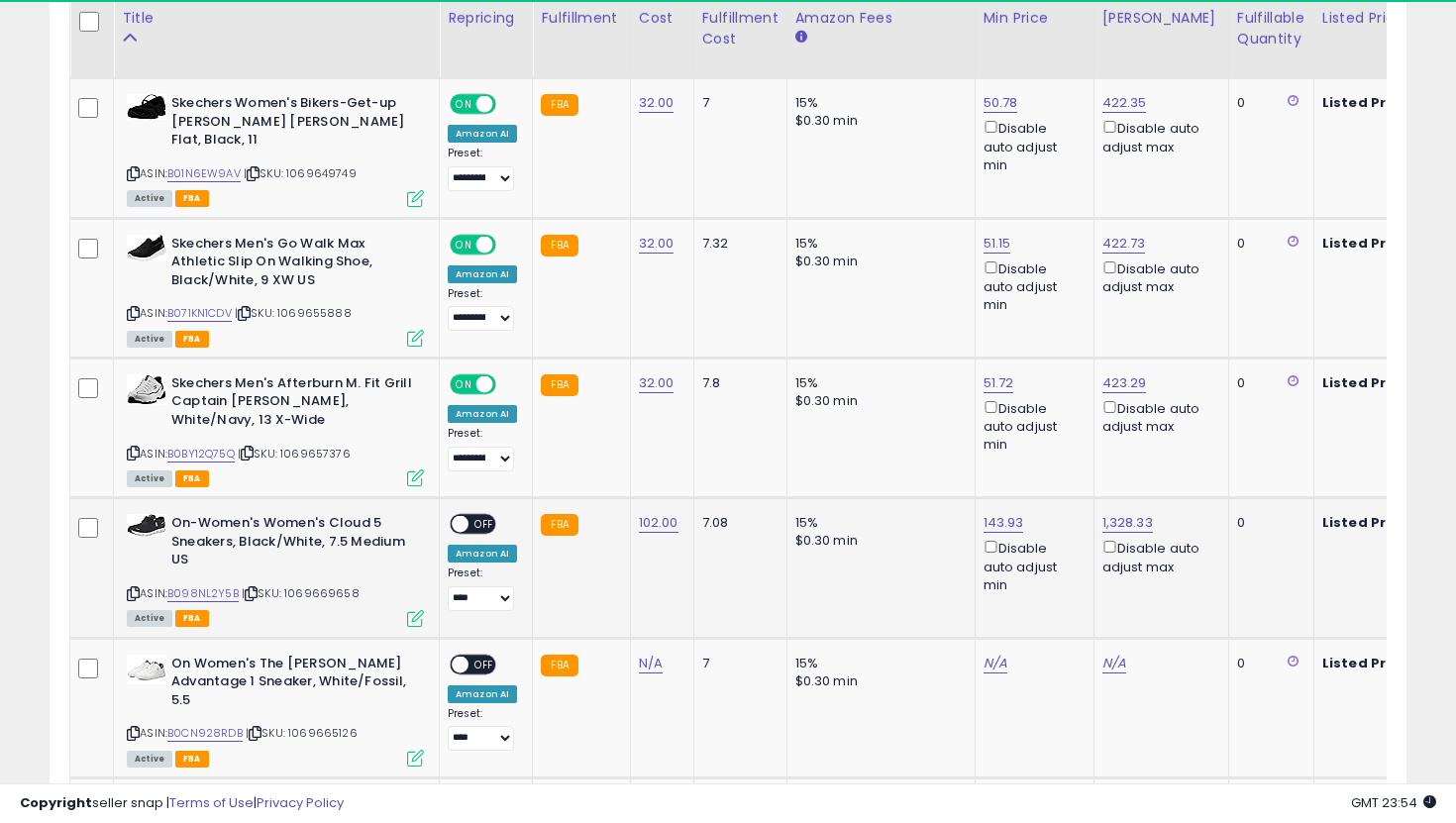 click on "OFF" at bounding box center [484, 524] 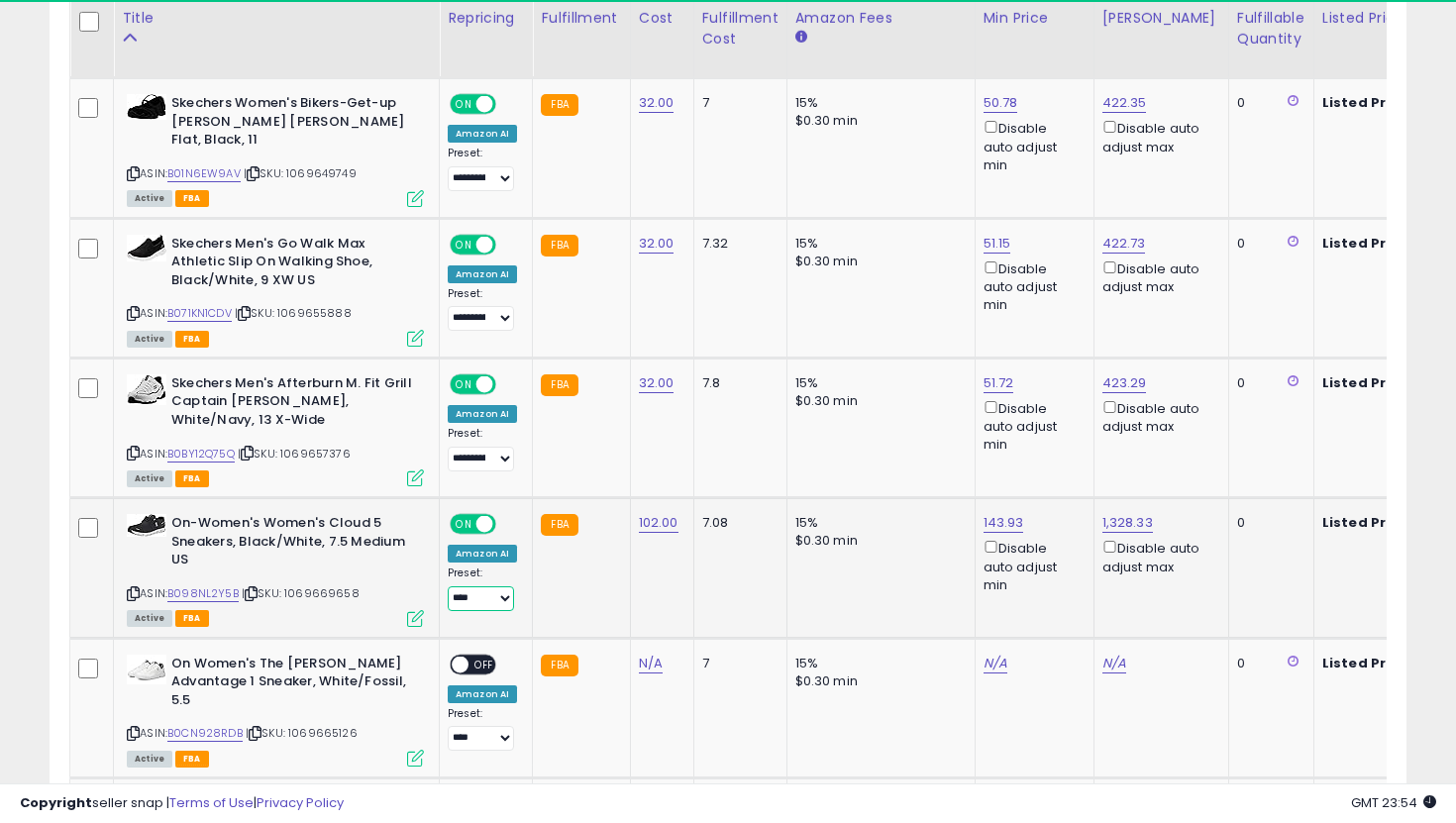 click on "**********" at bounding box center [480, 598] 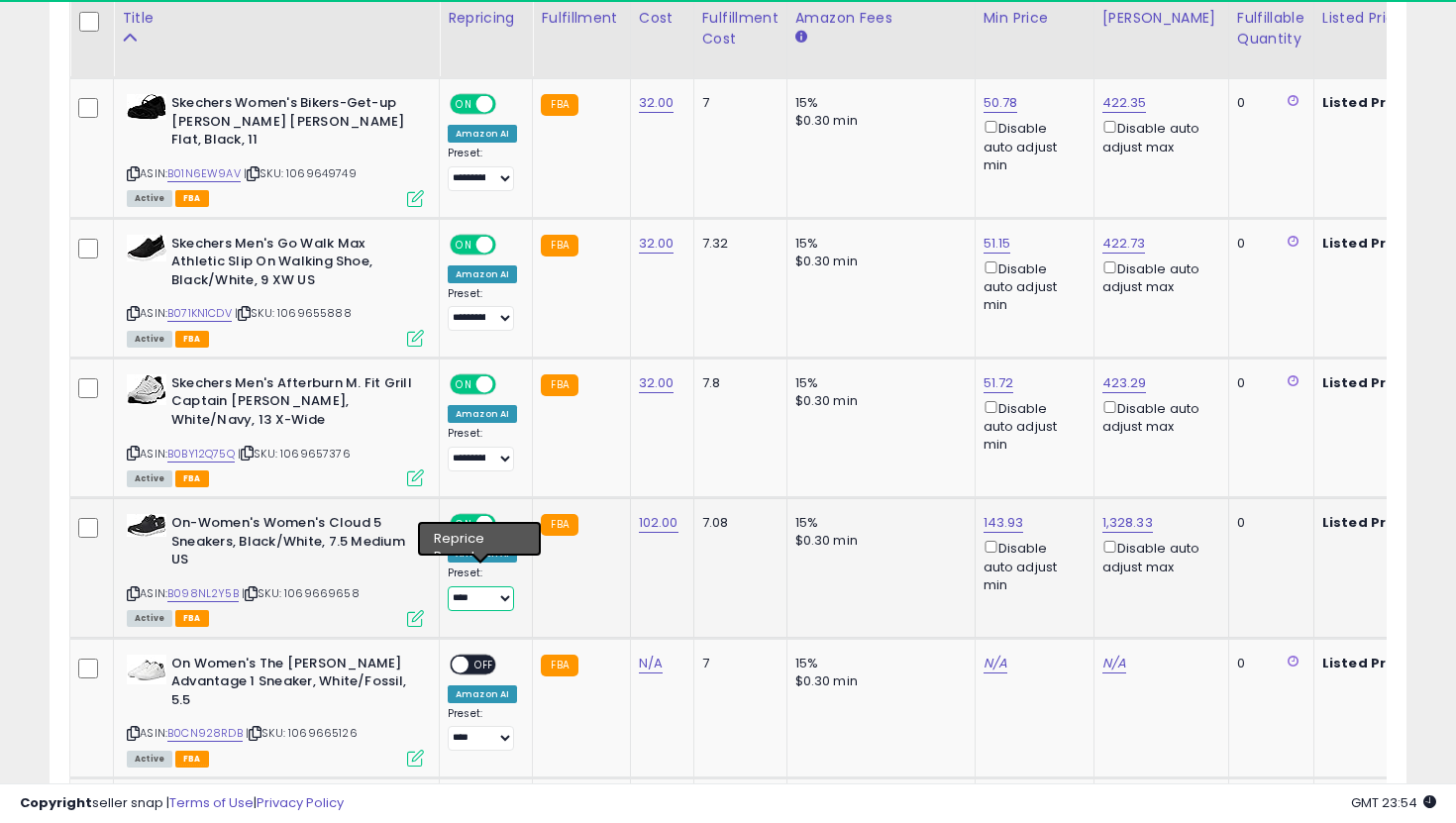 select on "**********" 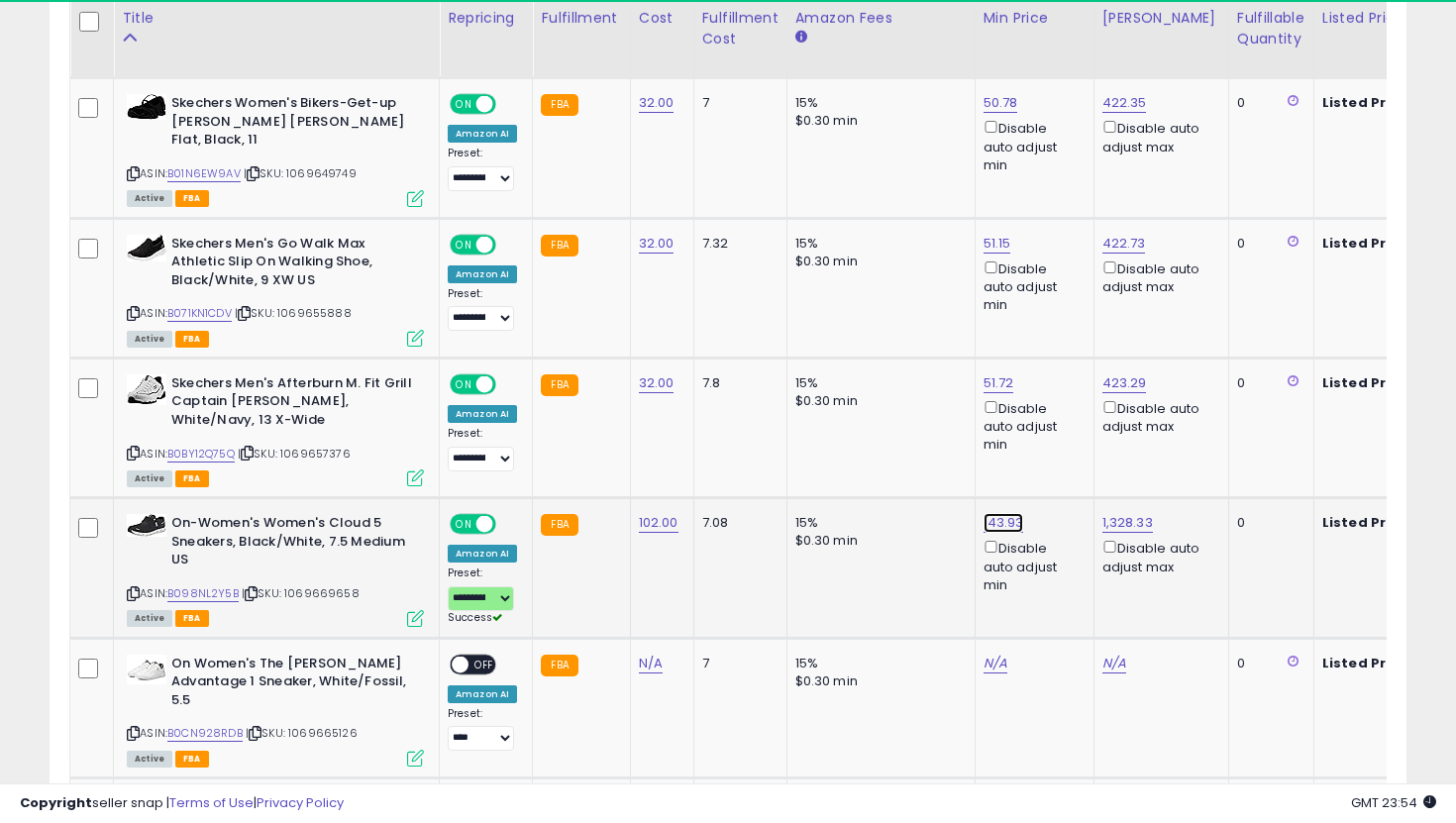 click on "143.93" at bounding box center [1001, -2174] 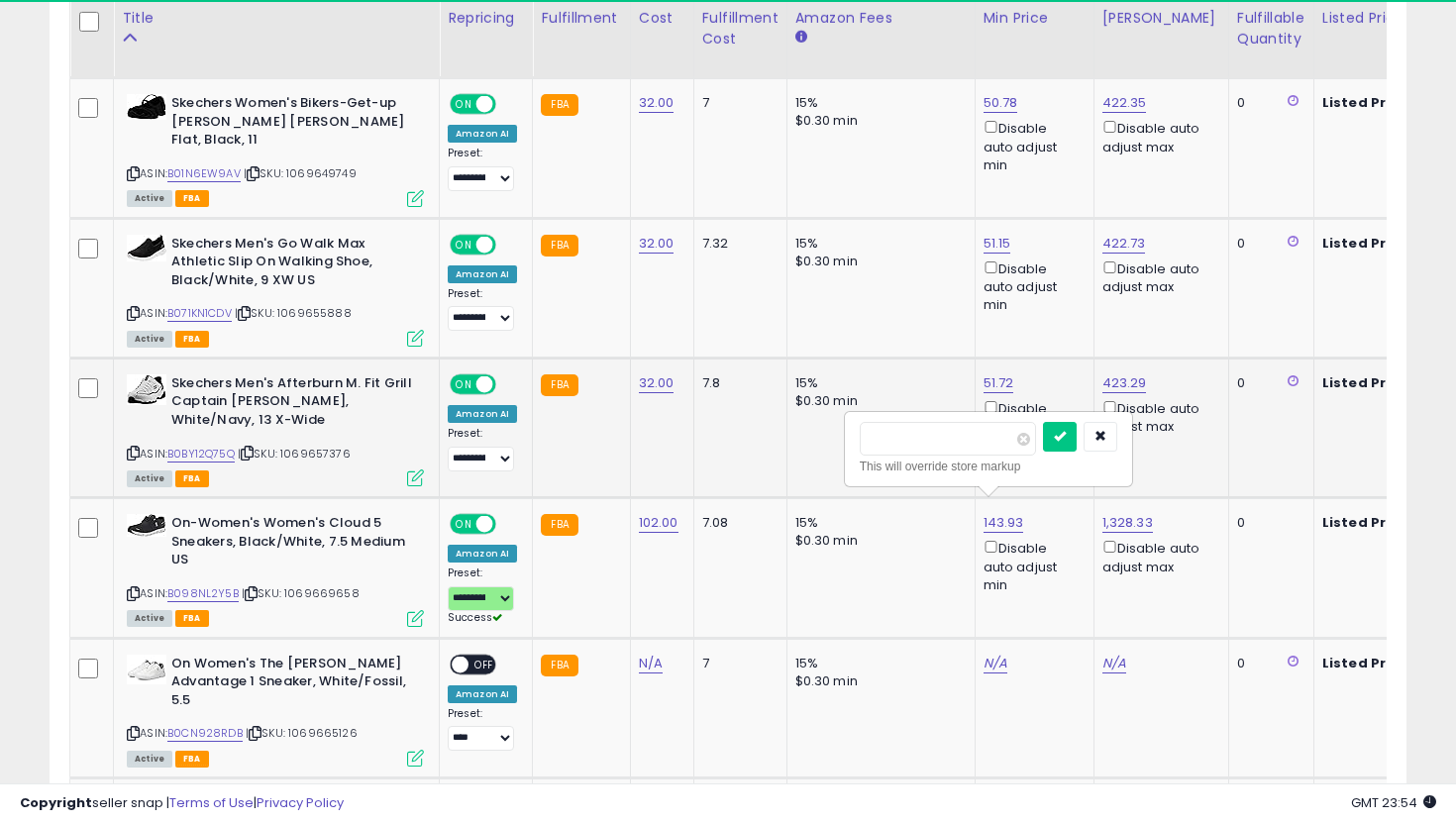 drag, startPoint x: 967, startPoint y: 437, endPoint x: 762, endPoint y: 422, distance: 205.54805 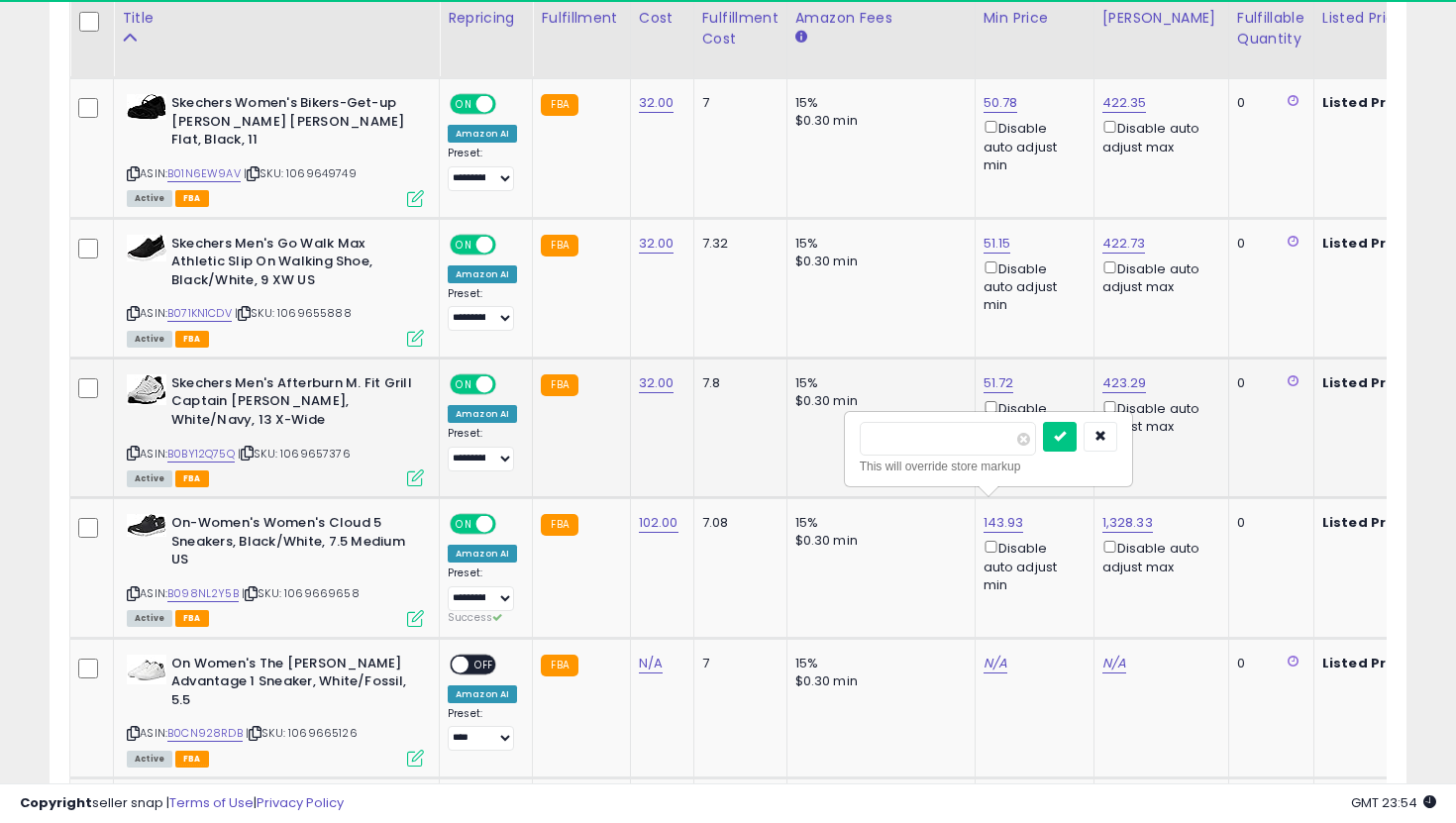 type on "***" 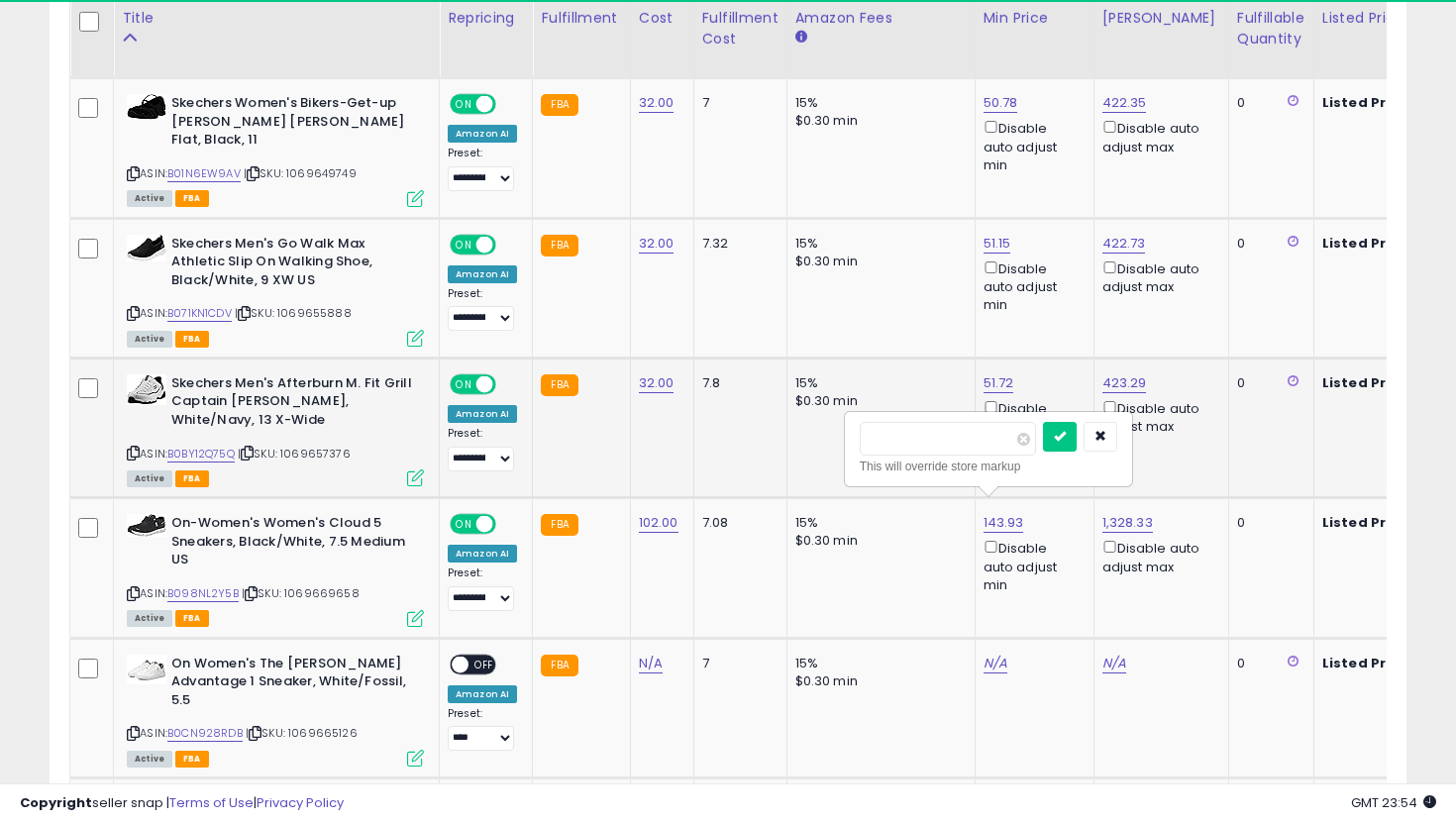 click at bounding box center (1060, 437) 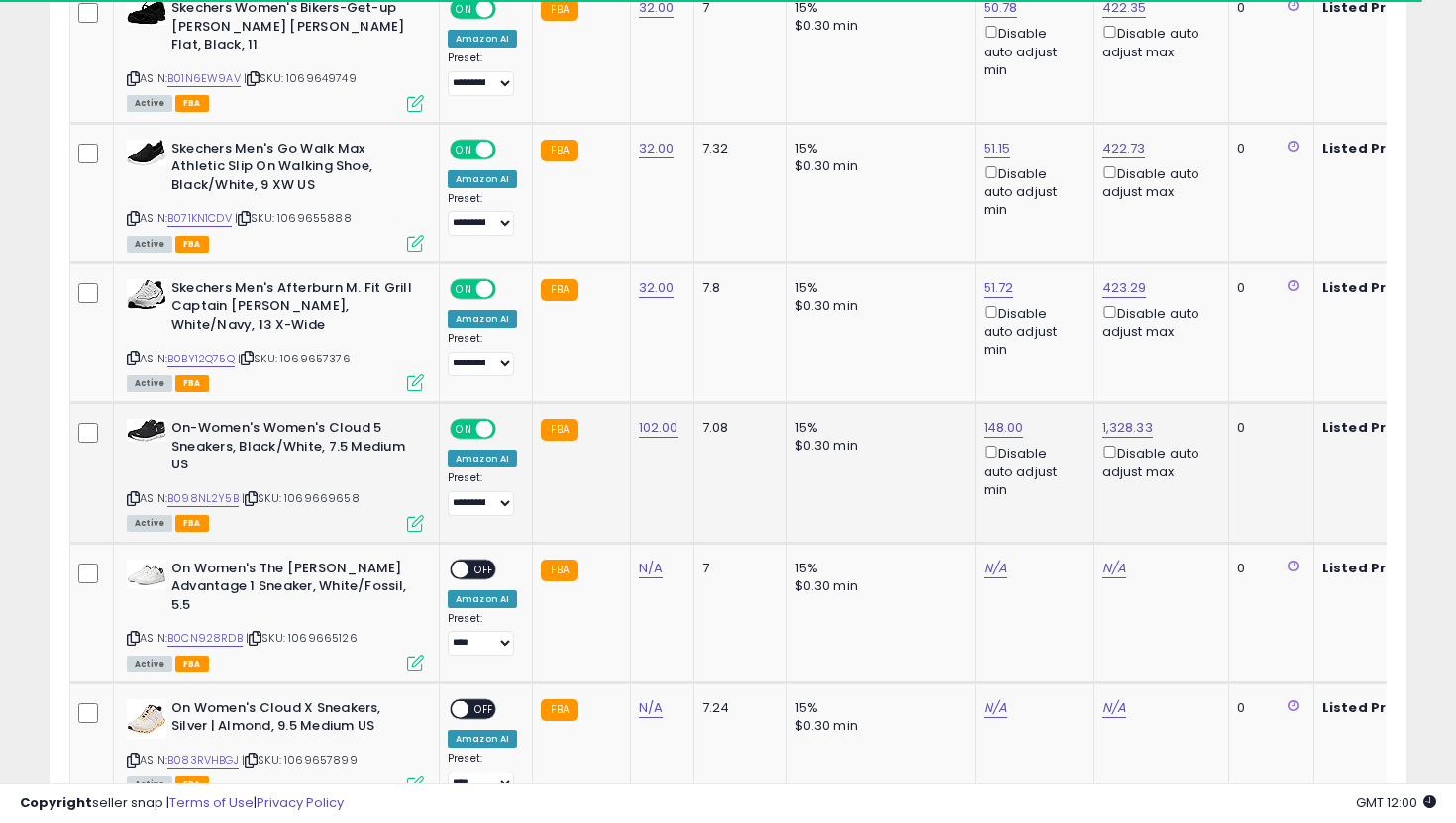 scroll, scrollTop: 3360, scrollLeft: 0, axis: vertical 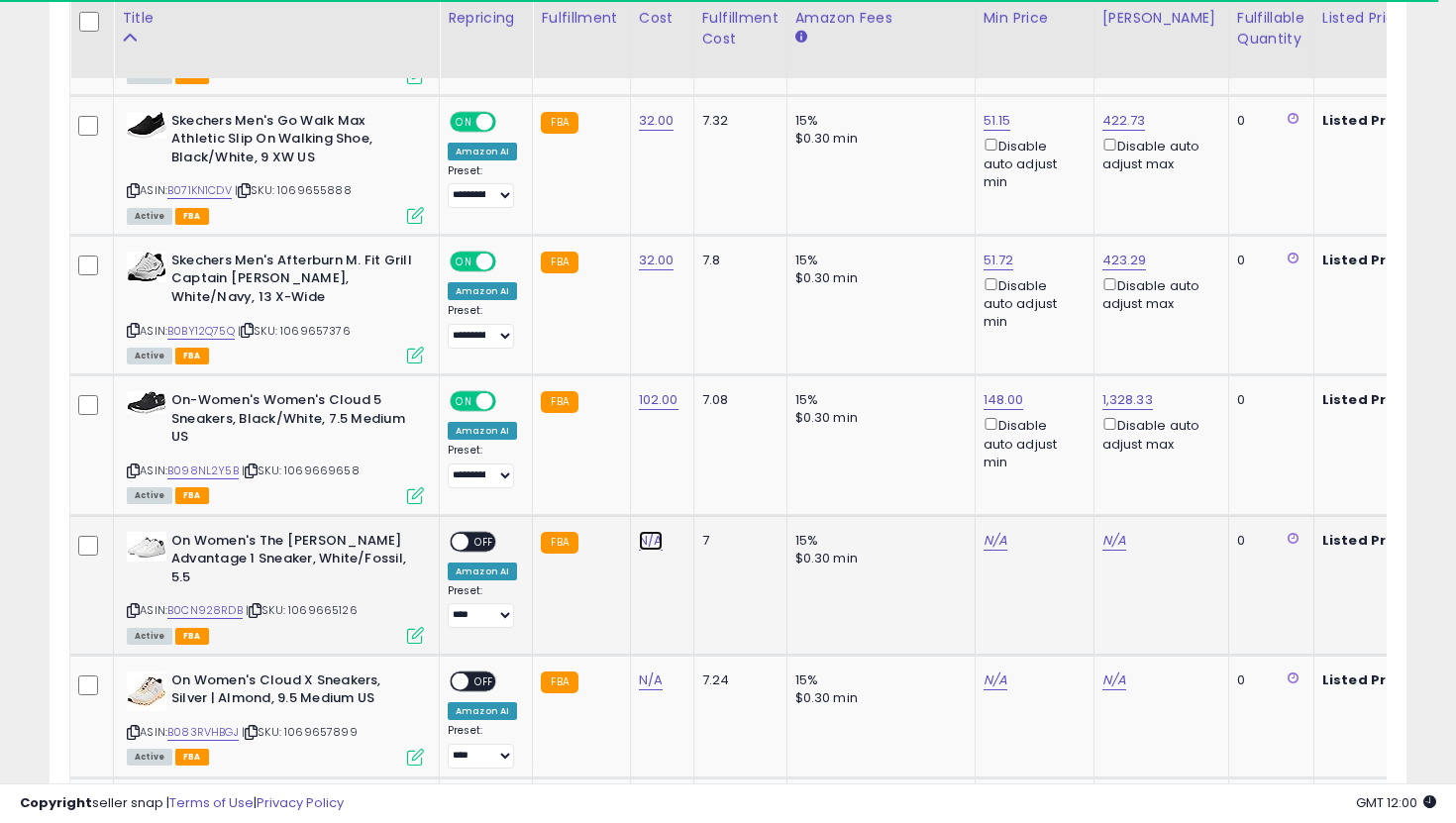 click on "N/A" at bounding box center (651, 541) 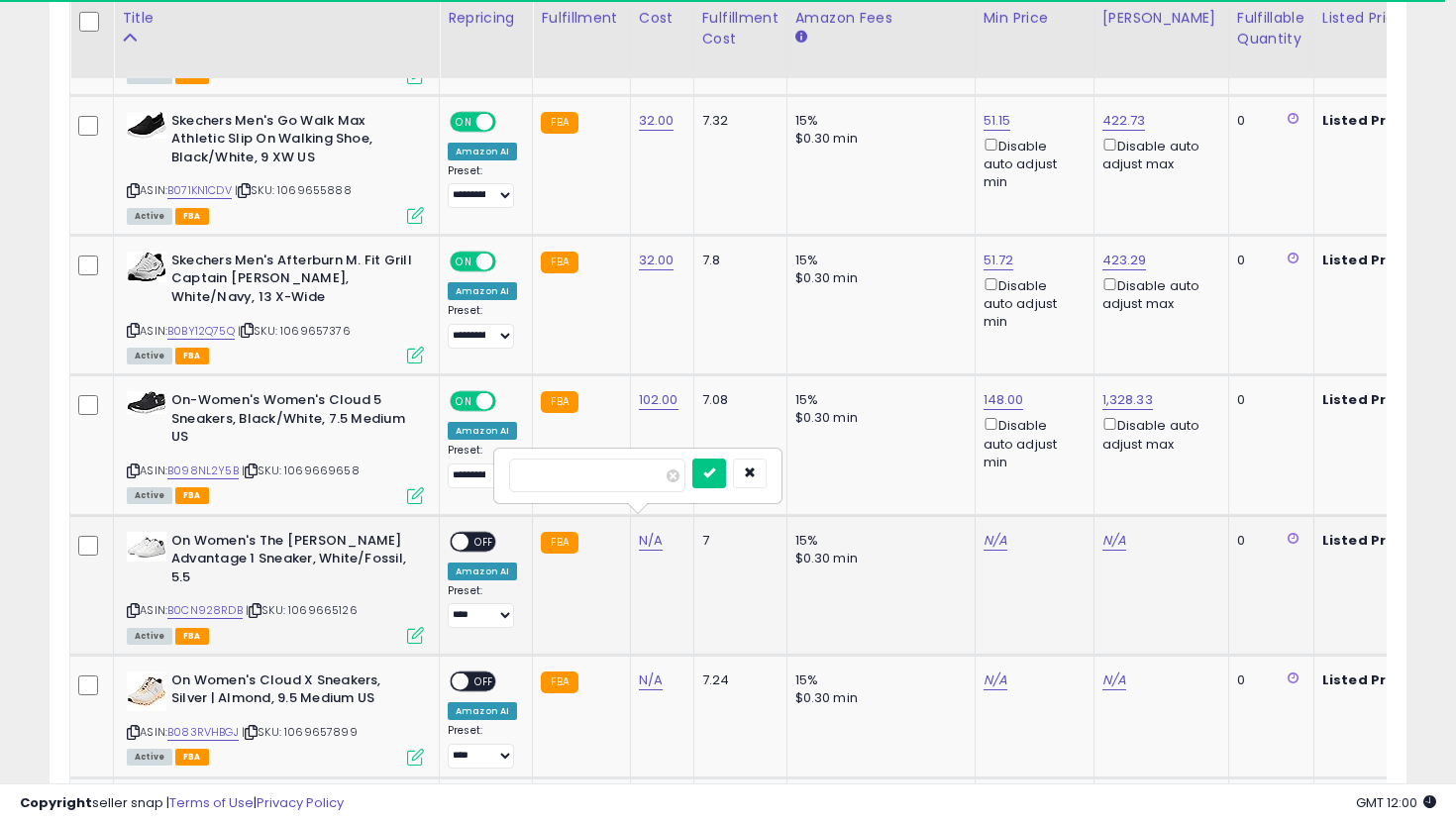 type on "***" 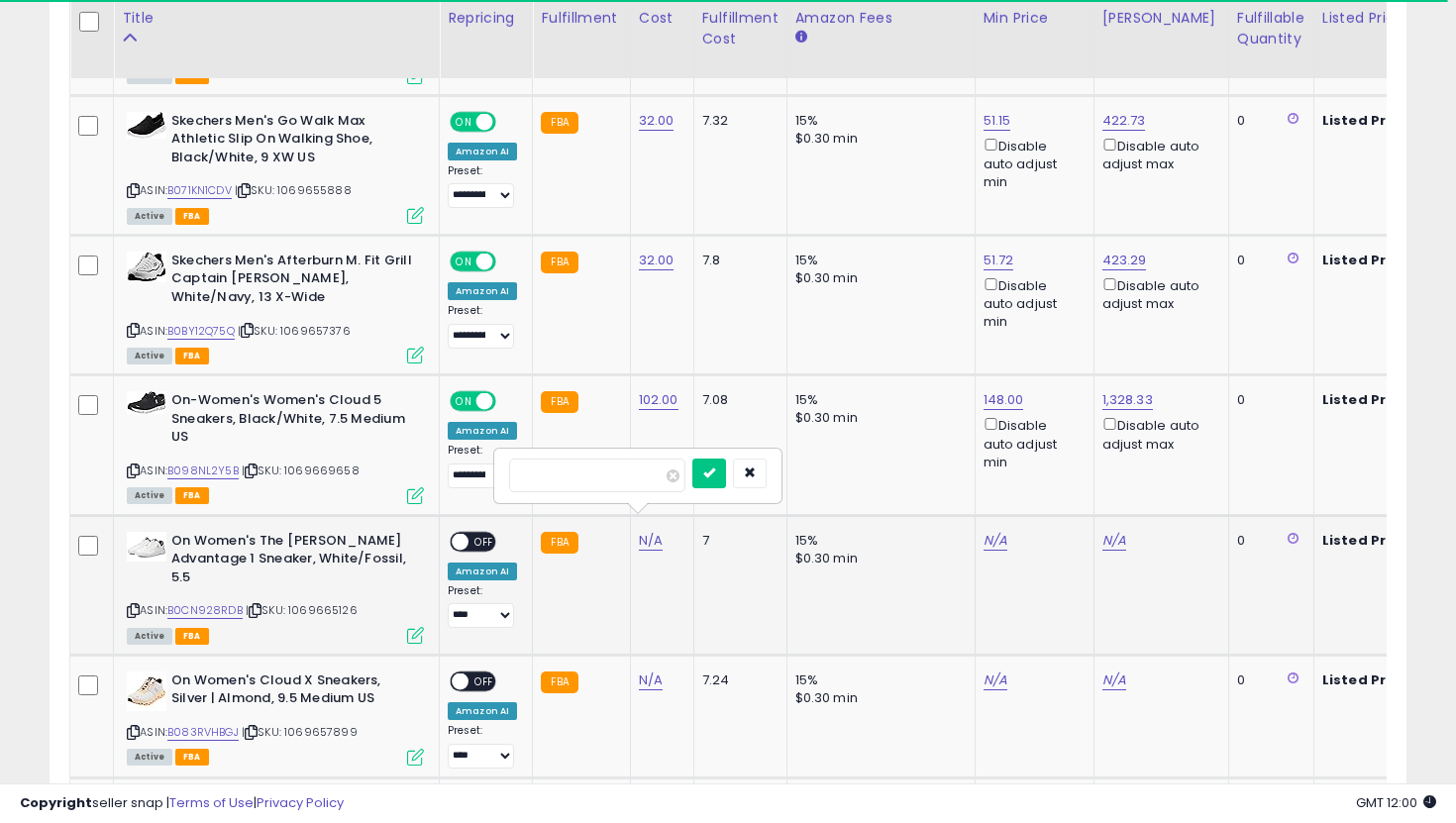 click at bounding box center (709, 473) 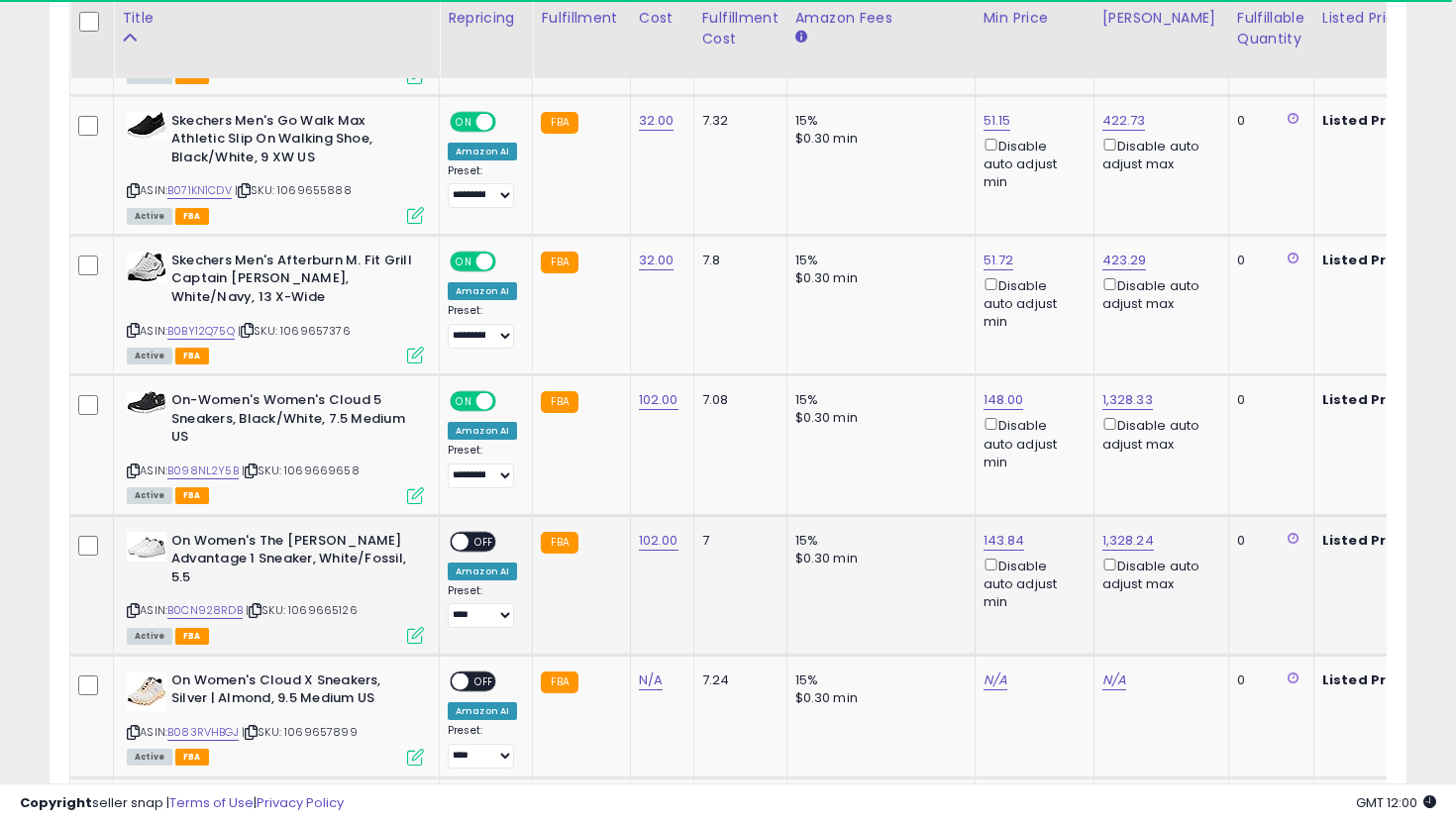 click at bounding box center (460, 541) 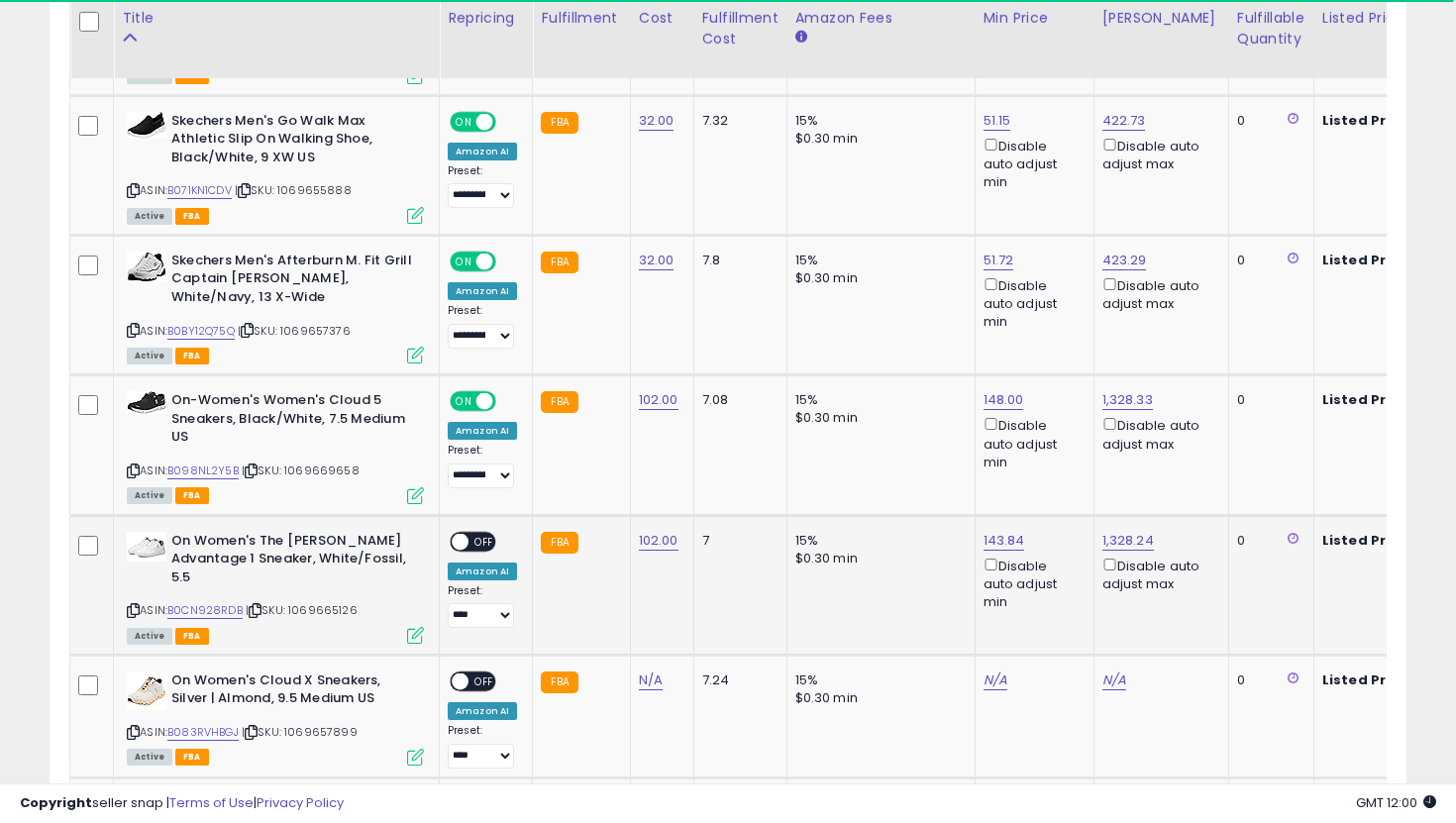 click at bounding box center (460, 541) 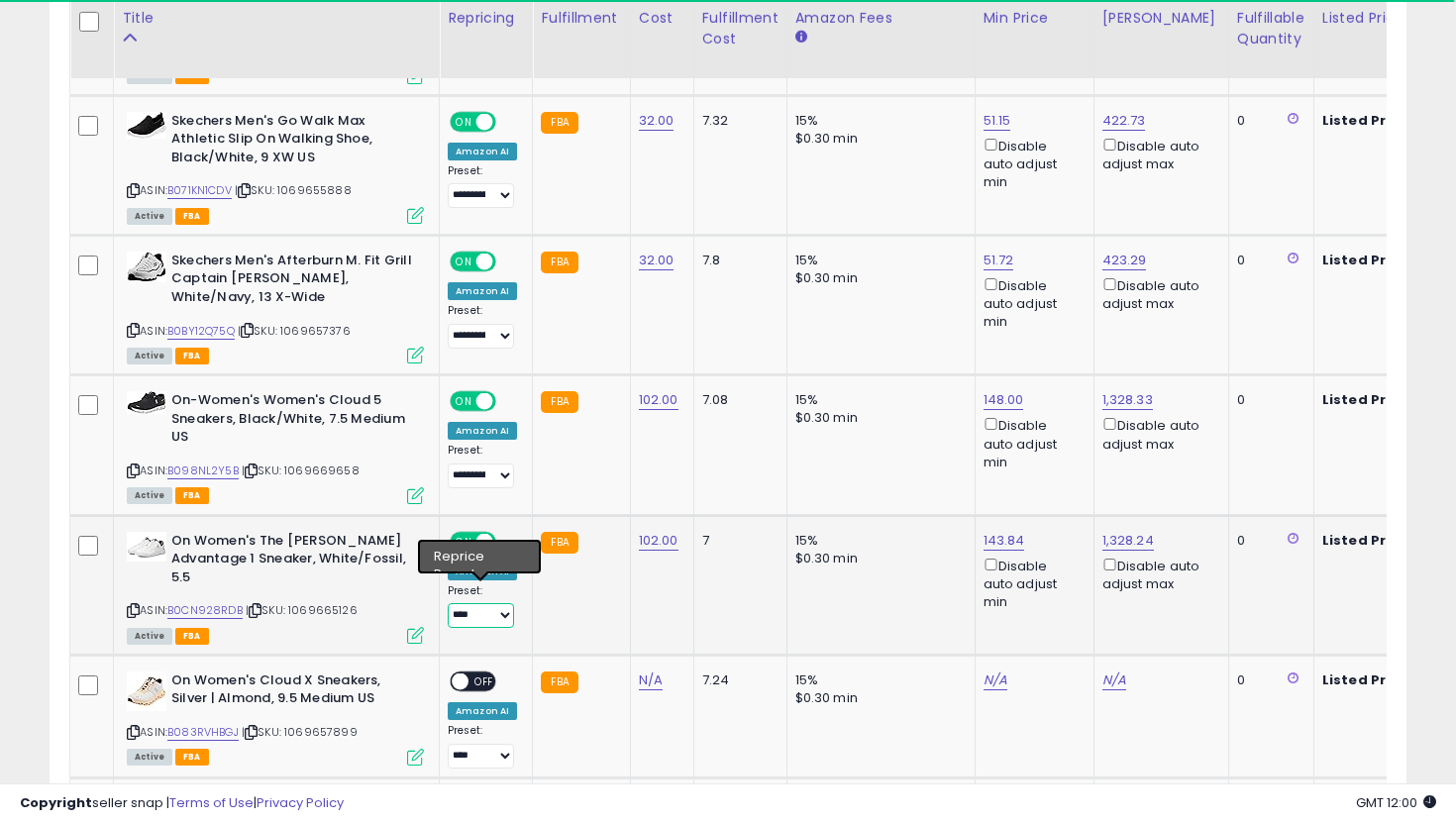 click on "**********" at bounding box center [480, 615] 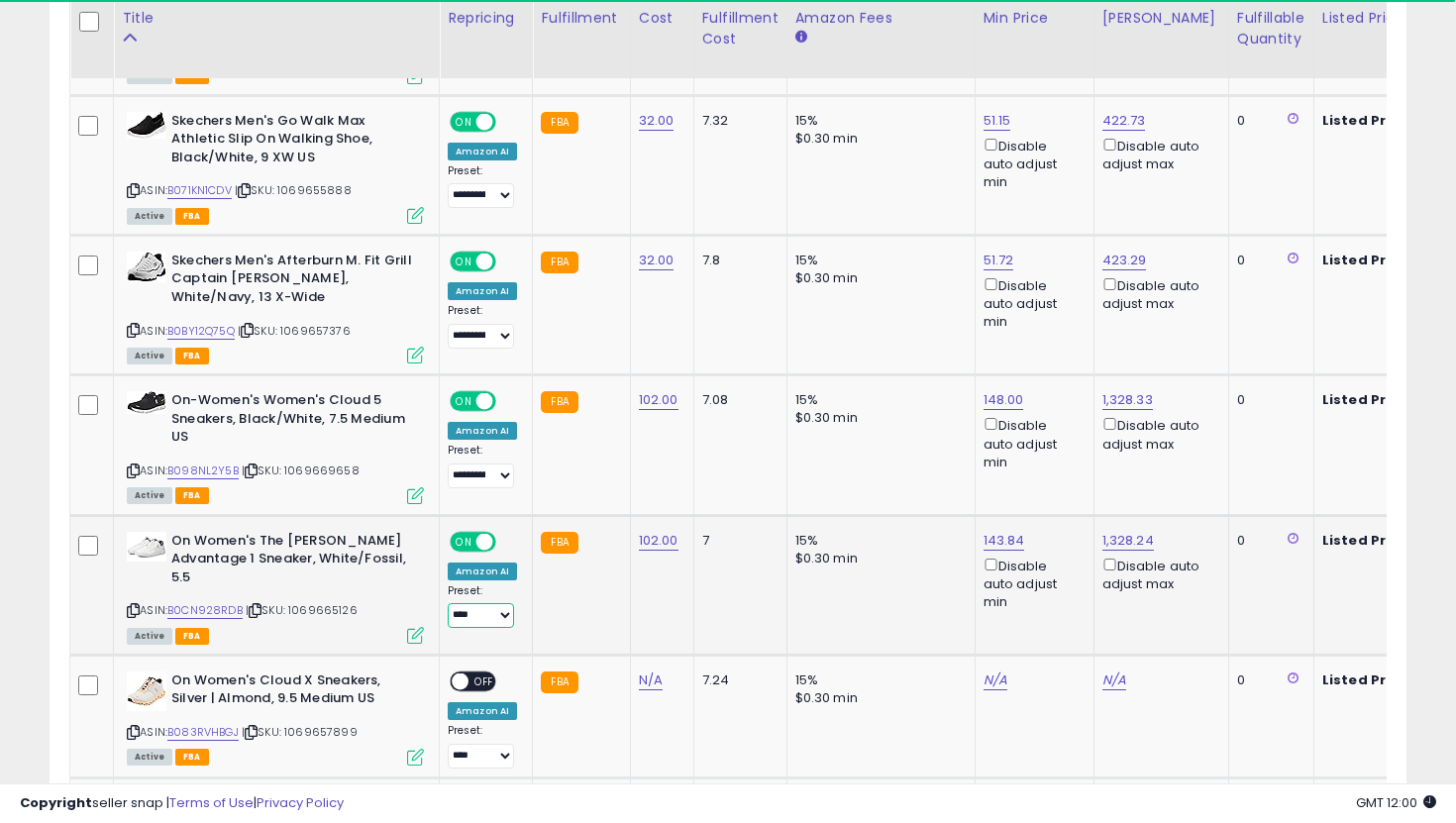 select on "**********" 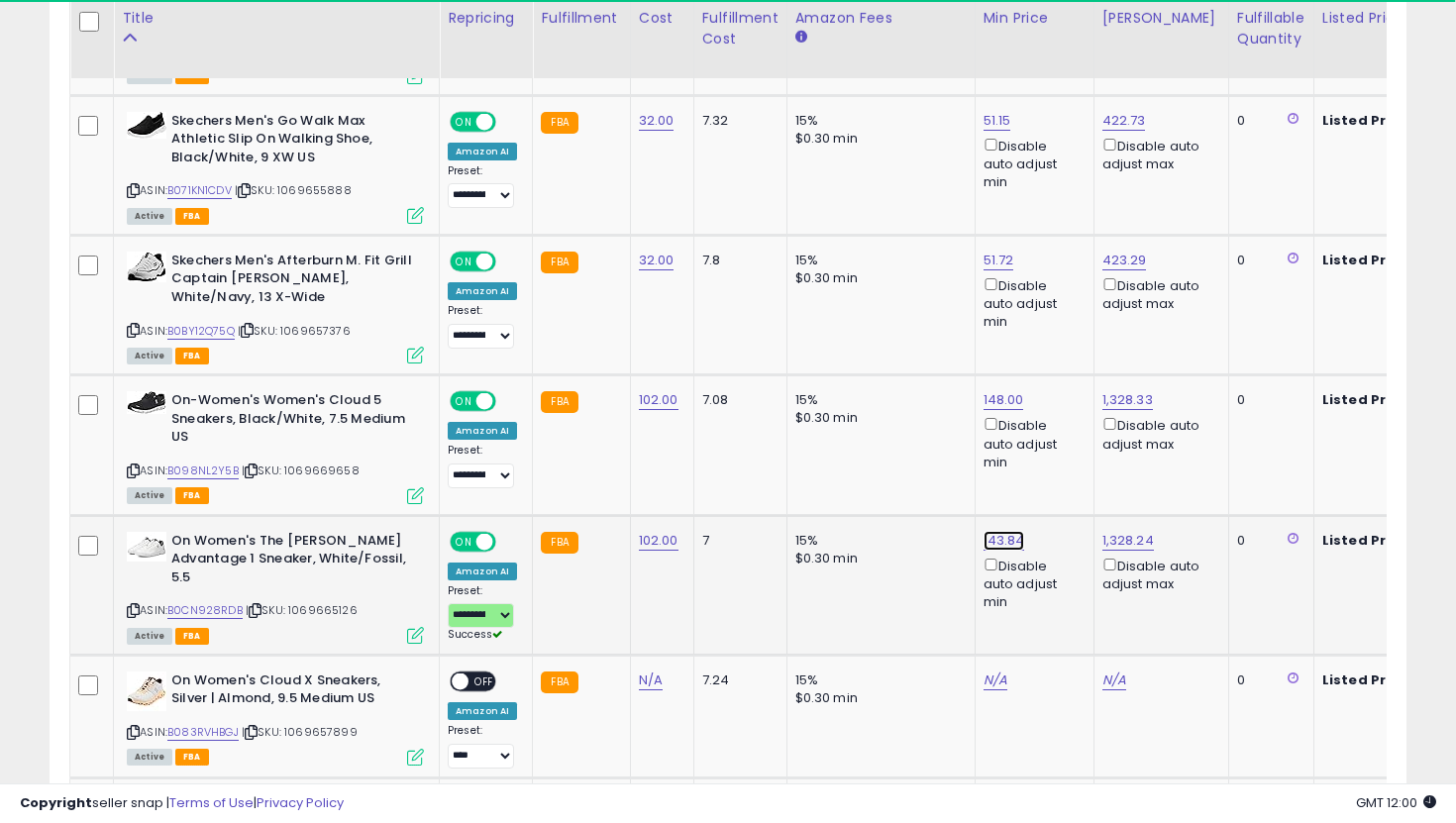 click on "143.84" at bounding box center (1001, -2297) 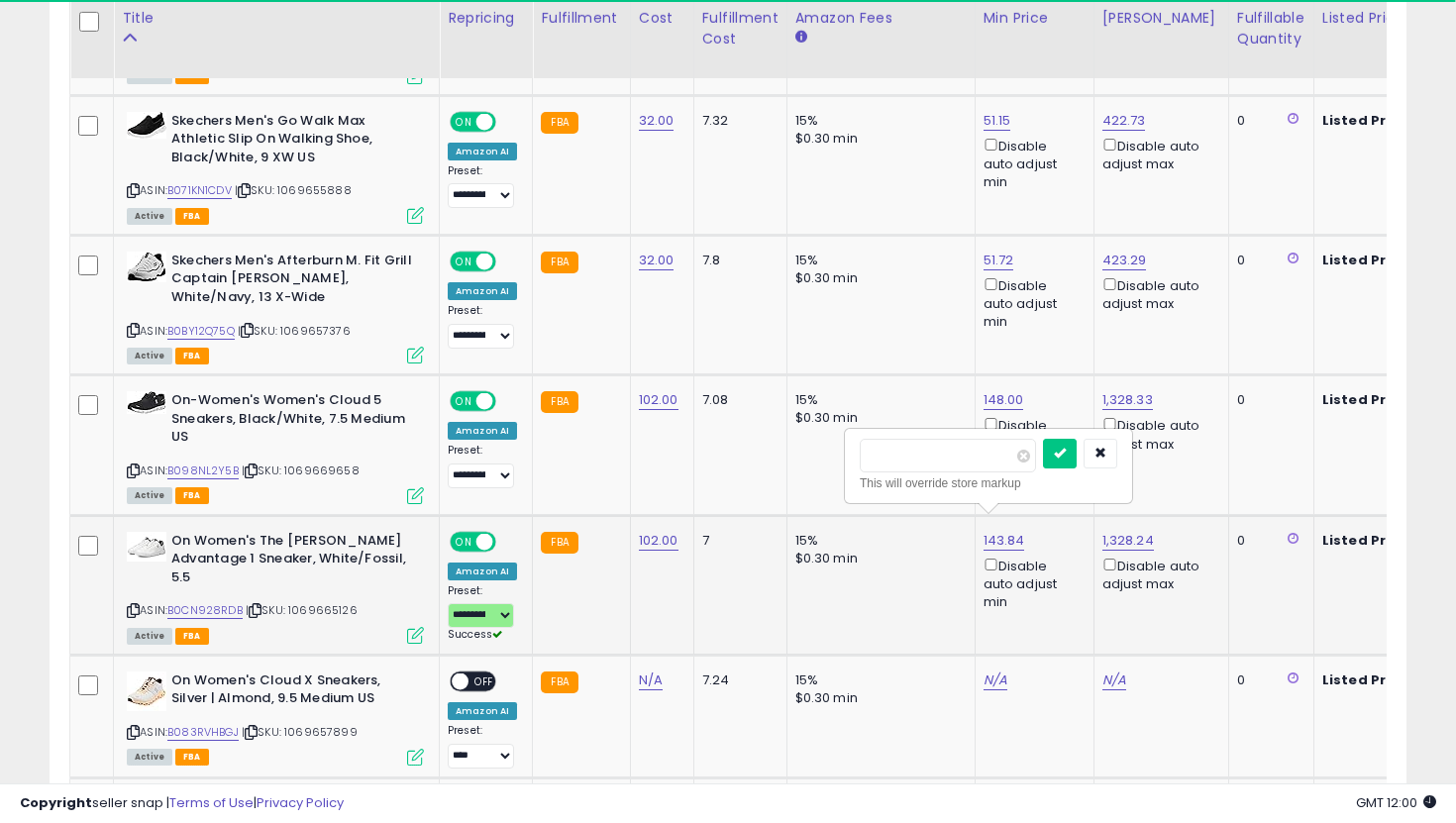 click on "******" at bounding box center (948, 456) 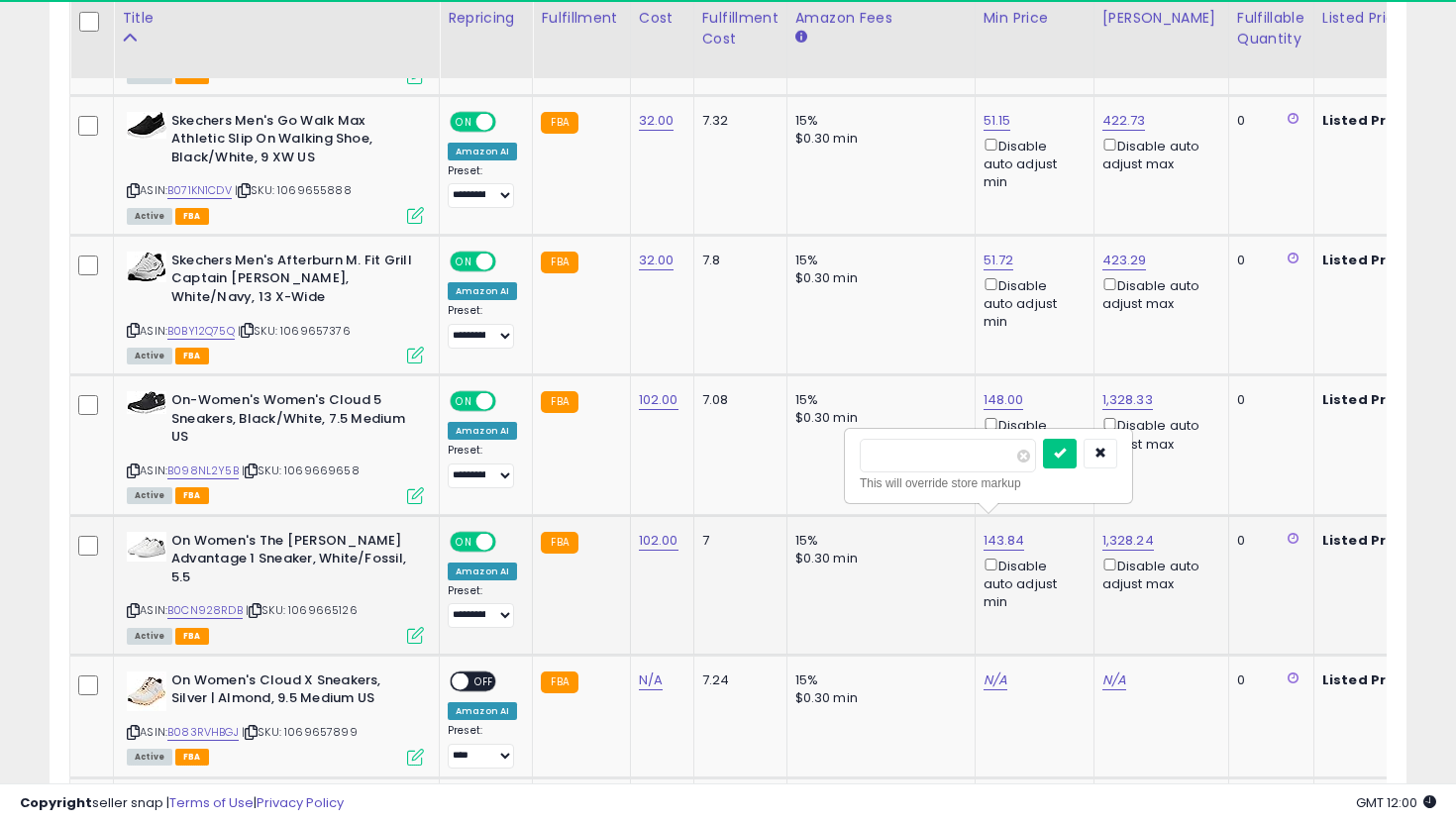 type on "***" 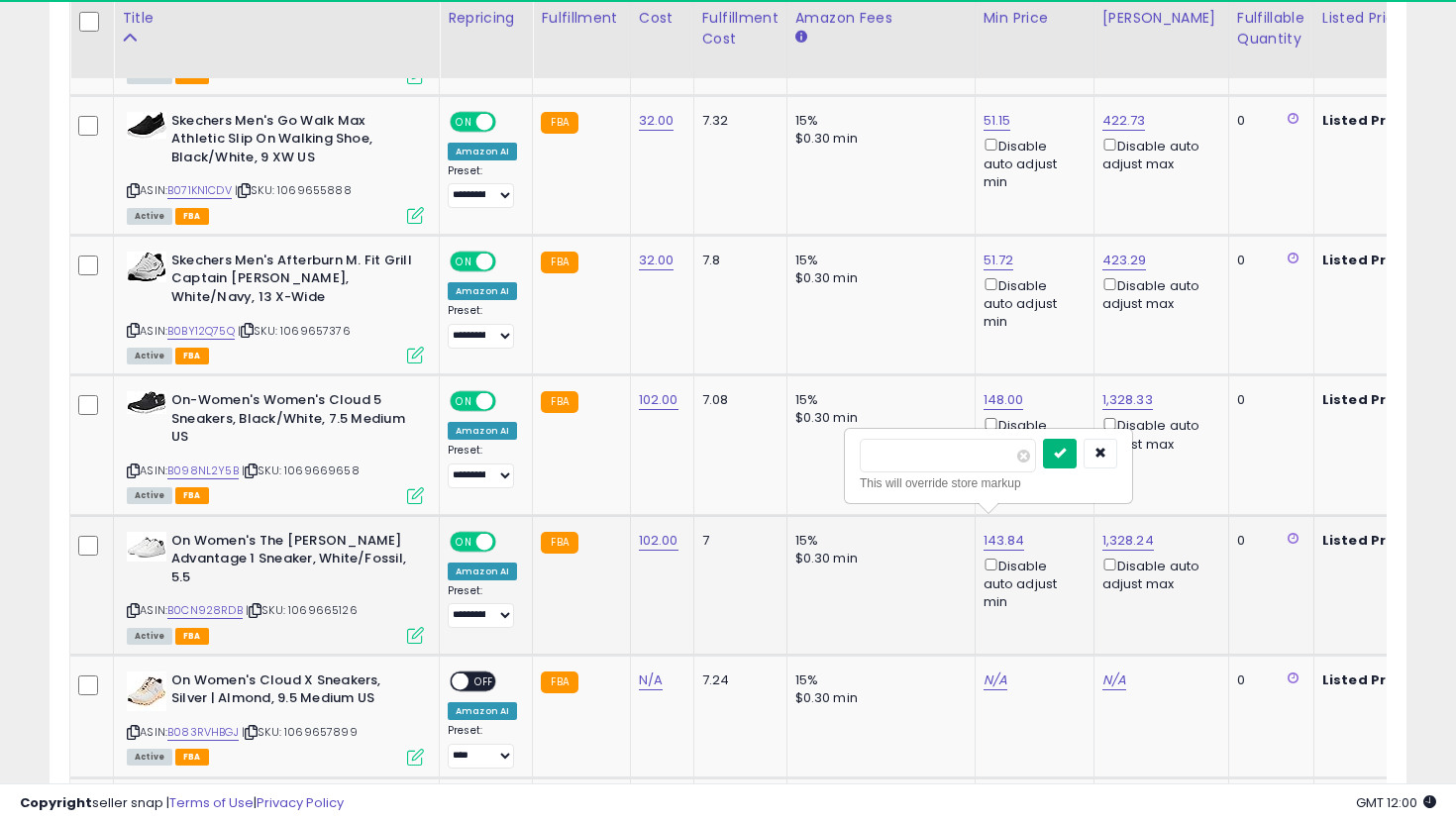 click at bounding box center [1060, 453] 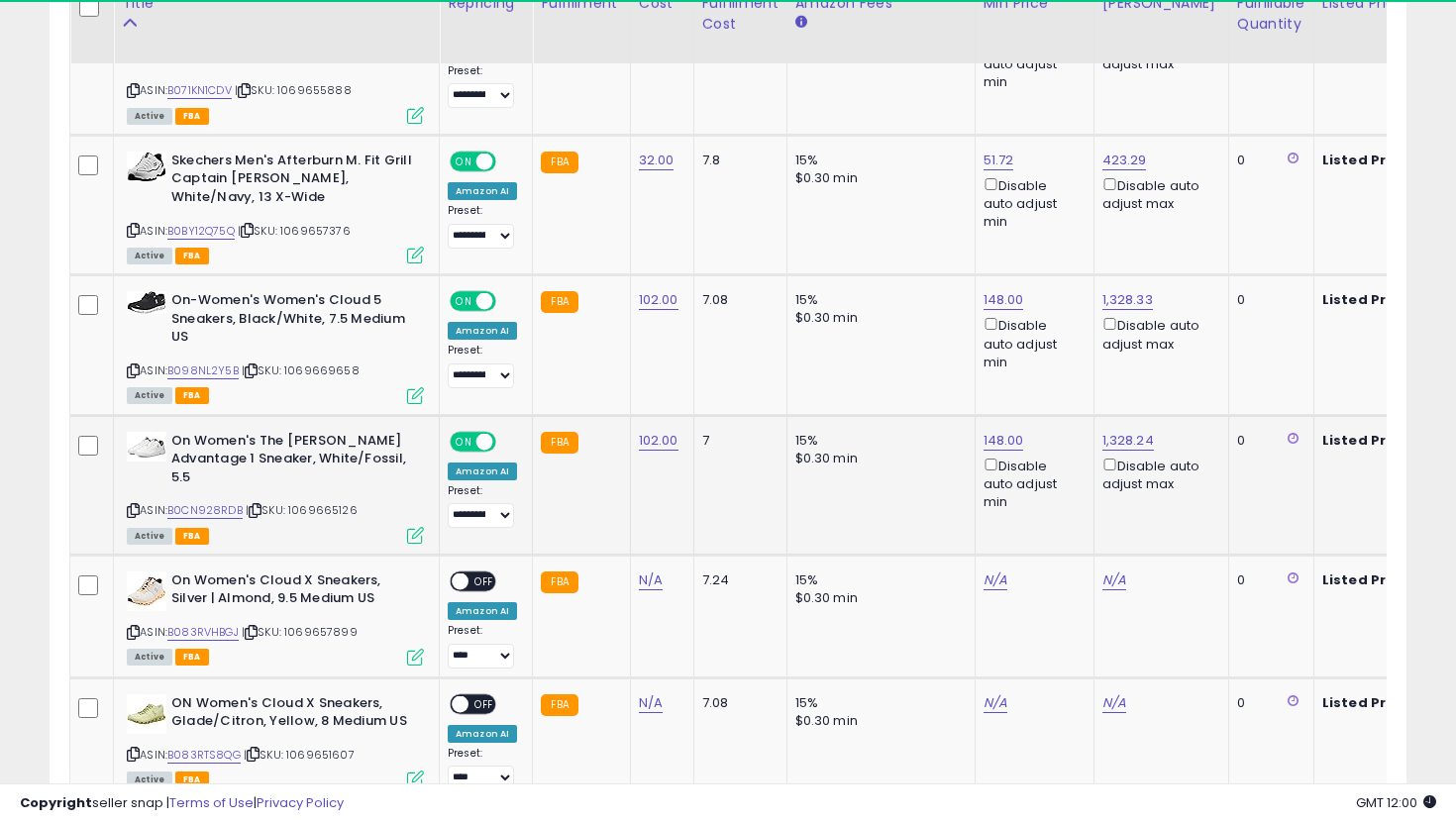 scroll, scrollTop: 3461, scrollLeft: 0, axis: vertical 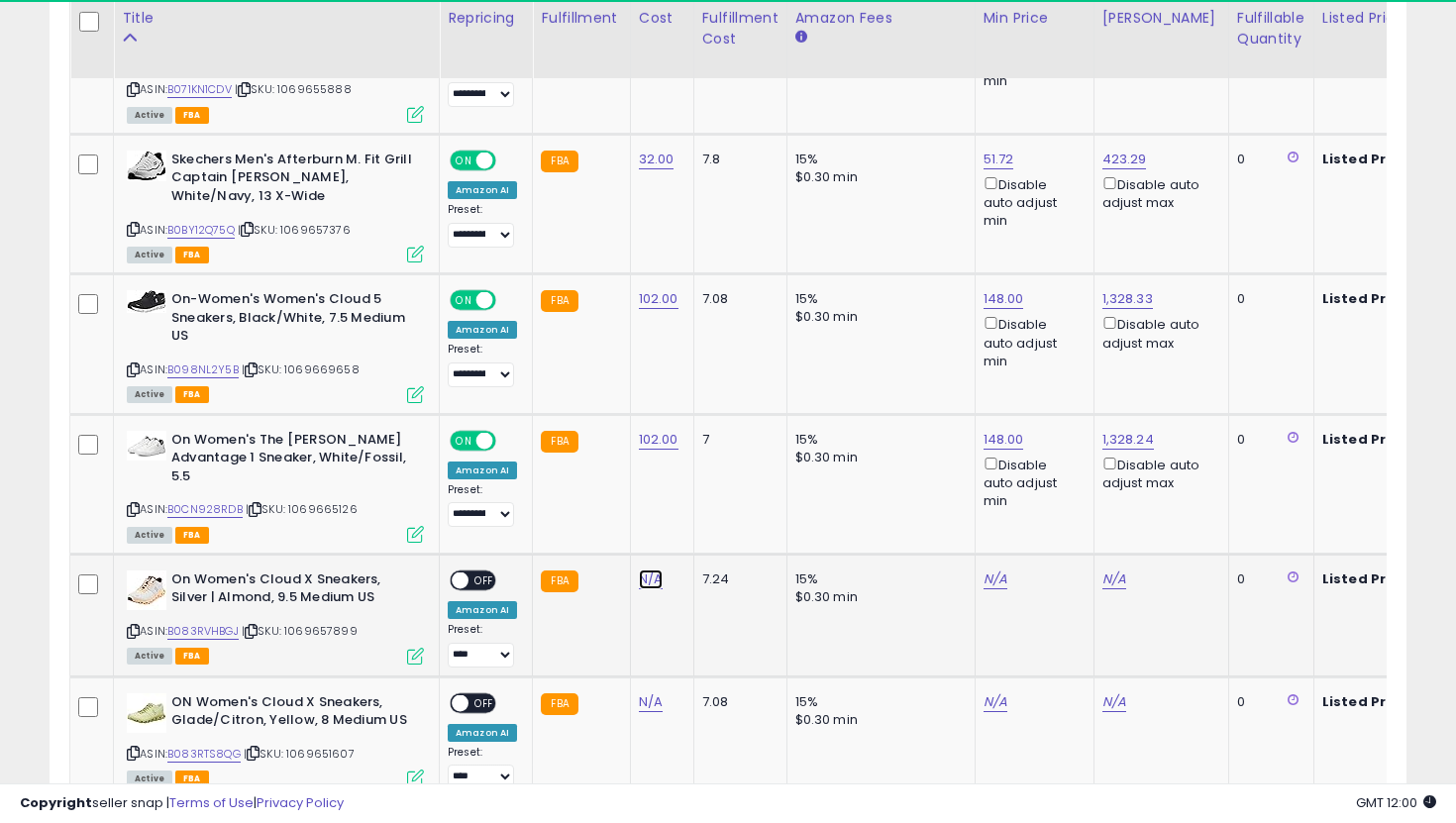 click on "N/A" at bounding box center (651, 579) 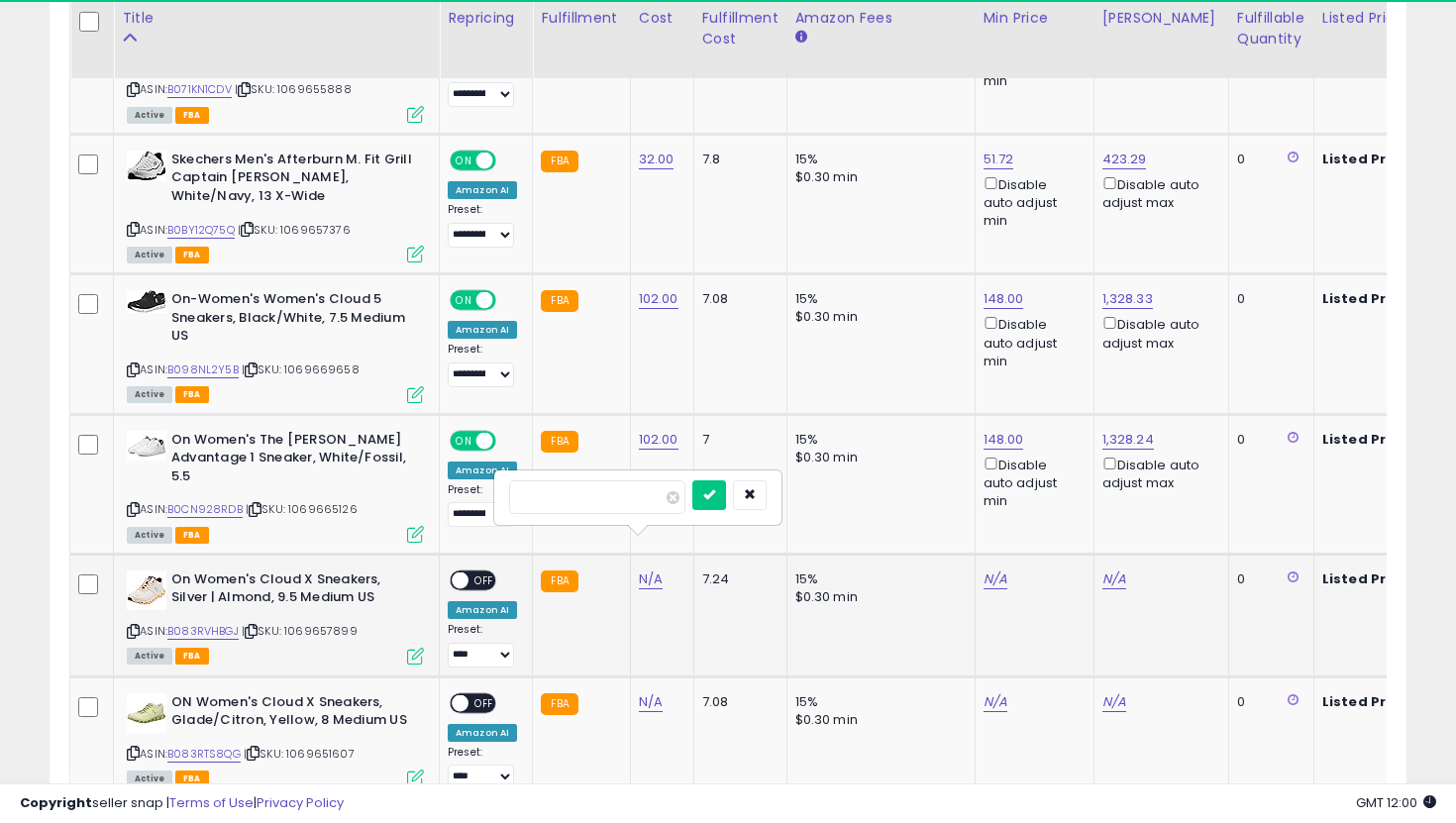 type on "***" 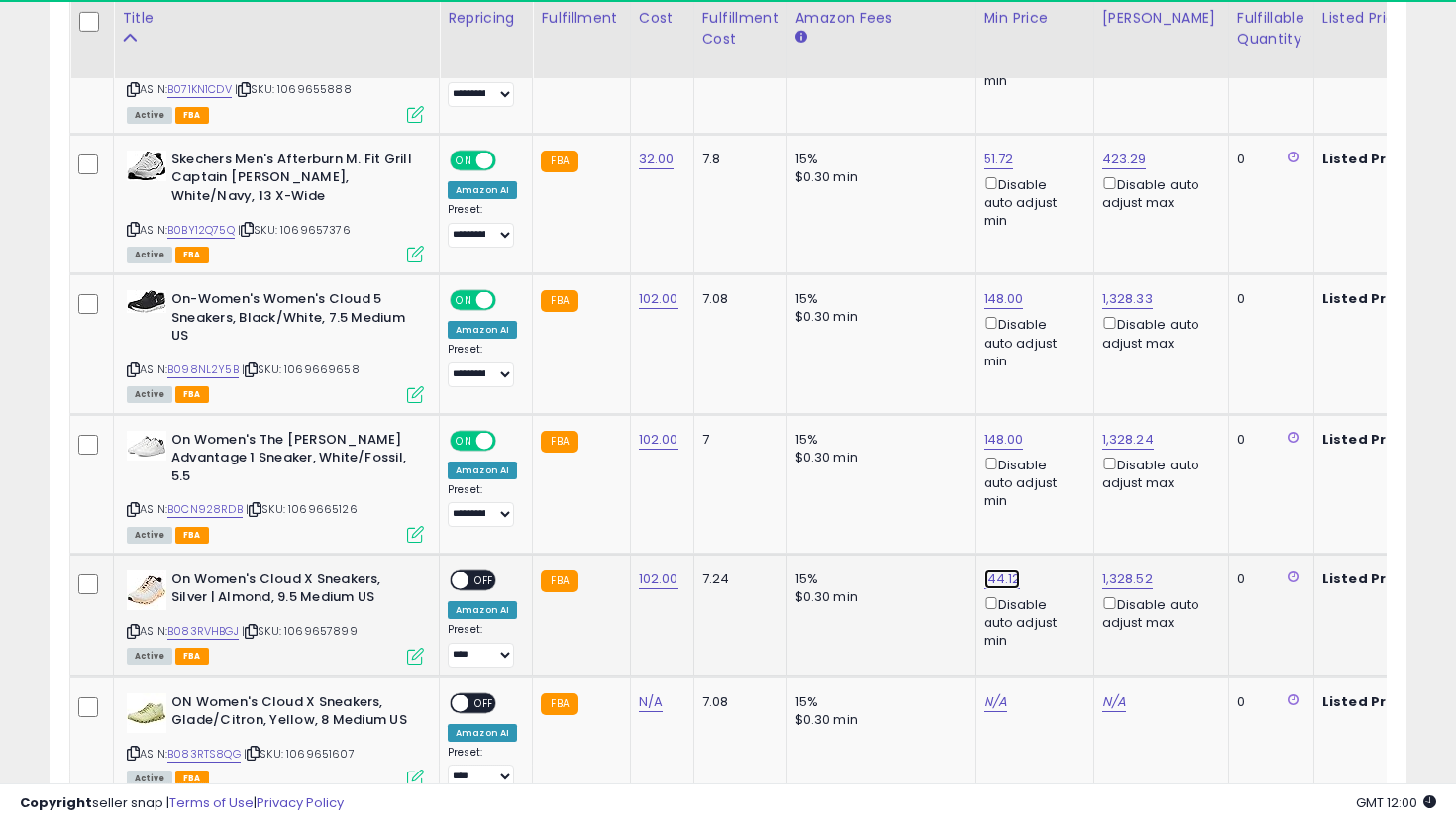 click on "144.12" at bounding box center (1001, -2398) 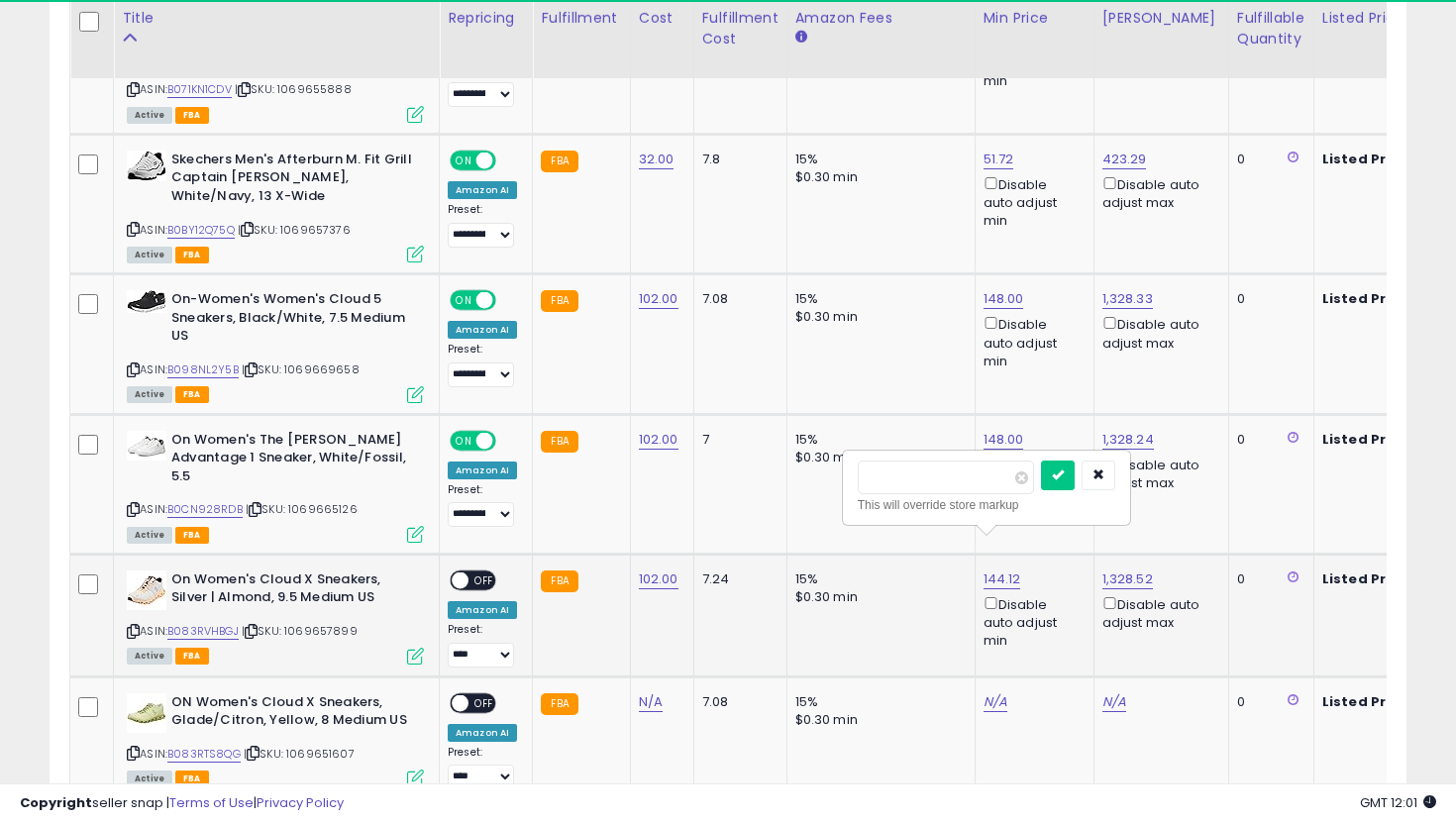 click on "******" at bounding box center (946, 477) 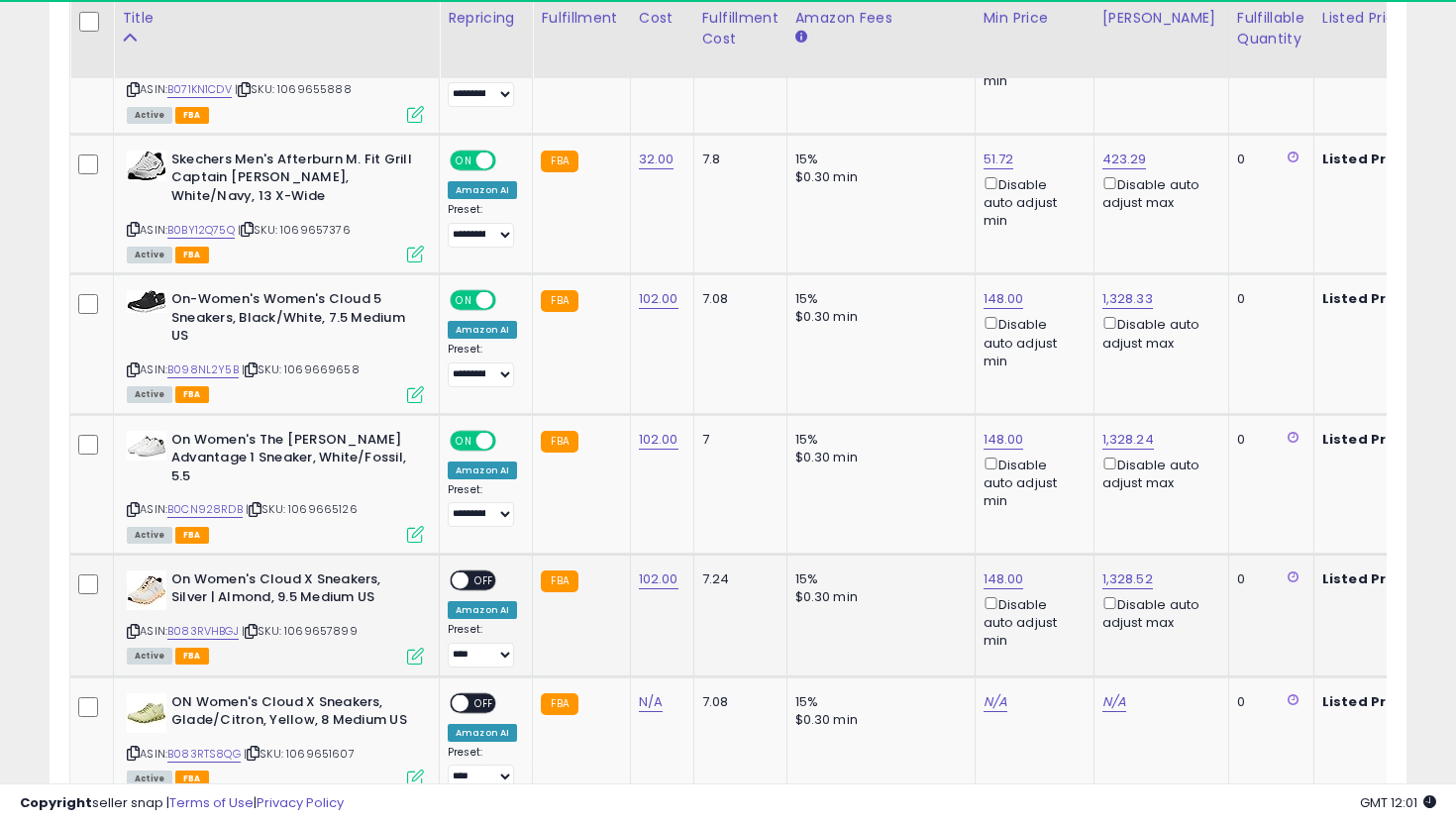 click at bounding box center [460, 579] 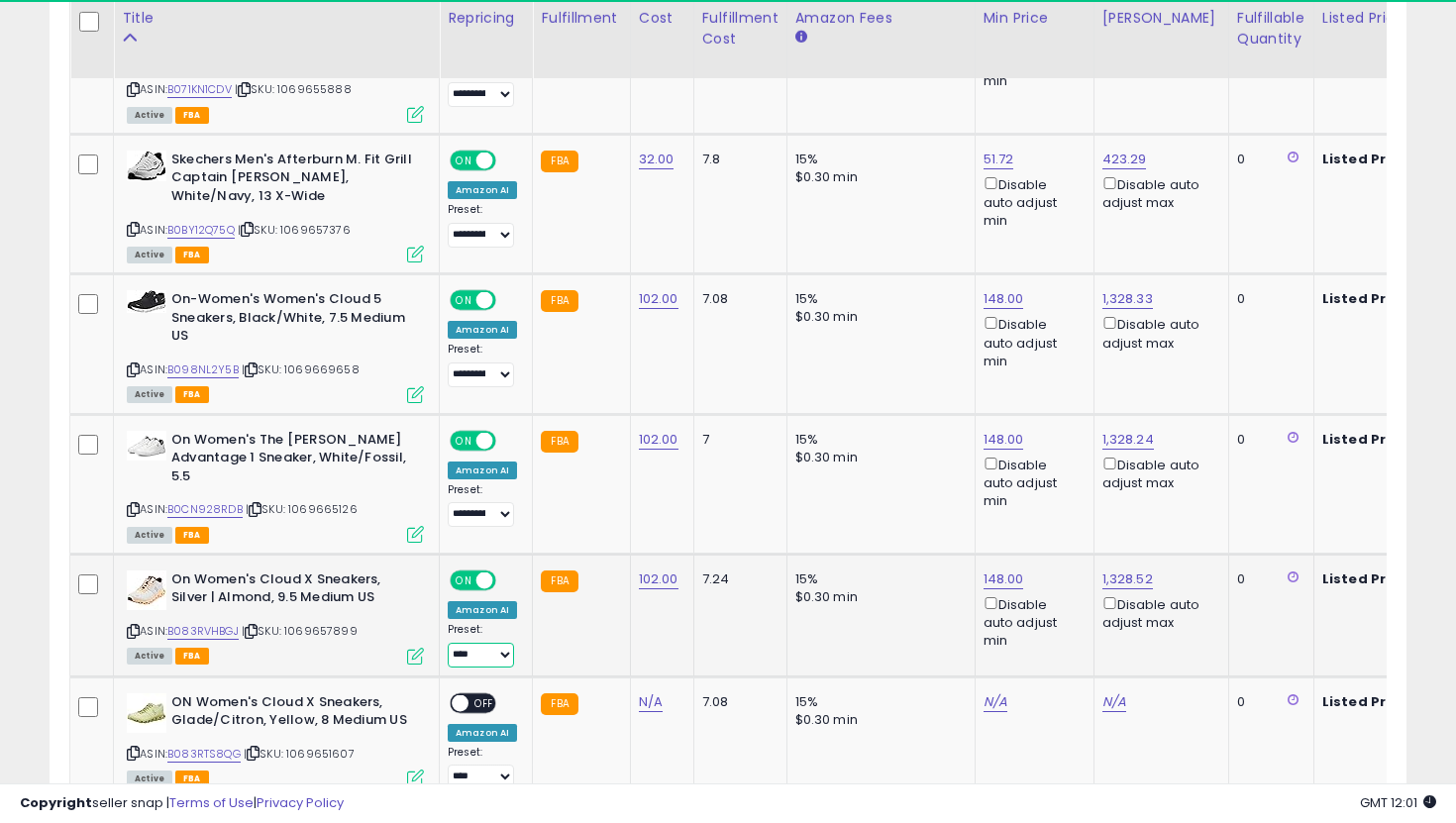 click on "**********" at bounding box center (480, 655) 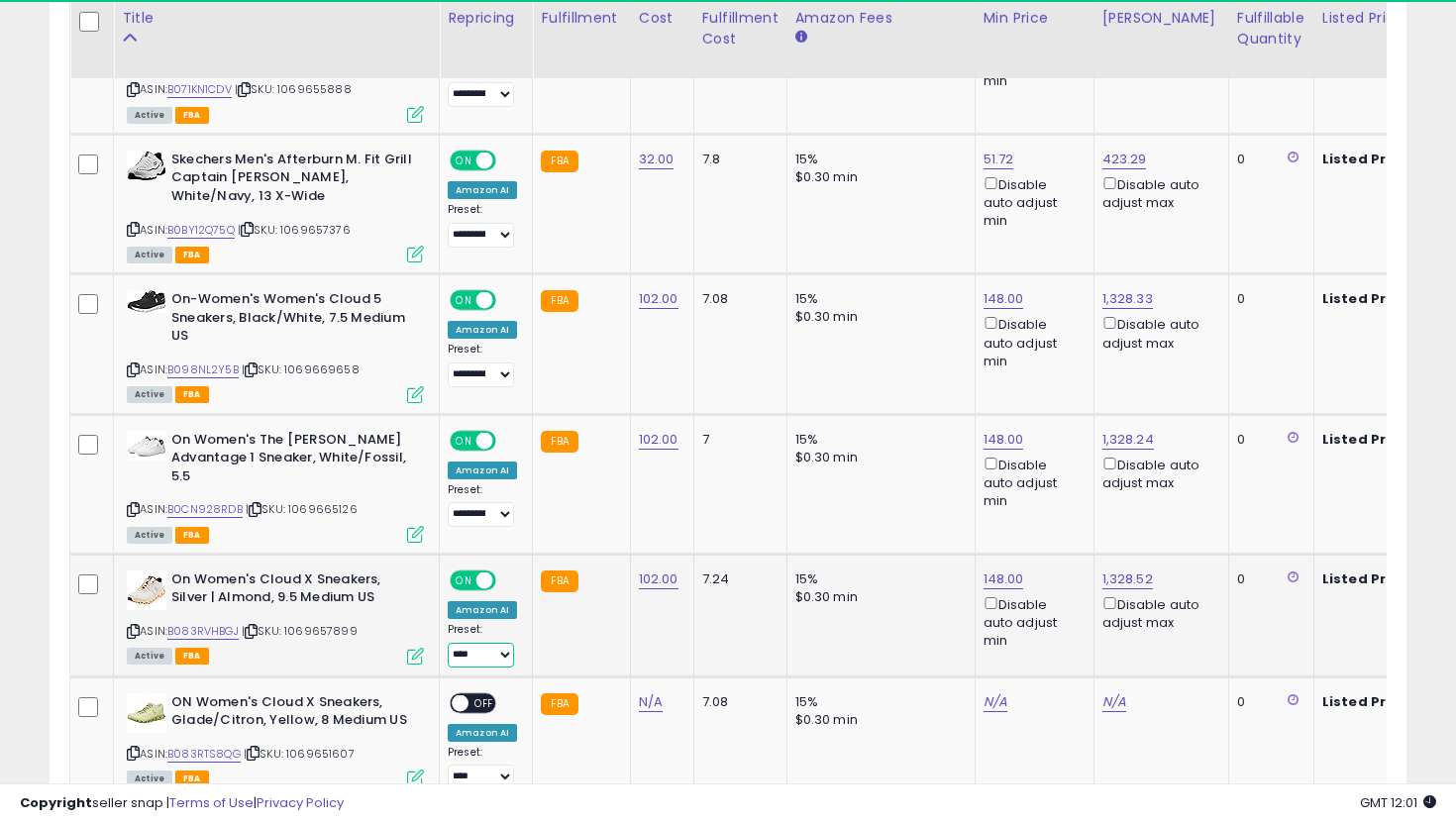 select on "**********" 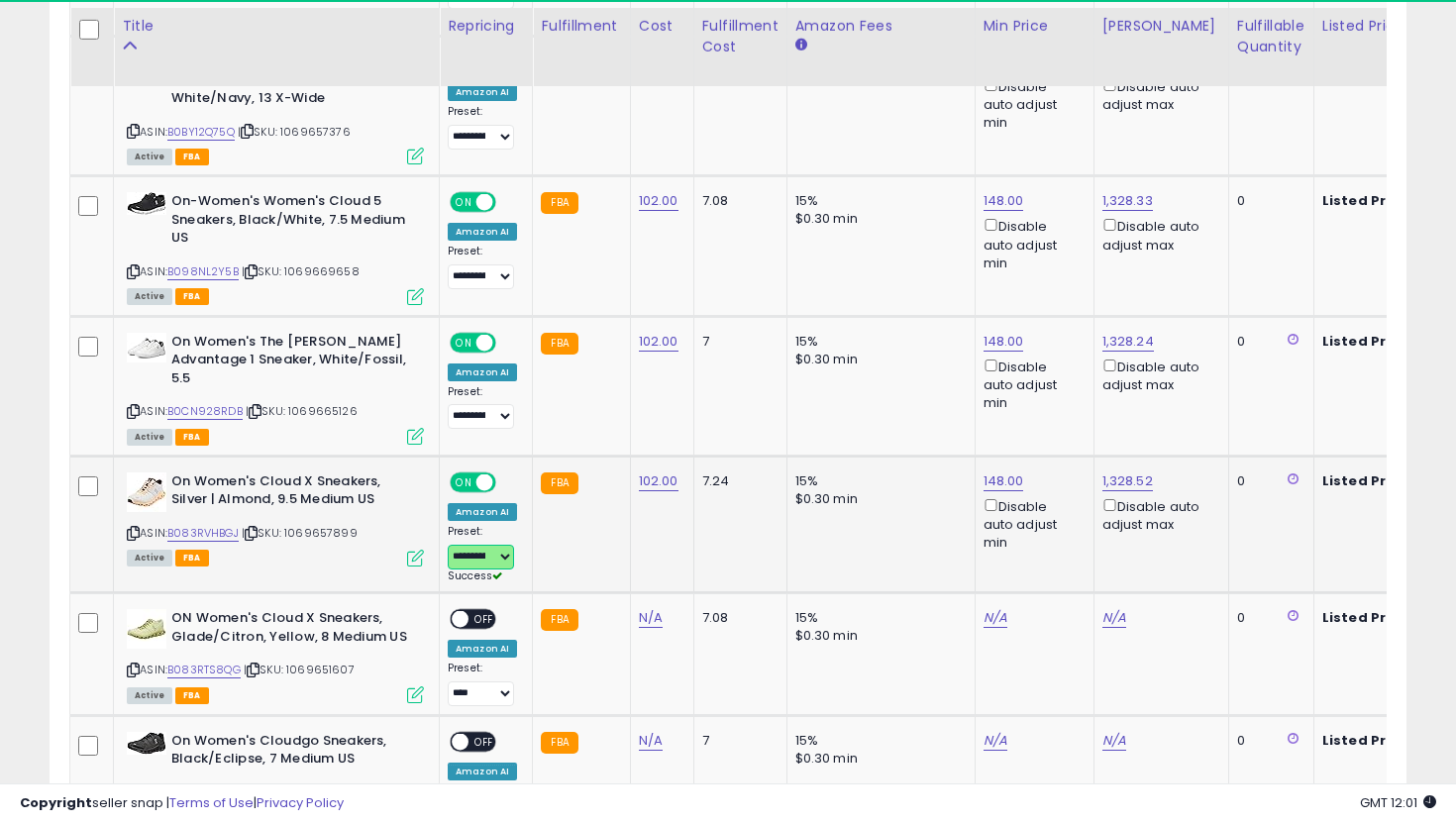 scroll, scrollTop: 3567, scrollLeft: 0, axis: vertical 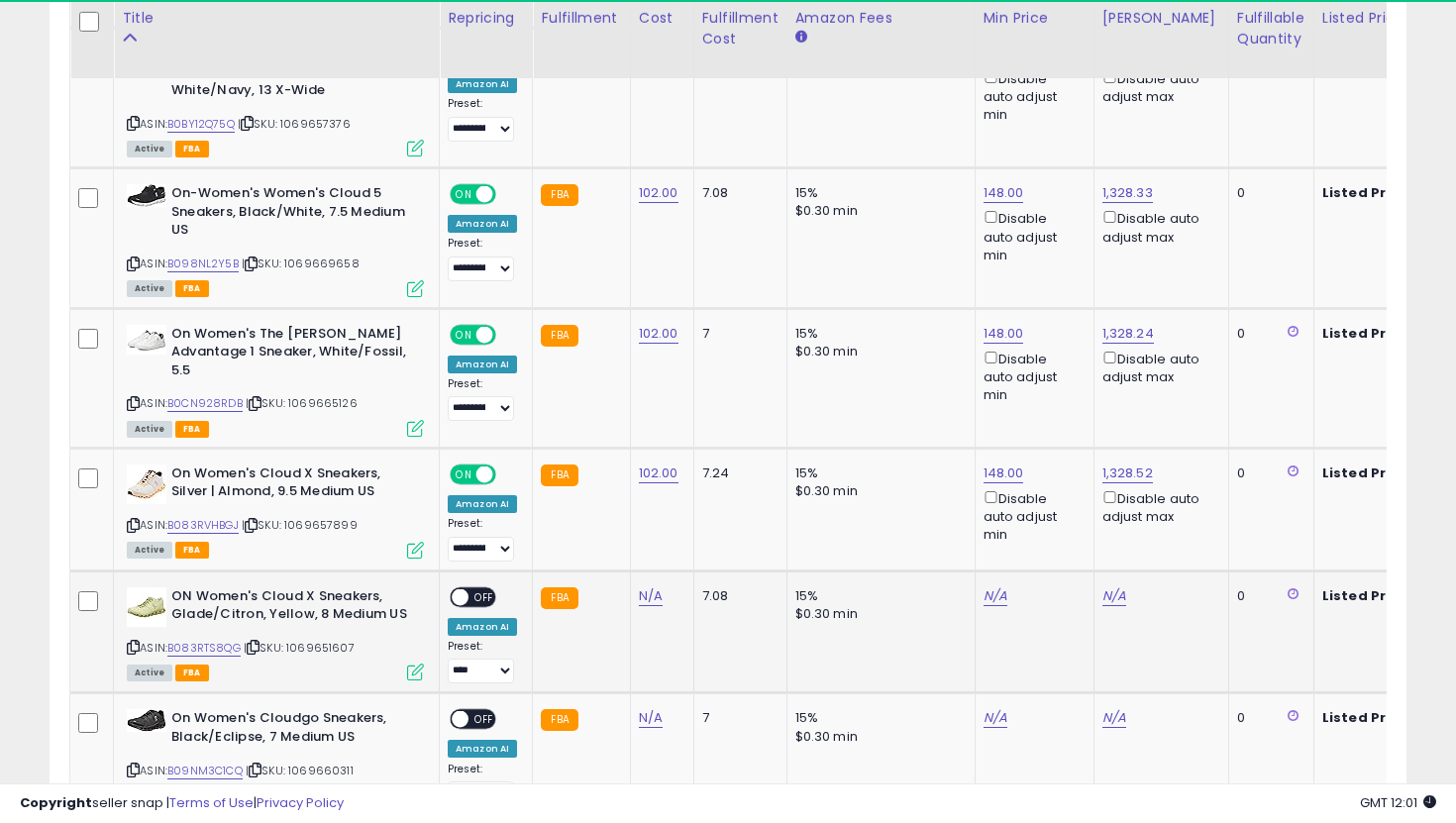 click on "N/A" 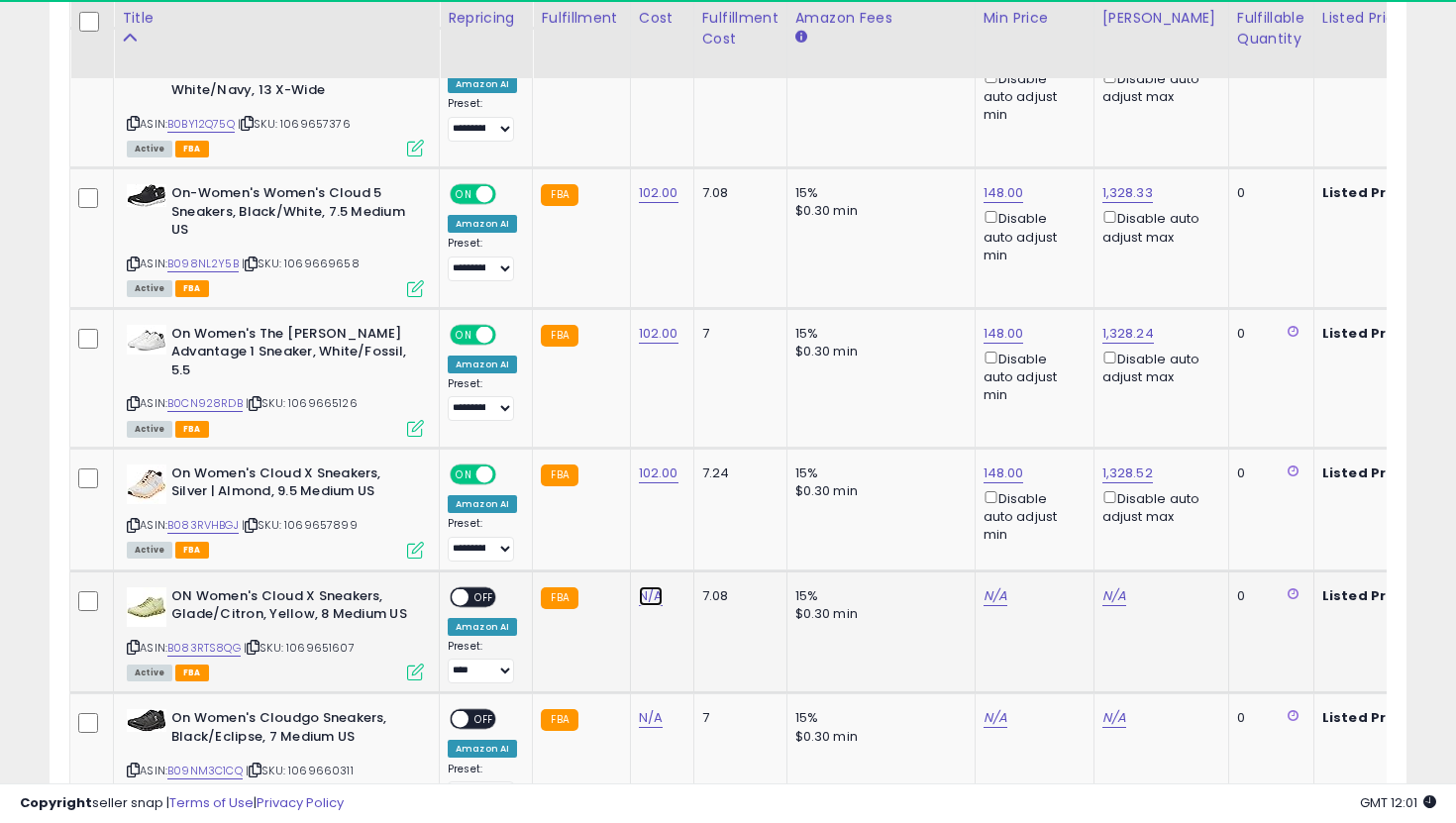 click on "N/A" at bounding box center (651, 596) 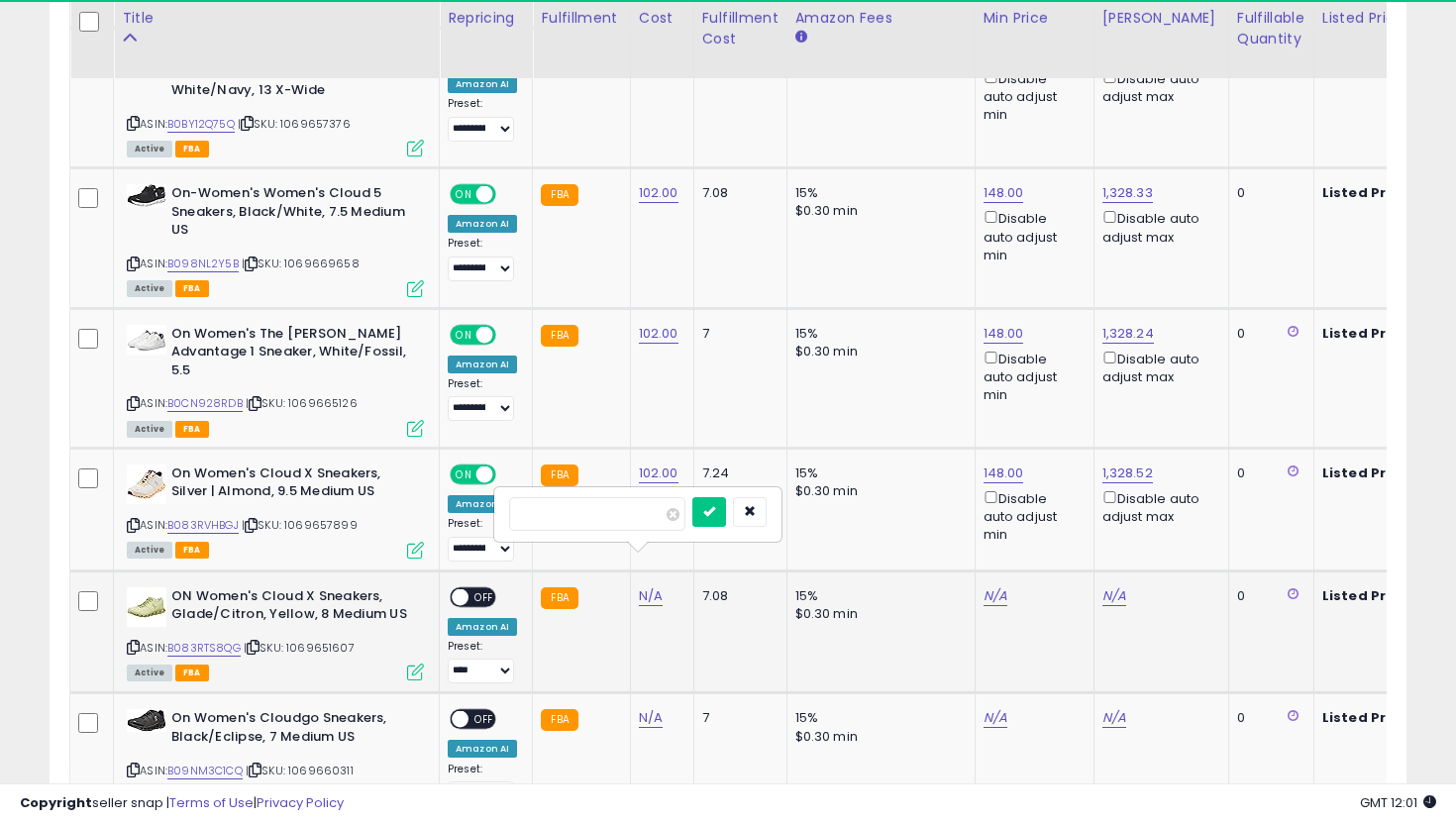 type on "***" 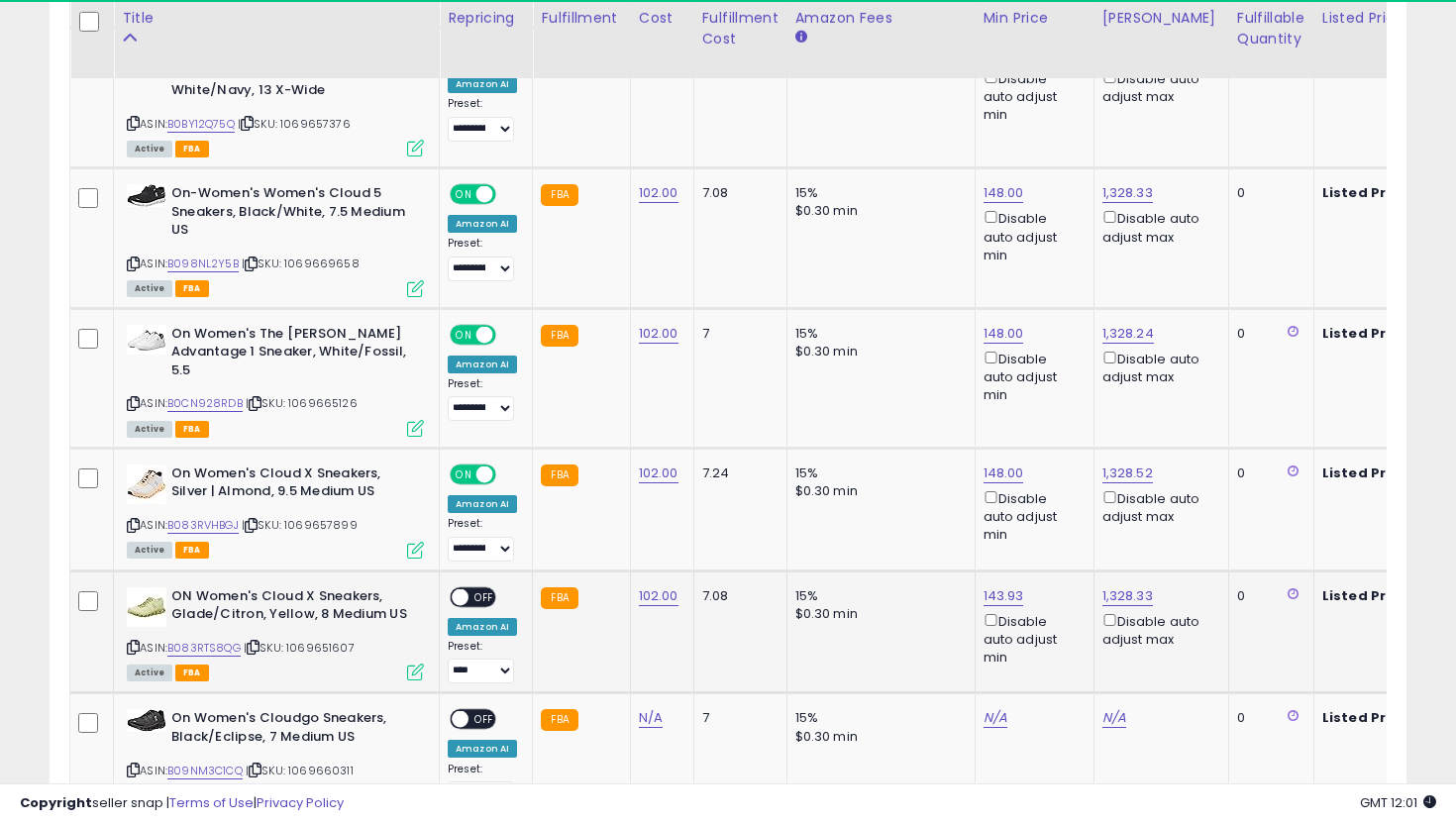click on "ON   OFF" at bounding box center [472, 596] 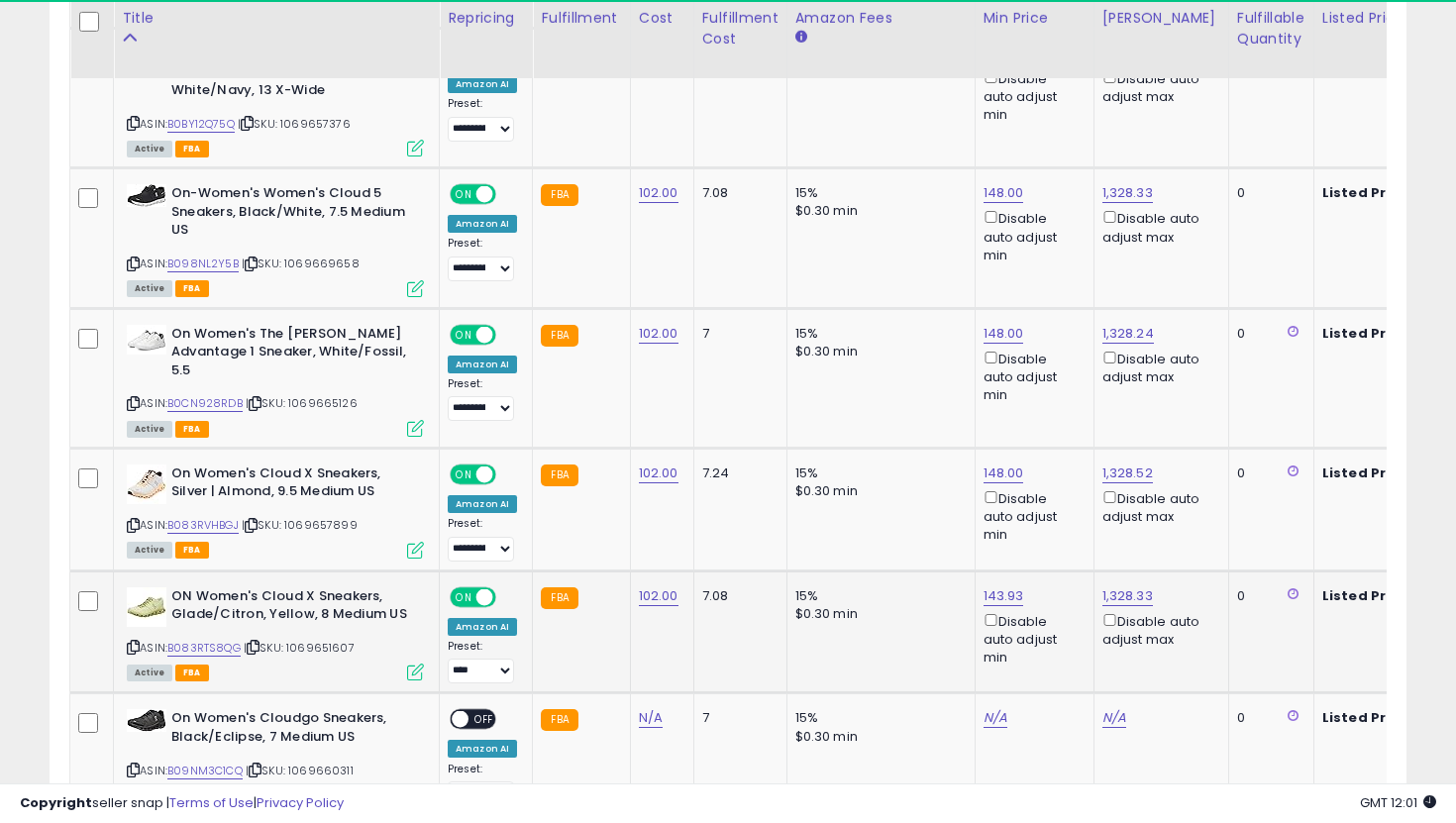 click on "**********" at bounding box center [482, 662] 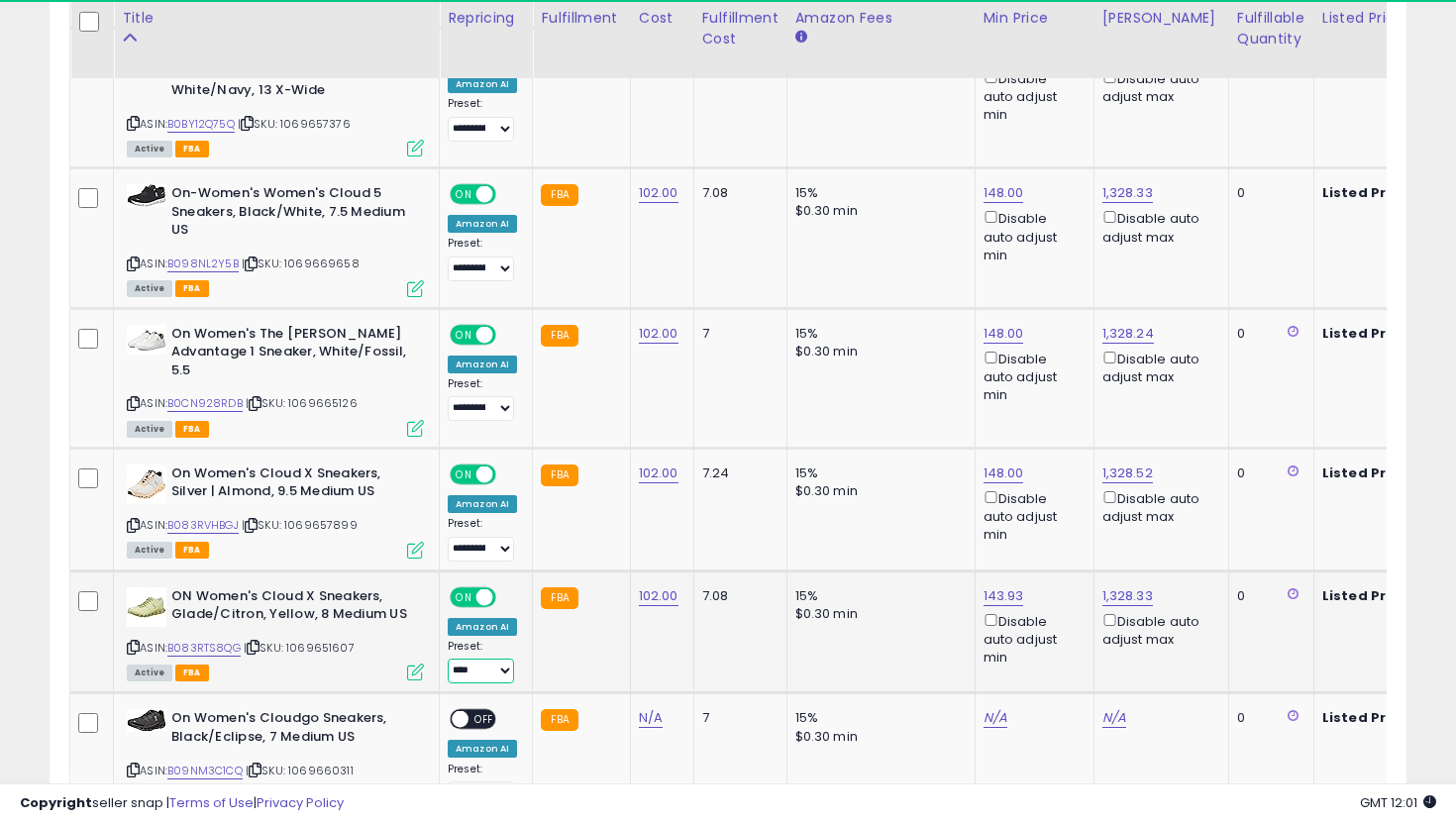 click on "**********" at bounding box center [480, 670] 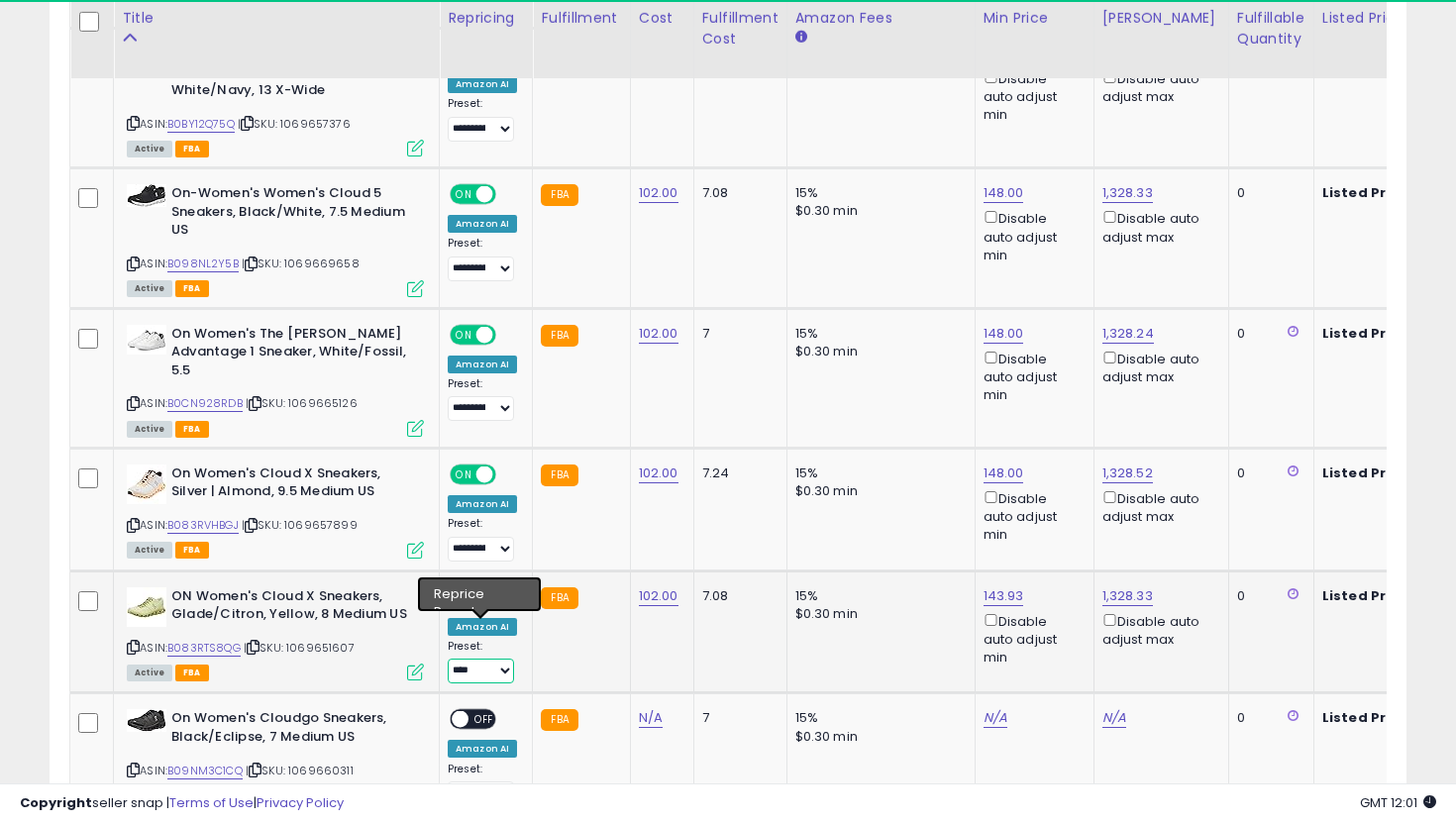 select on "**********" 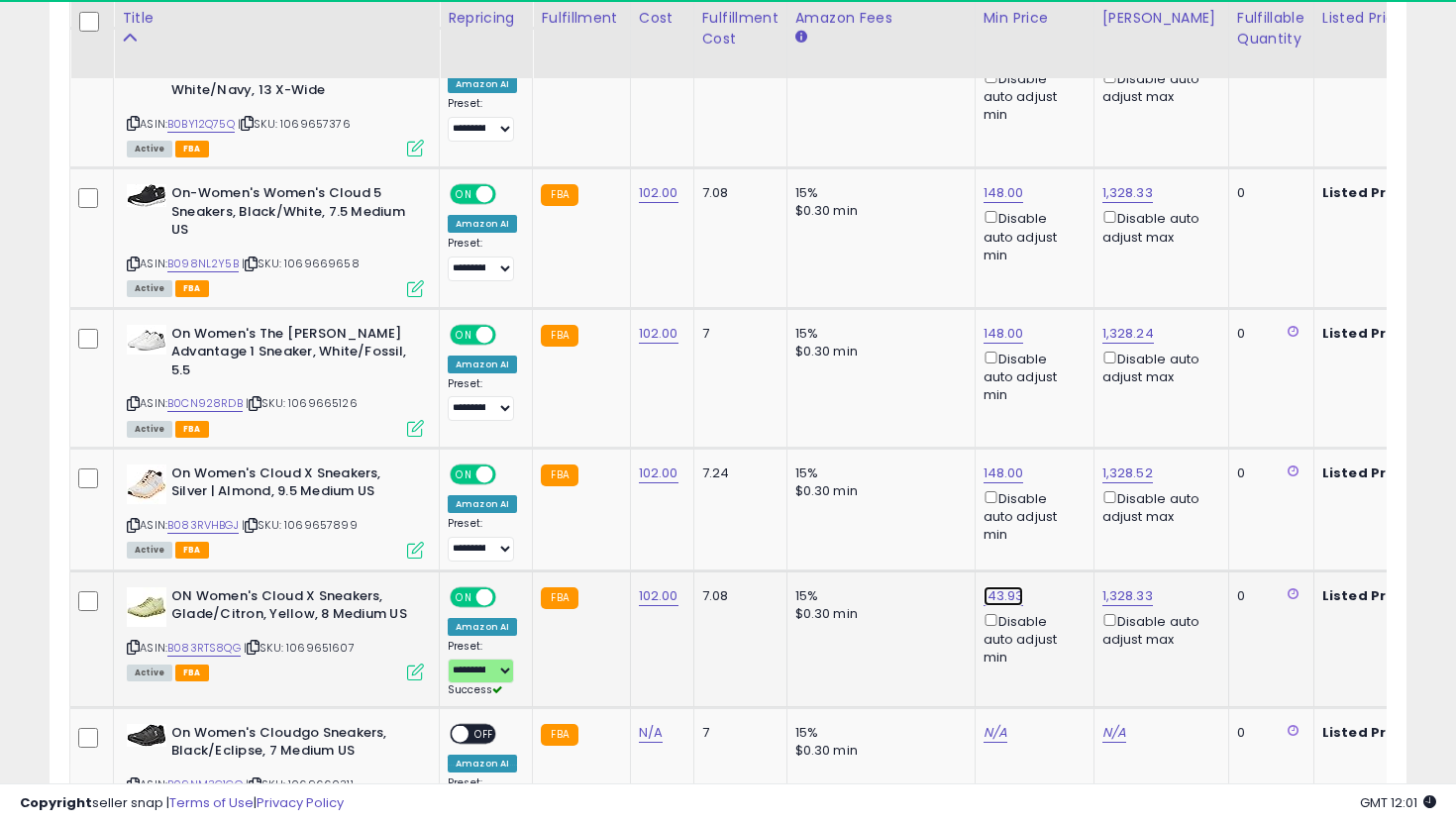 click on "143.93" at bounding box center [1001, -2504] 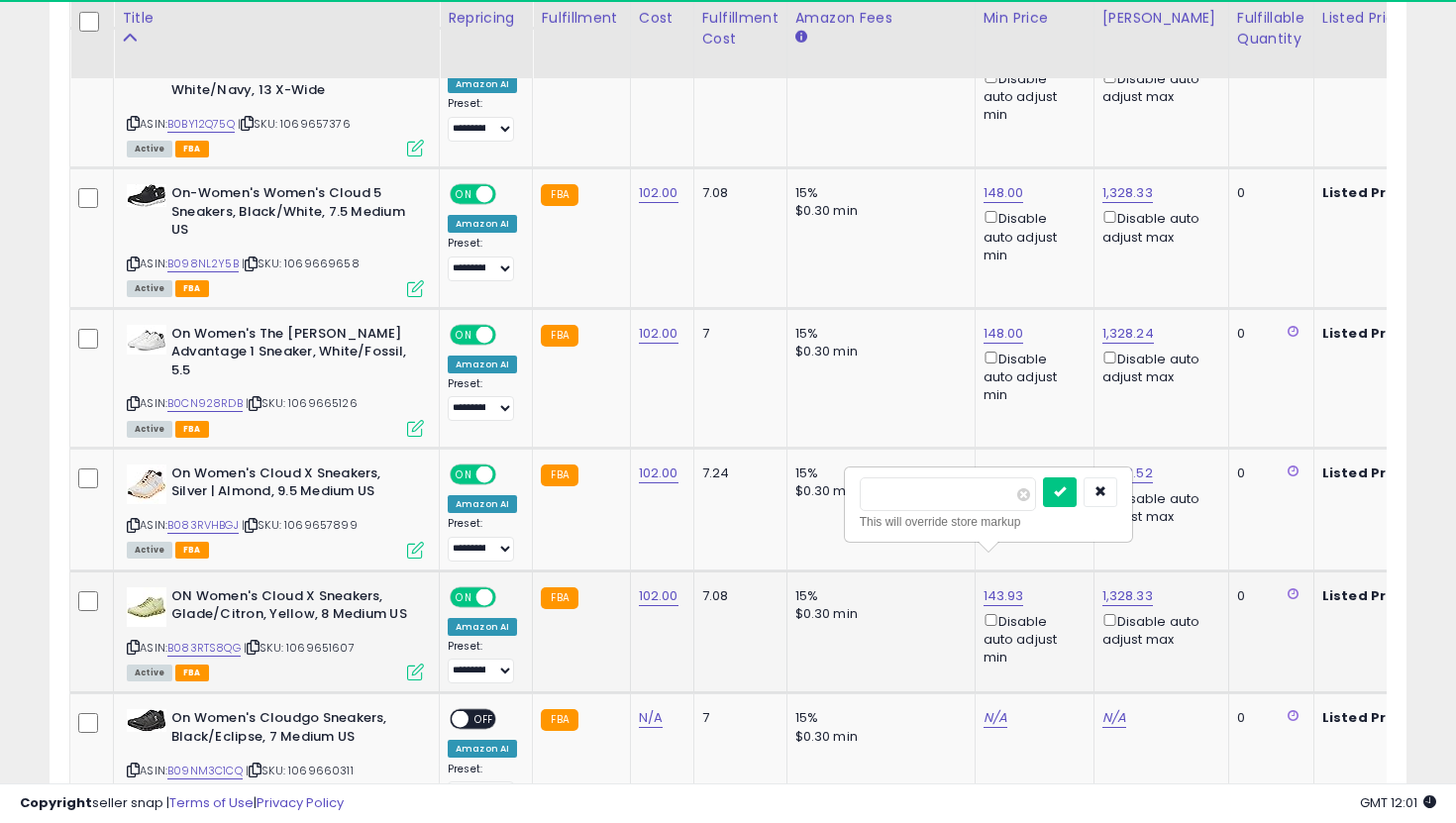 type on "***" 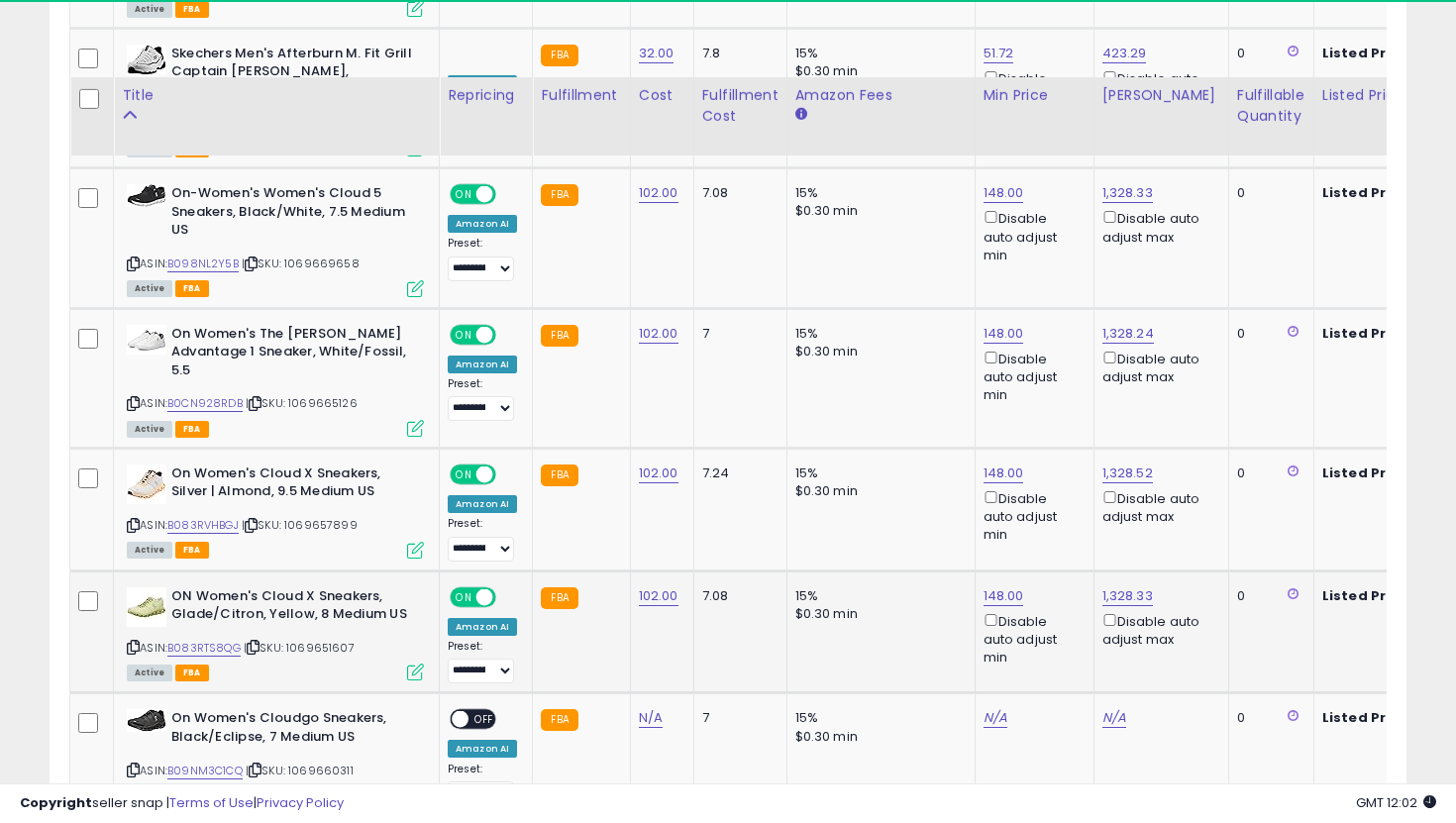 scroll, scrollTop: 3700, scrollLeft: 0, axis: vertical 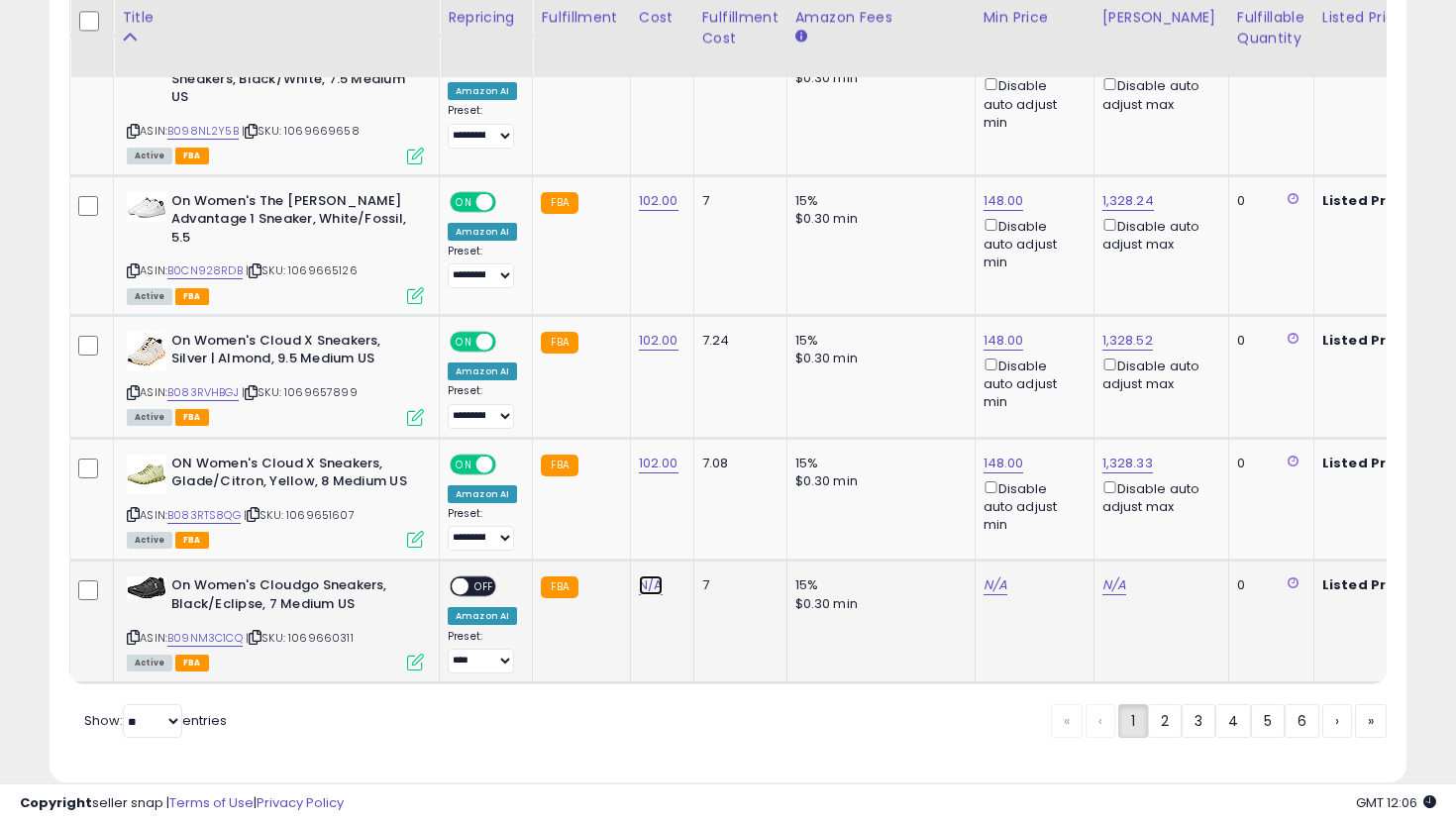 click on "N/A" at bounding box center [651, 585] 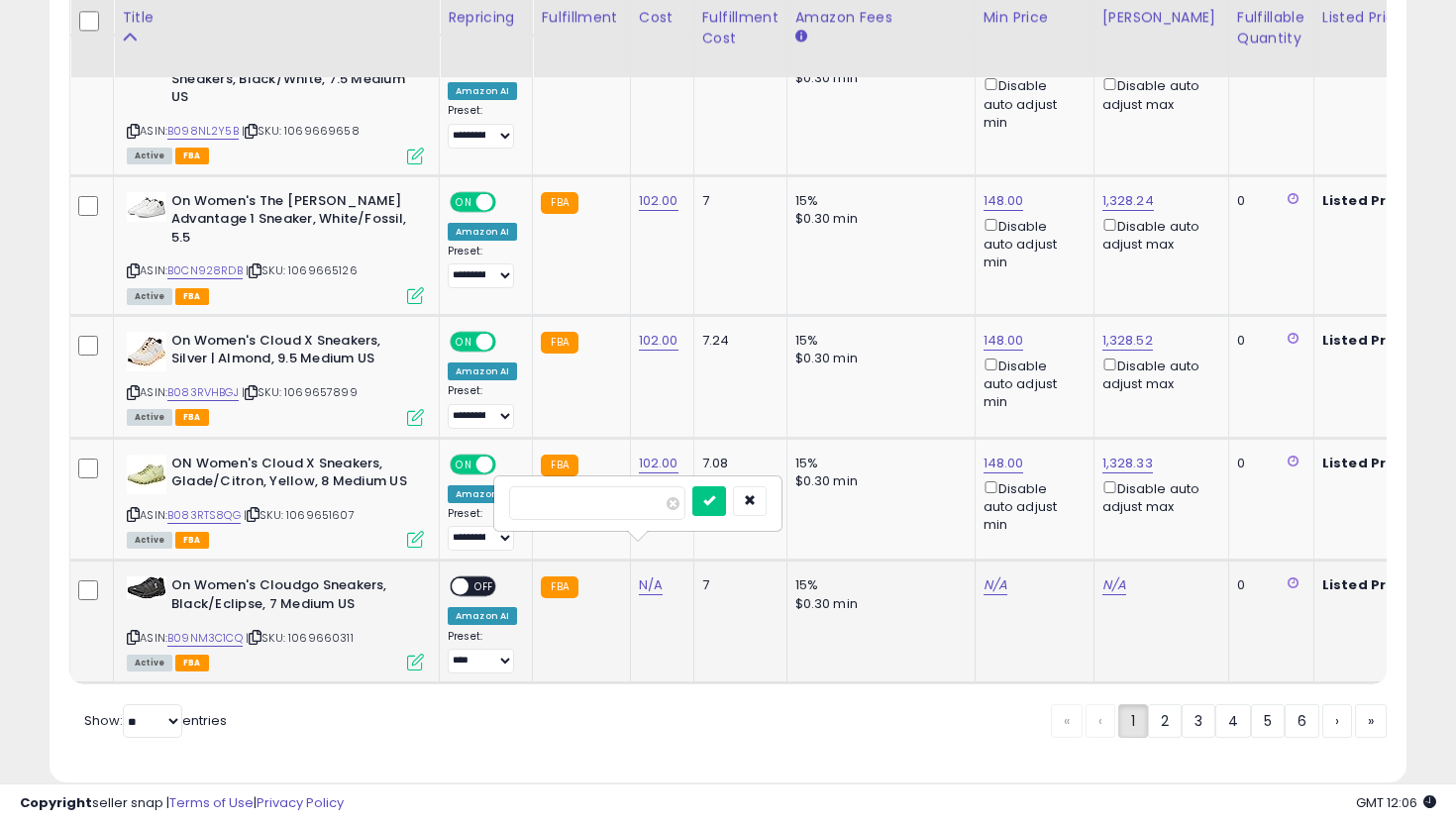 type on "***" 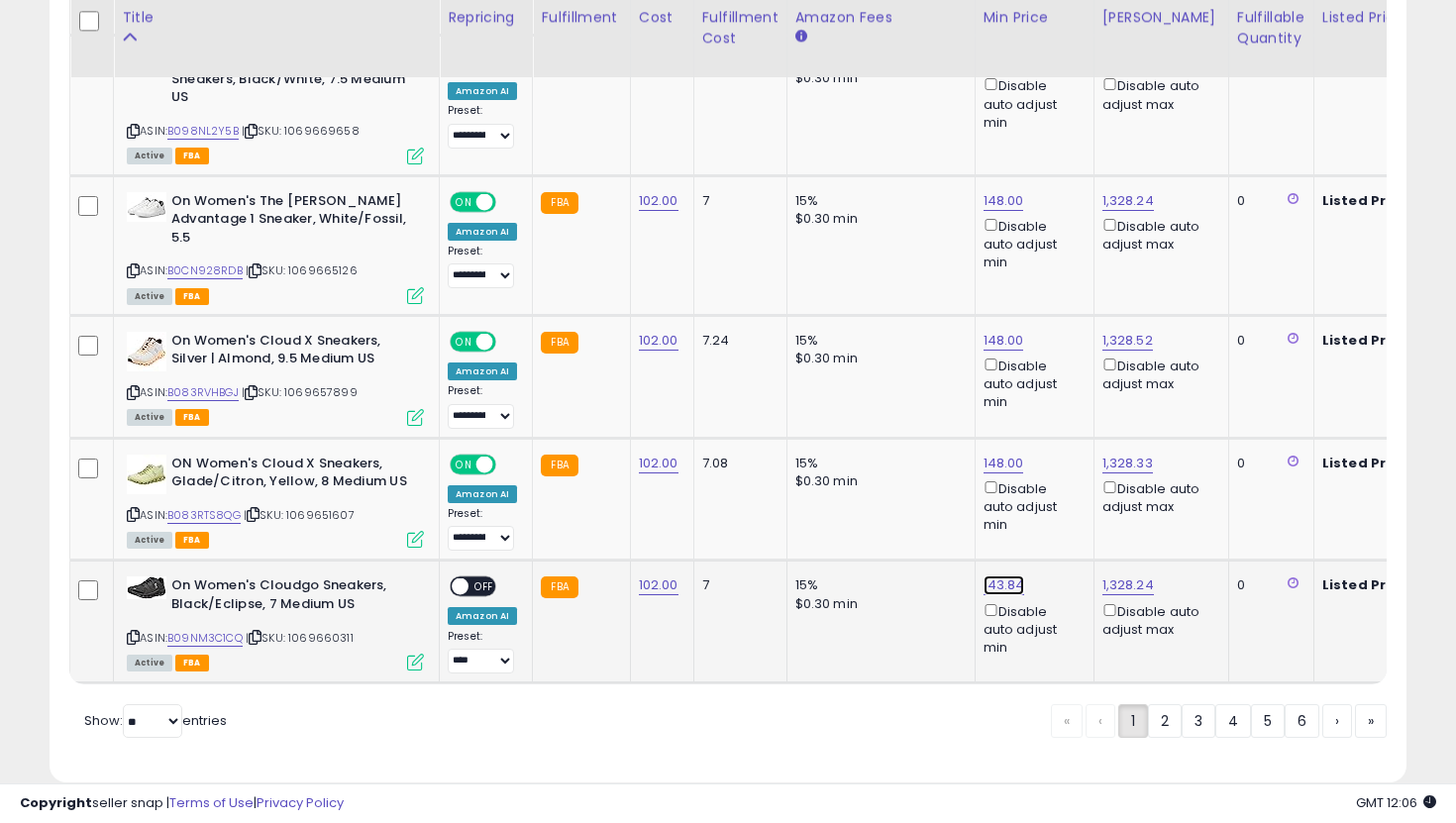 click on "143.84" at bounding box center [1001, -2636] 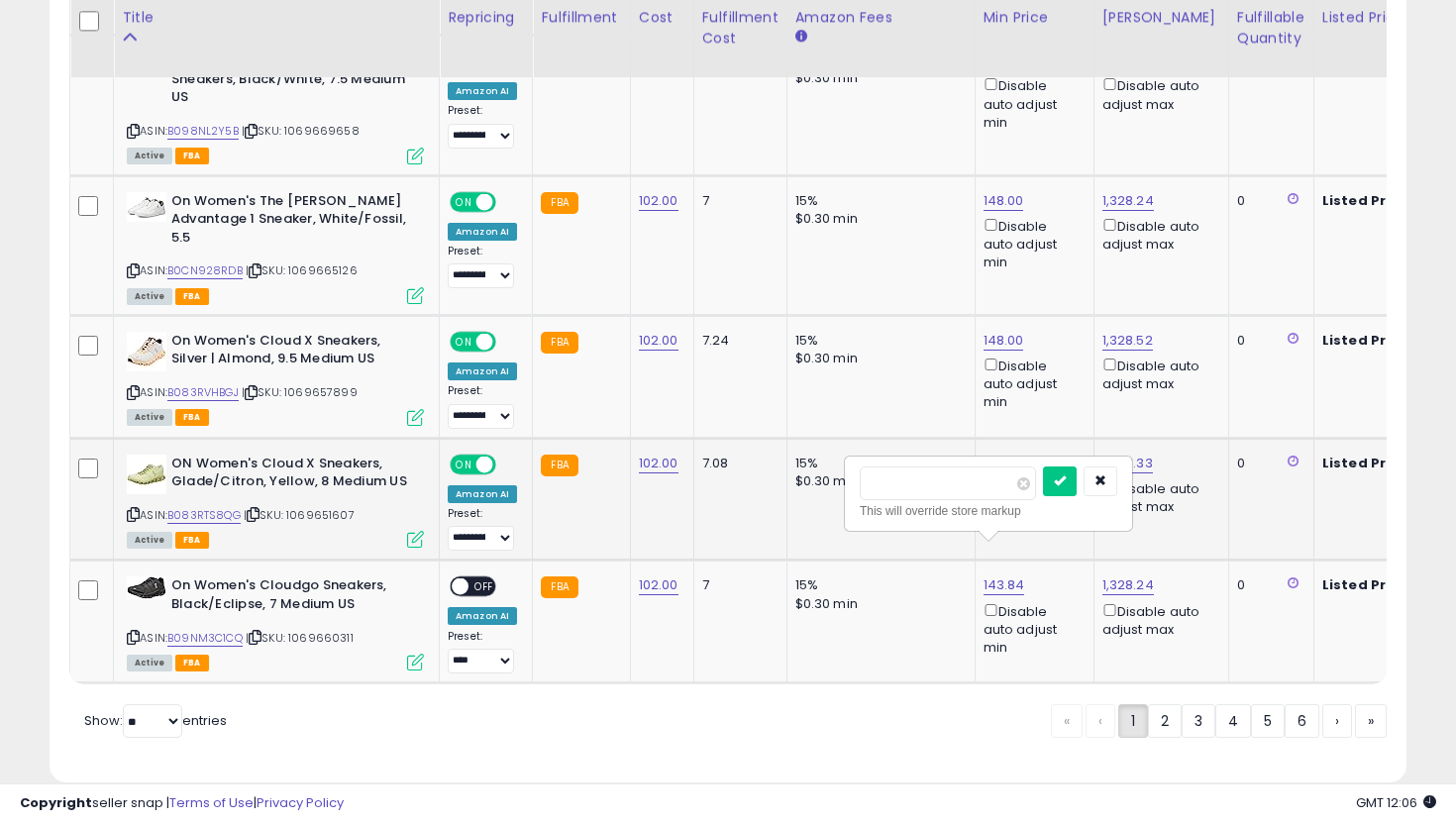 drag, startPoint x: 945, startPoint y: 488, endPoint x: 771, endPoint y: 449, distance: 178.31713 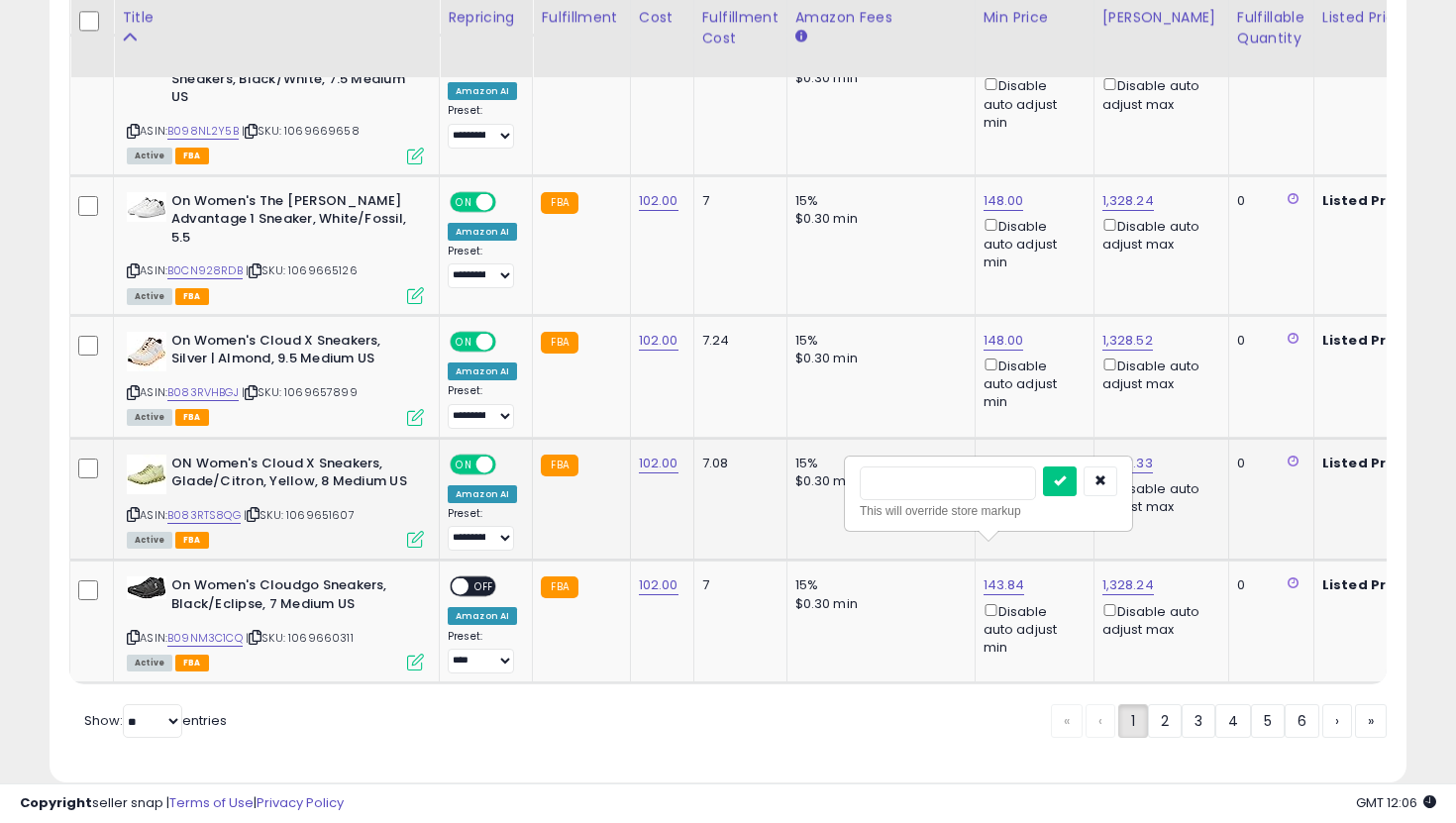 type on "***" 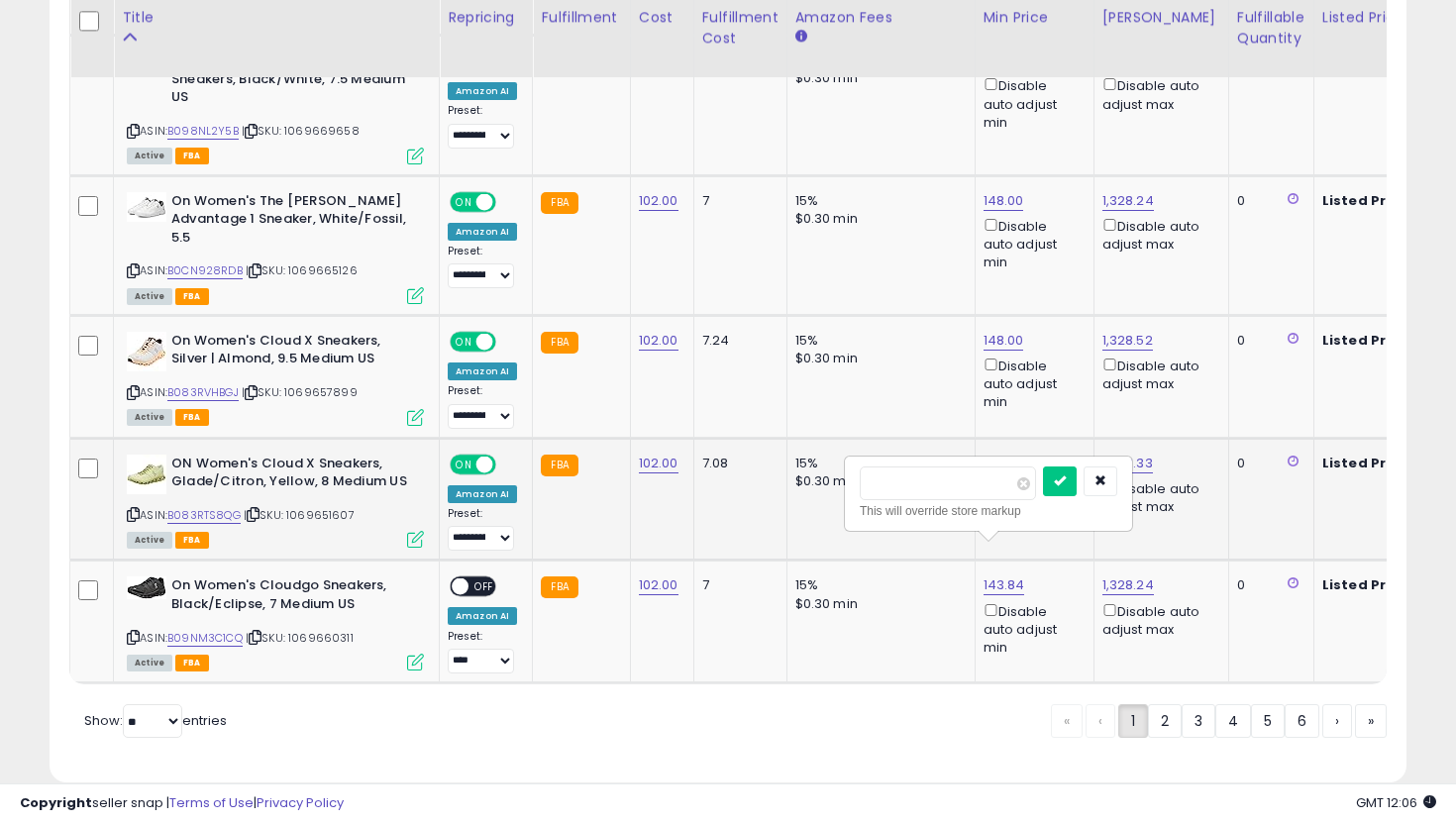 click at bounding box center [1060, 481] 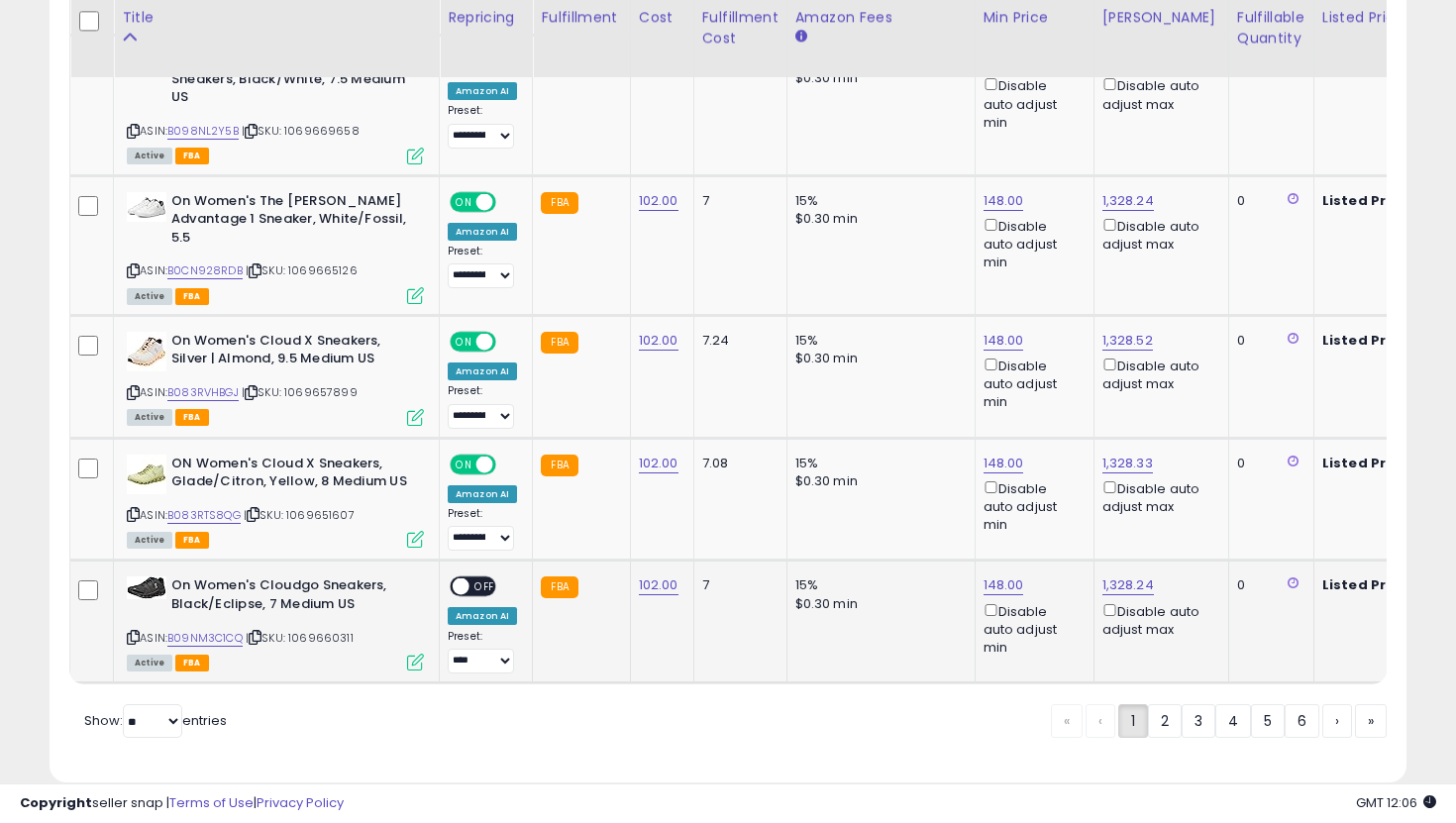 click at bounding box center [461, 586] 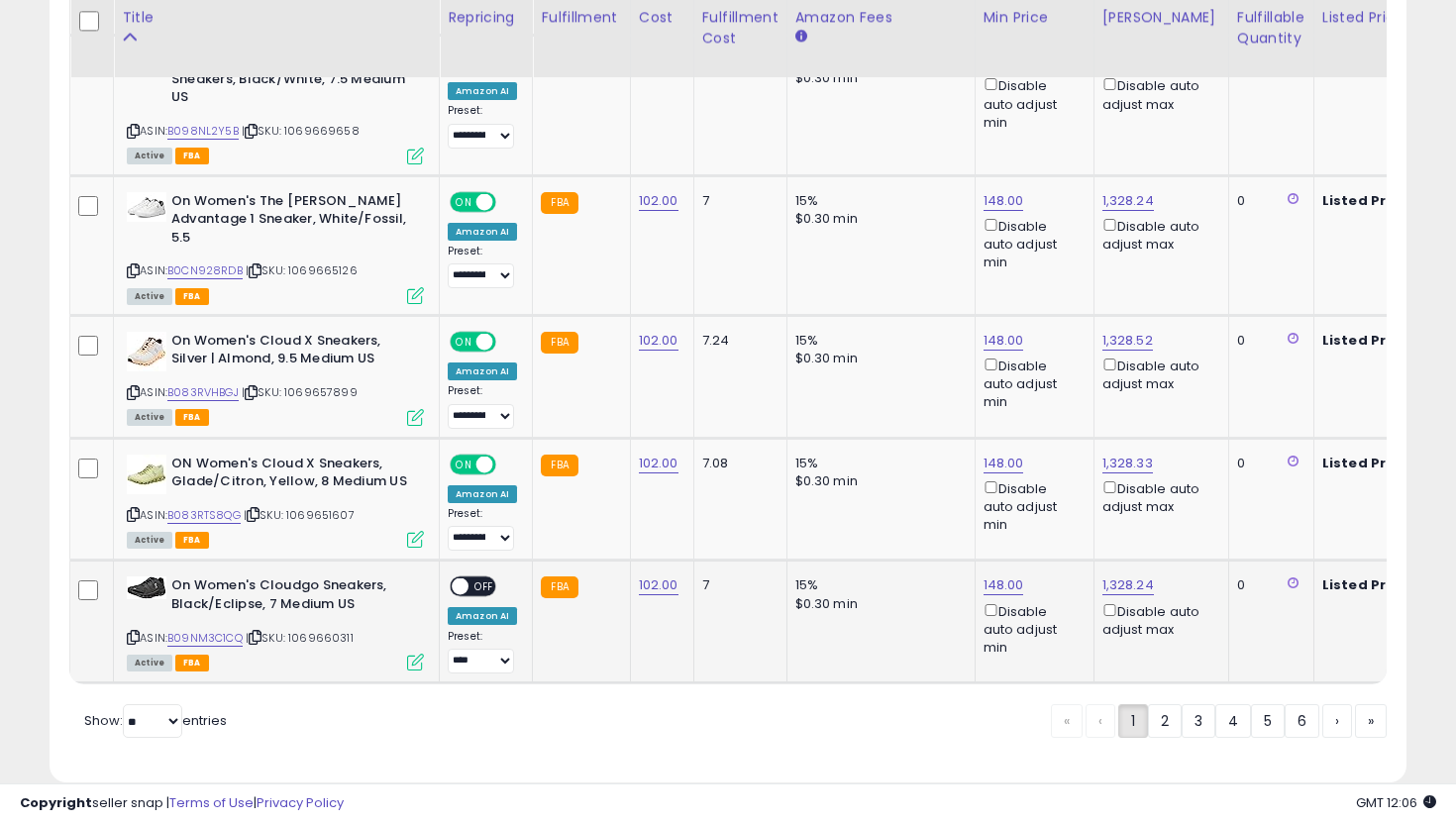 click on "OFF" at bounding box center (484, 586) 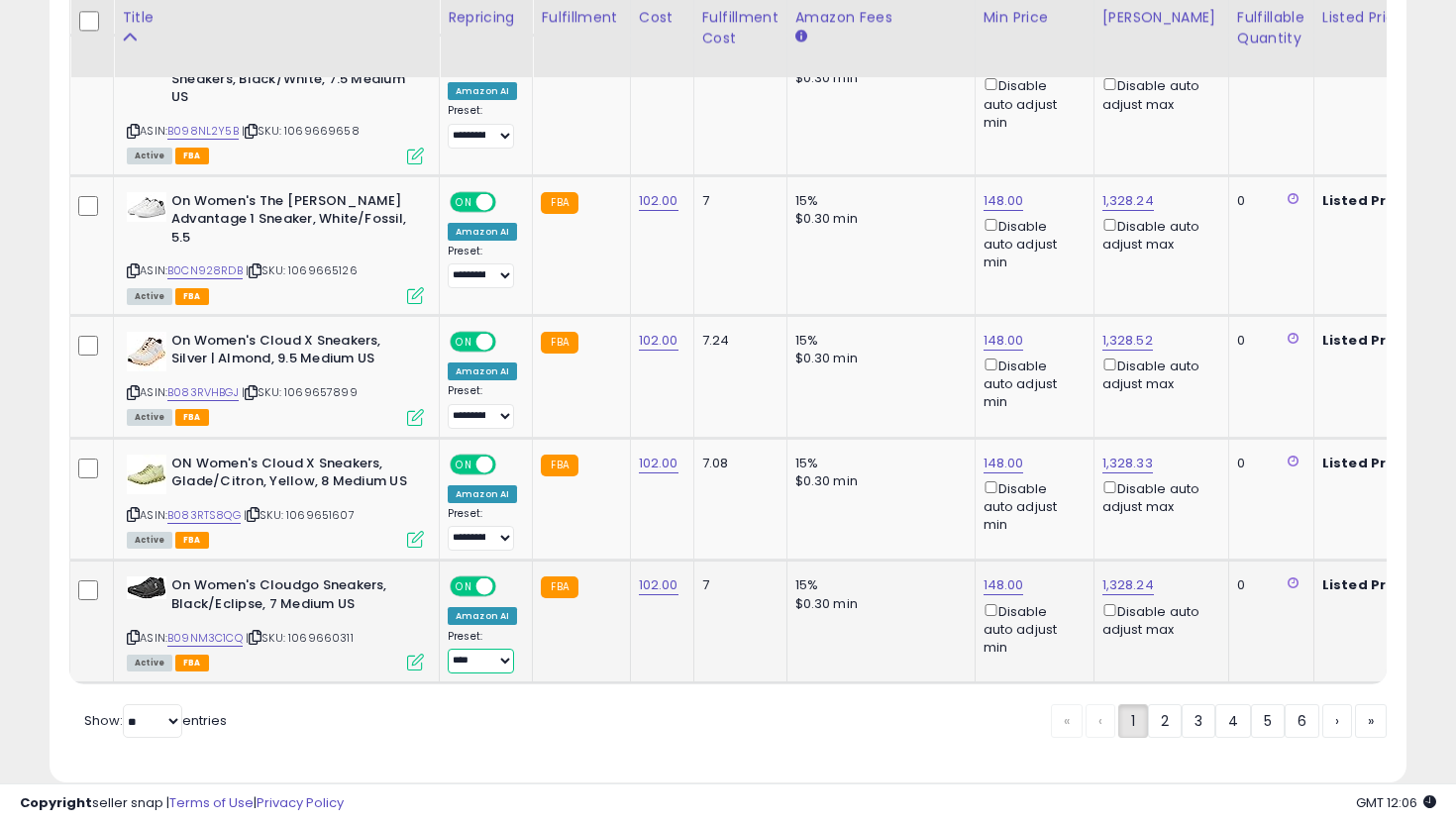 click on "**********" at bounding box center [480, 661] 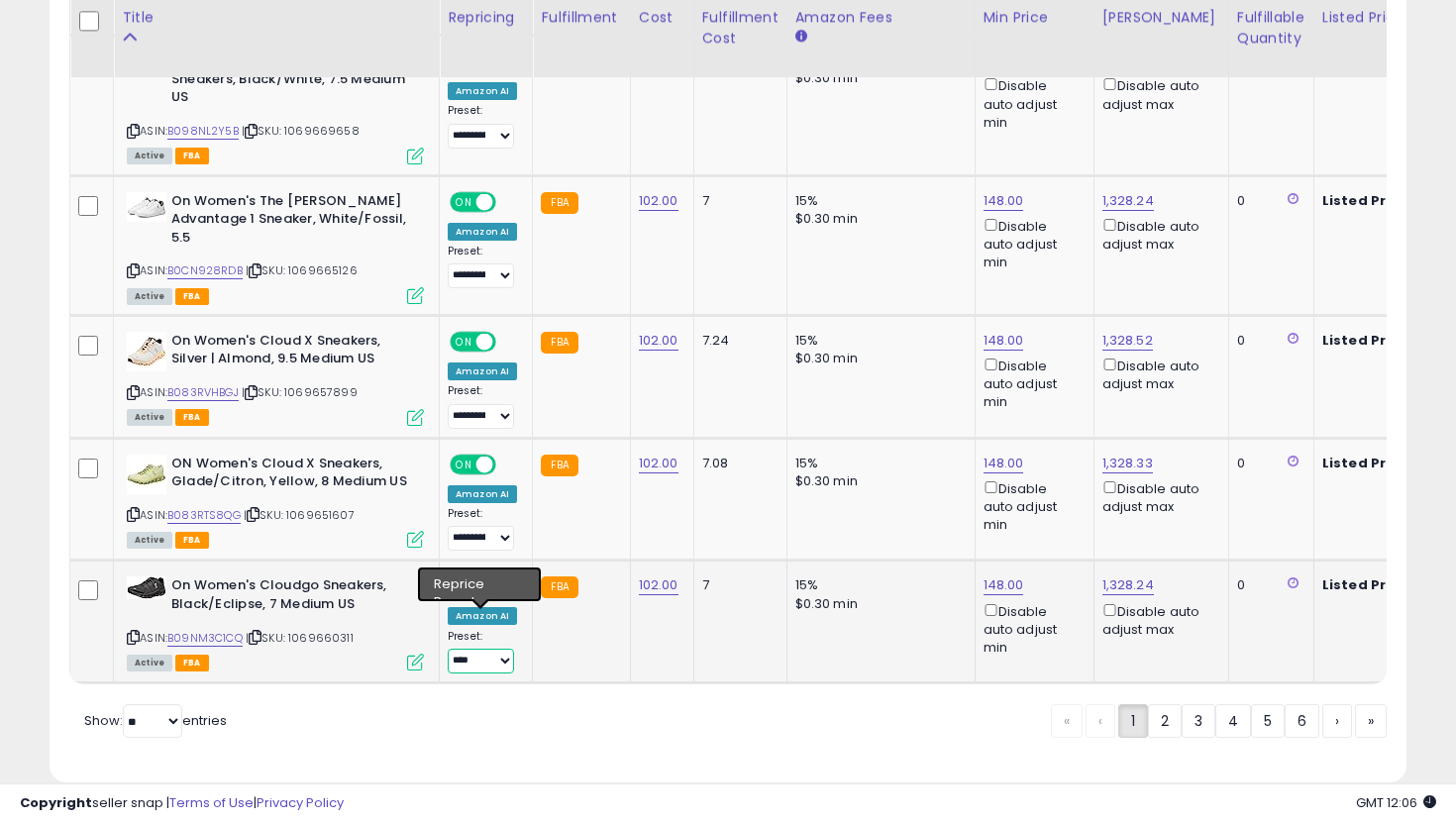 select on "**********" 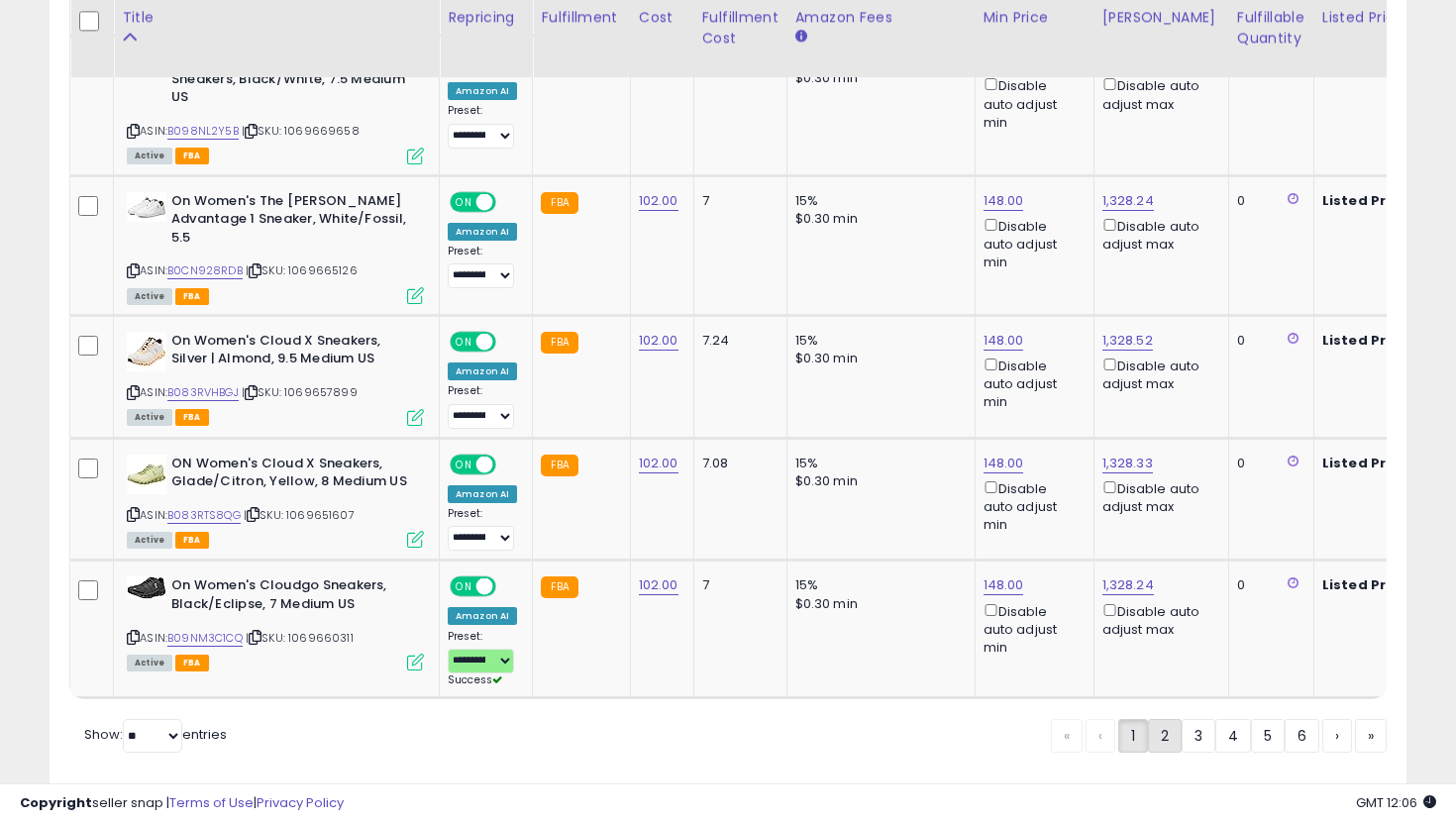 click on "2" 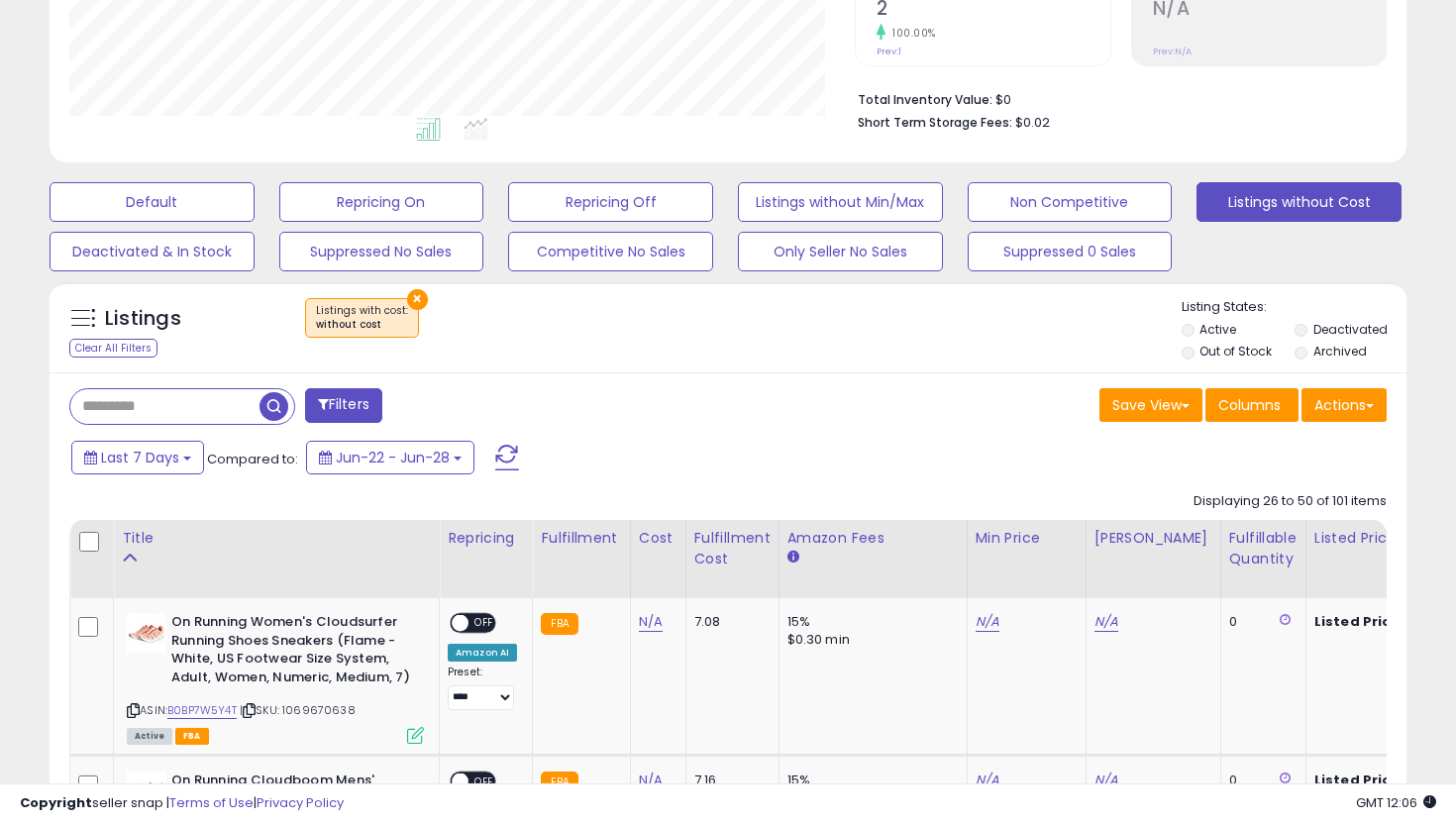 scroll, scrollTop: 449, scrollLeft: 0, axis: vertical 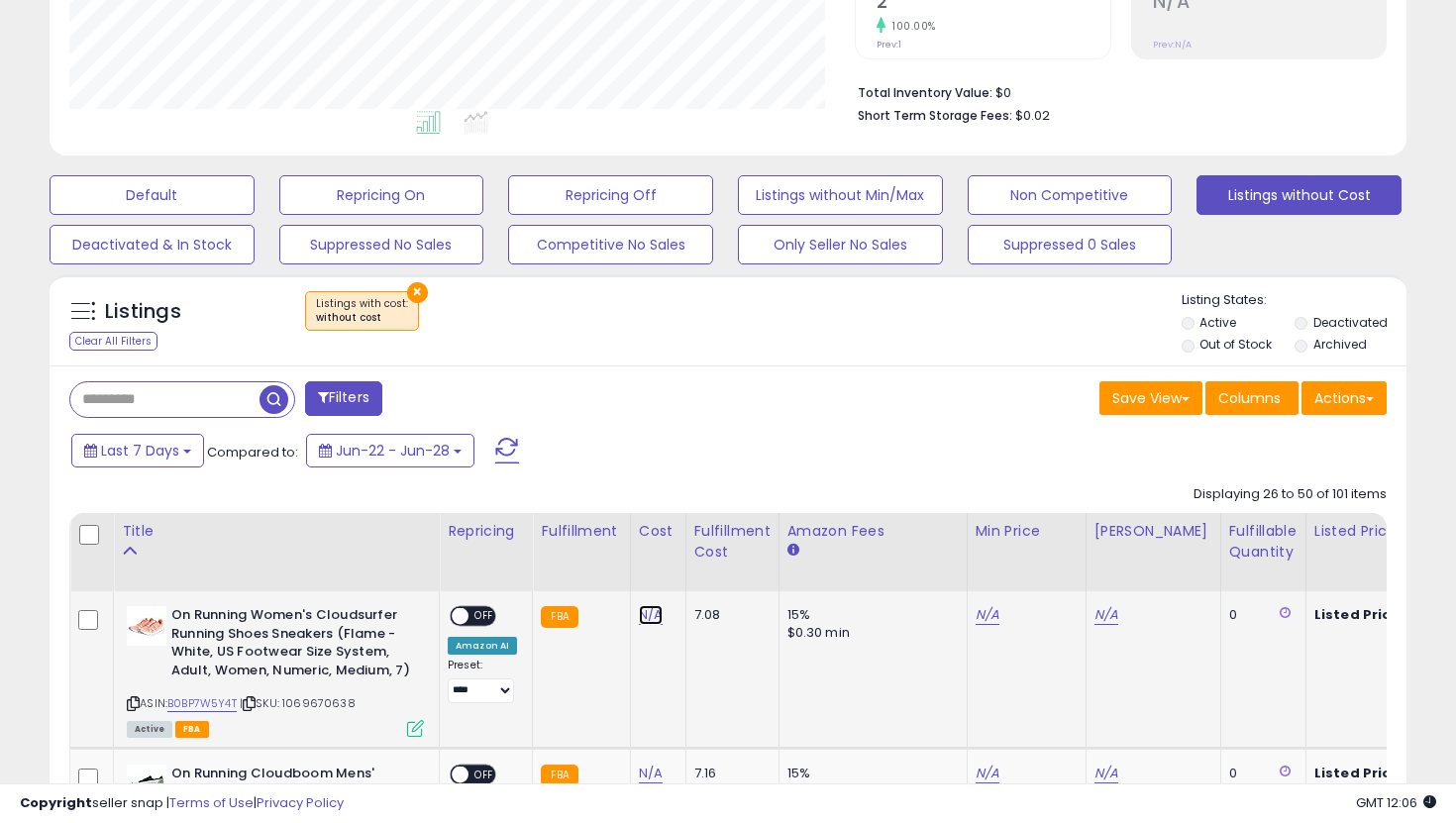 click on "N/A" at bounding box center [651, 615] 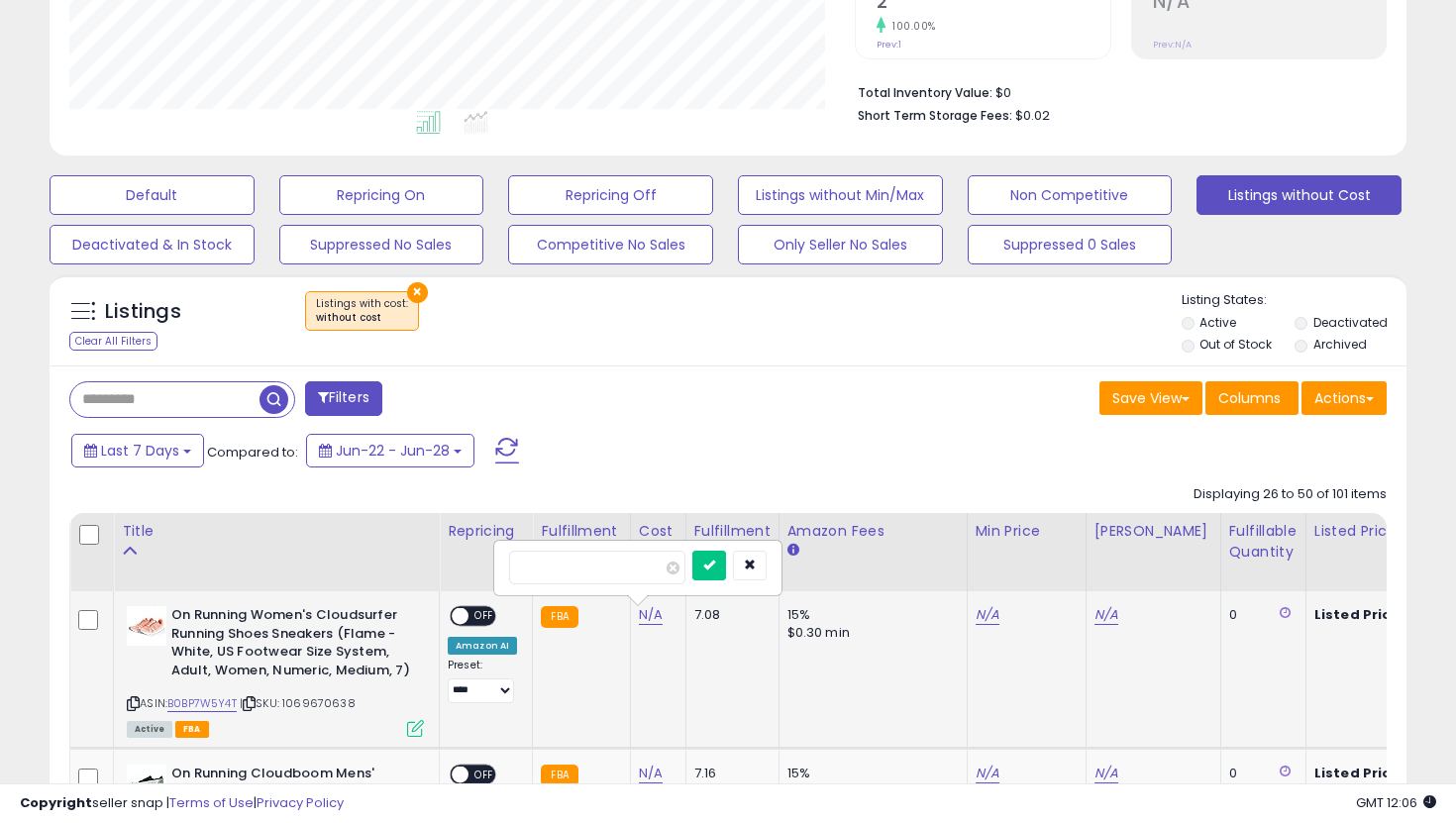 type on "***" 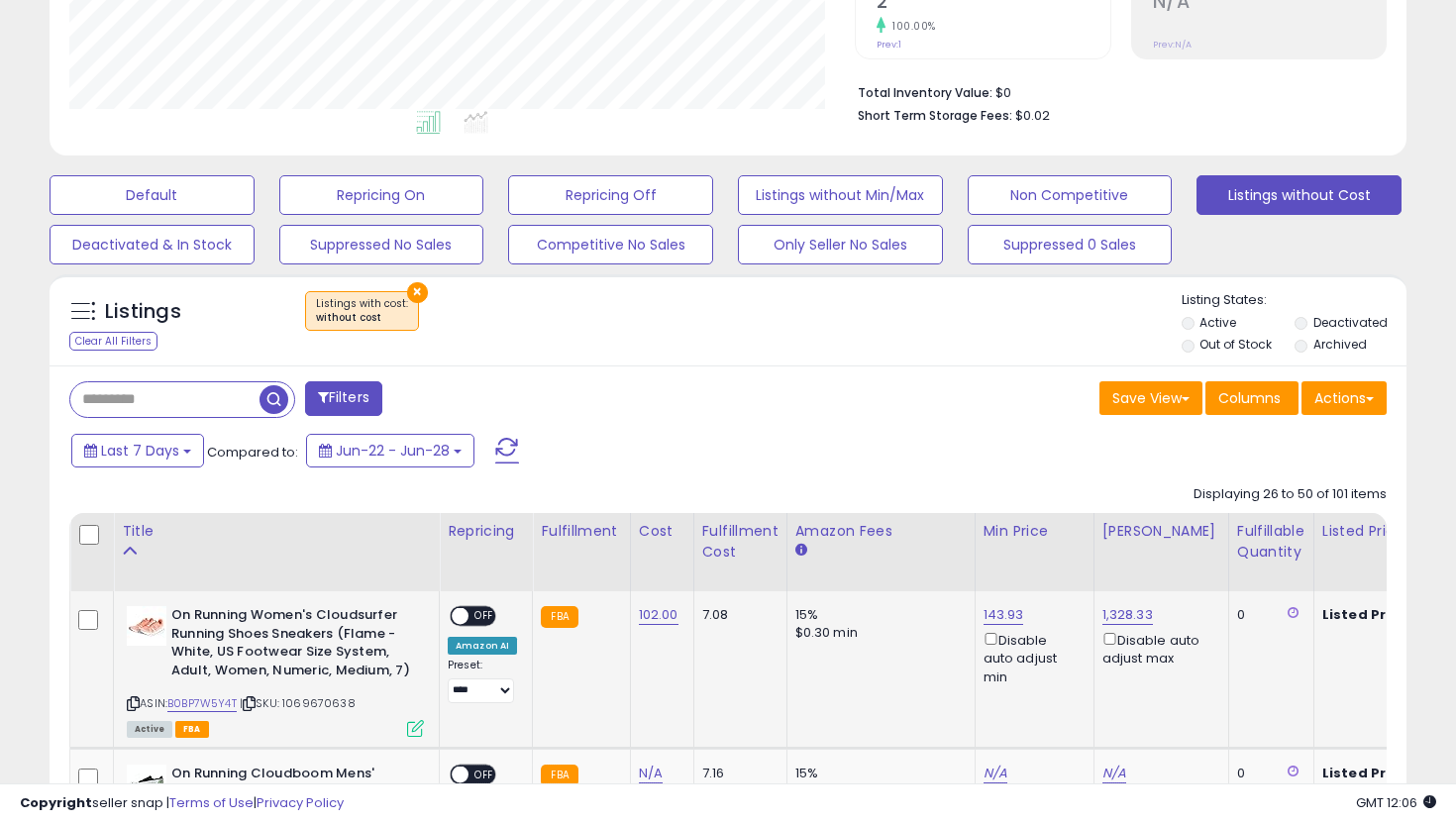 click on "OFF" at bounding box center [484, 616] 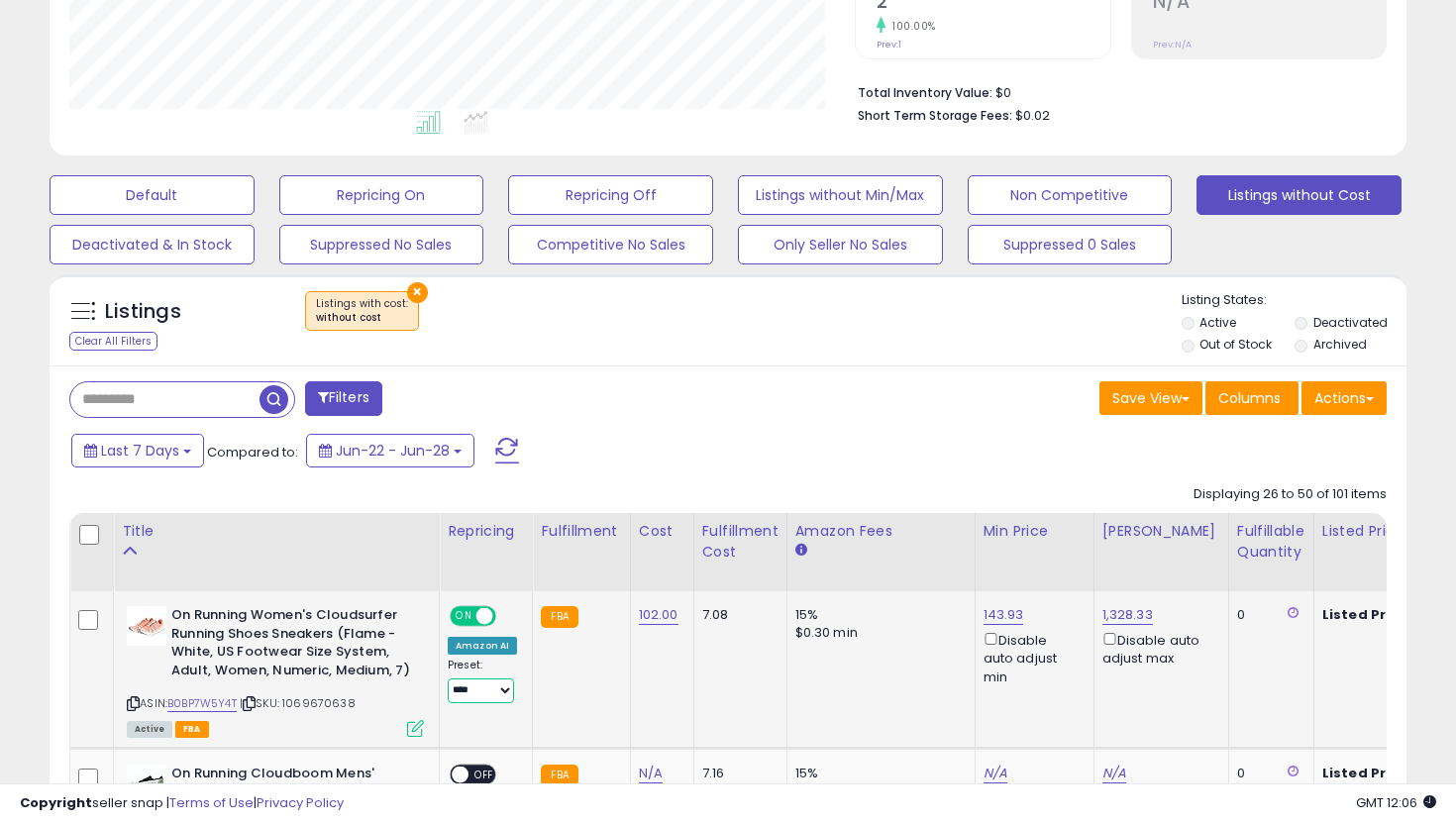click on "**********" at bounding box center [480, 690] 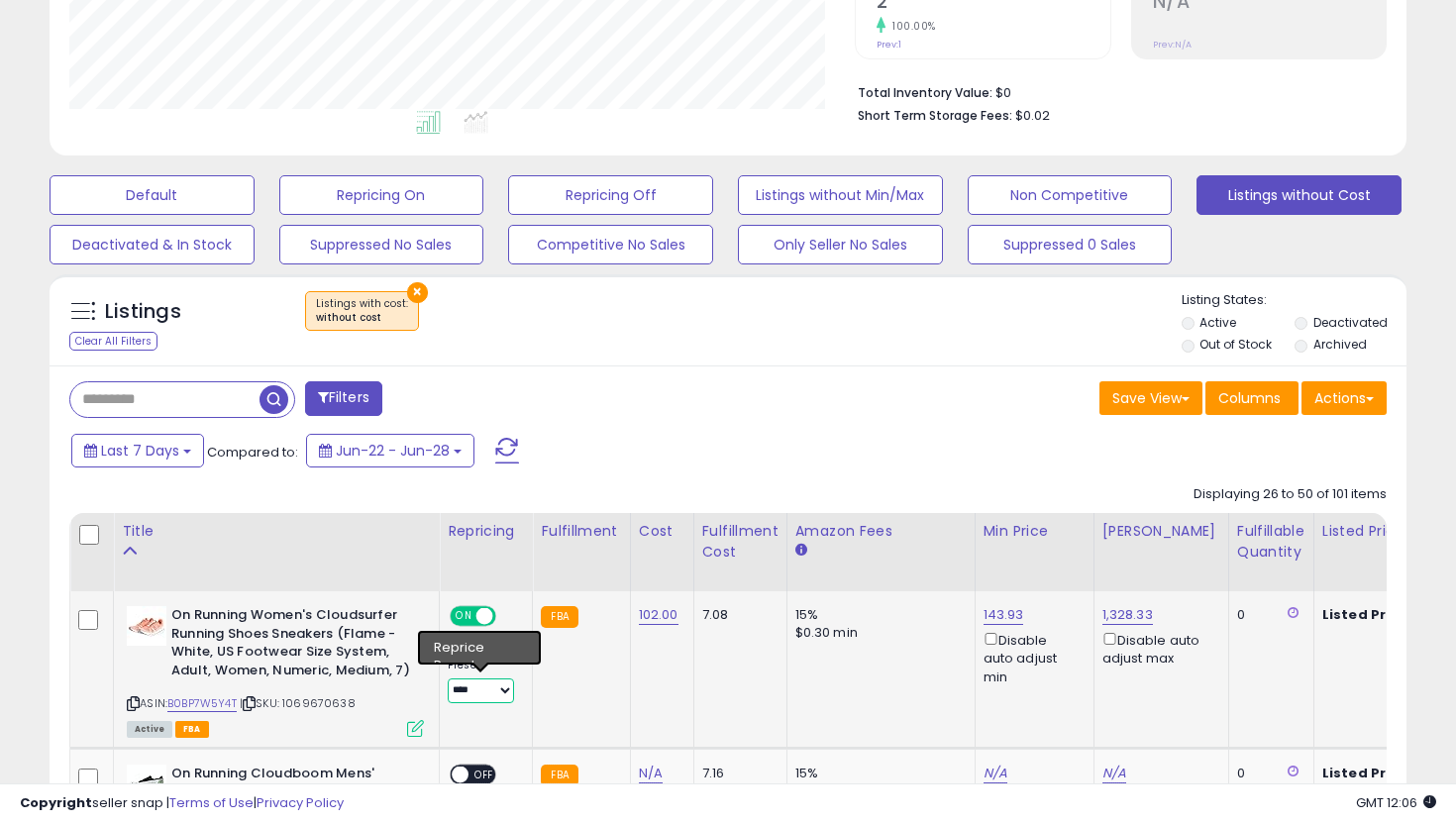 select on "**********" 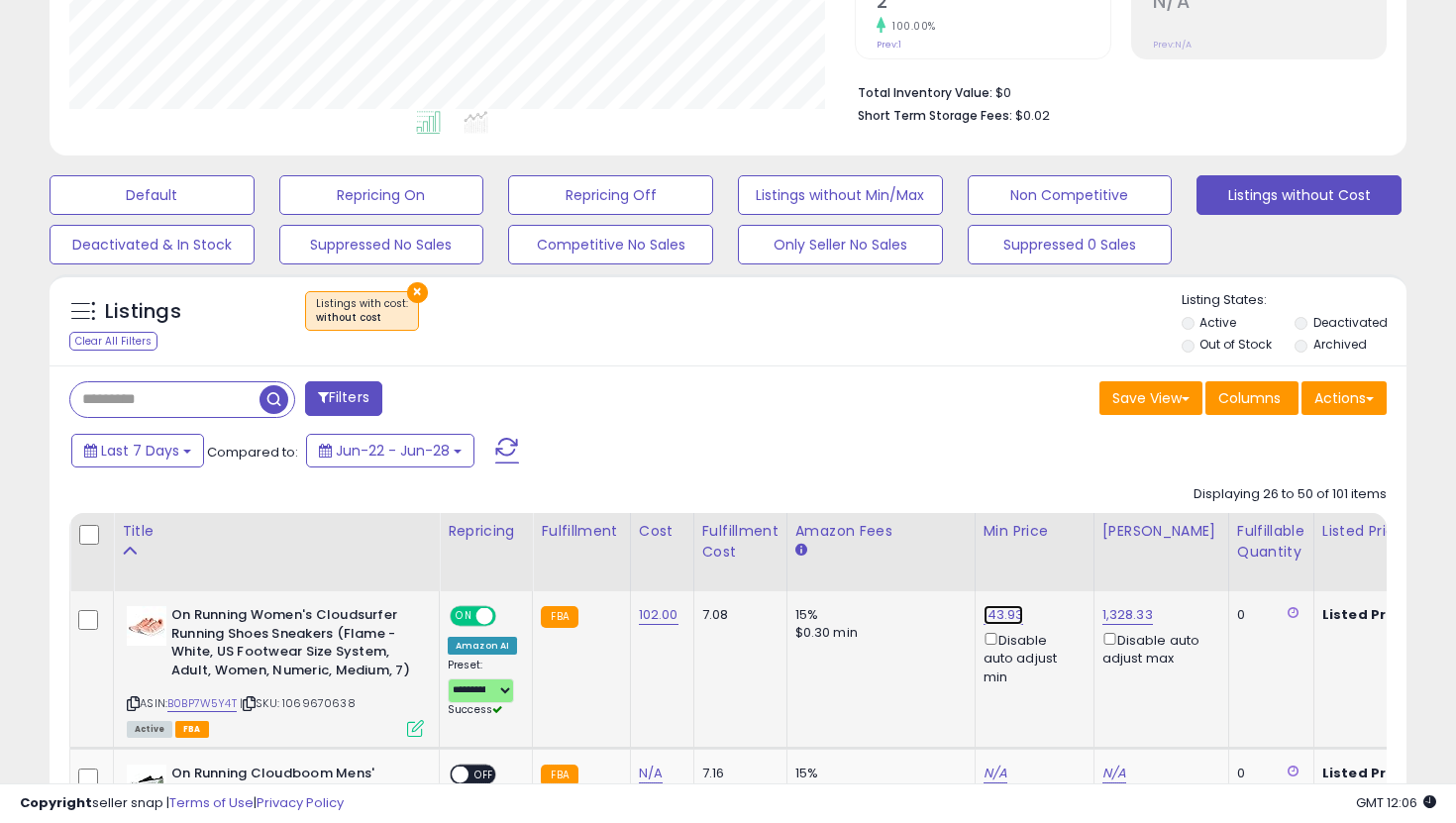 click on "143.93" at bounding box center [1003, 615] 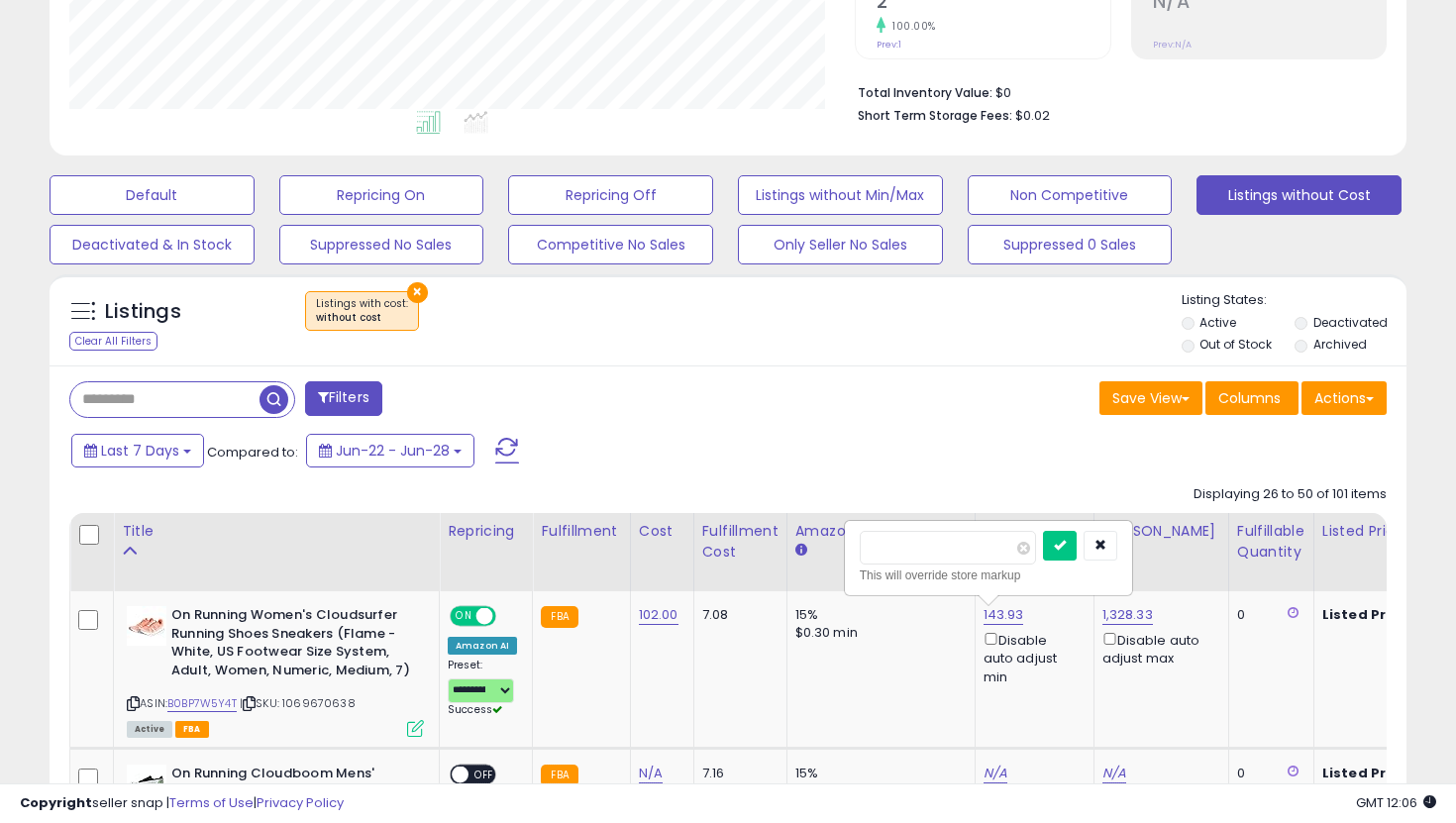 drag, startPoint x: 938, startPoint y: 547, endPoint x: 834, endPoint y: 547, distance: 104 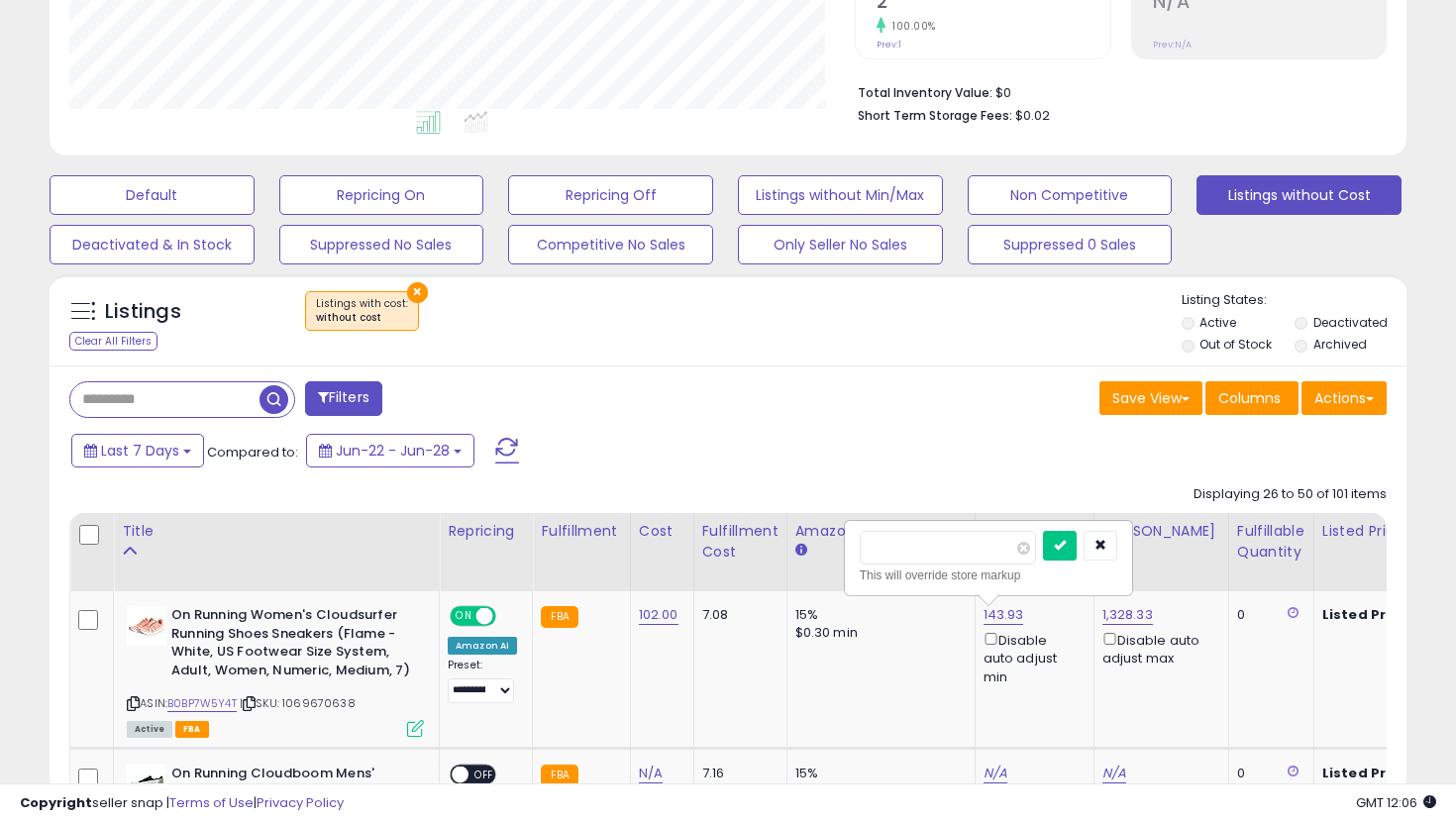 type on "***" 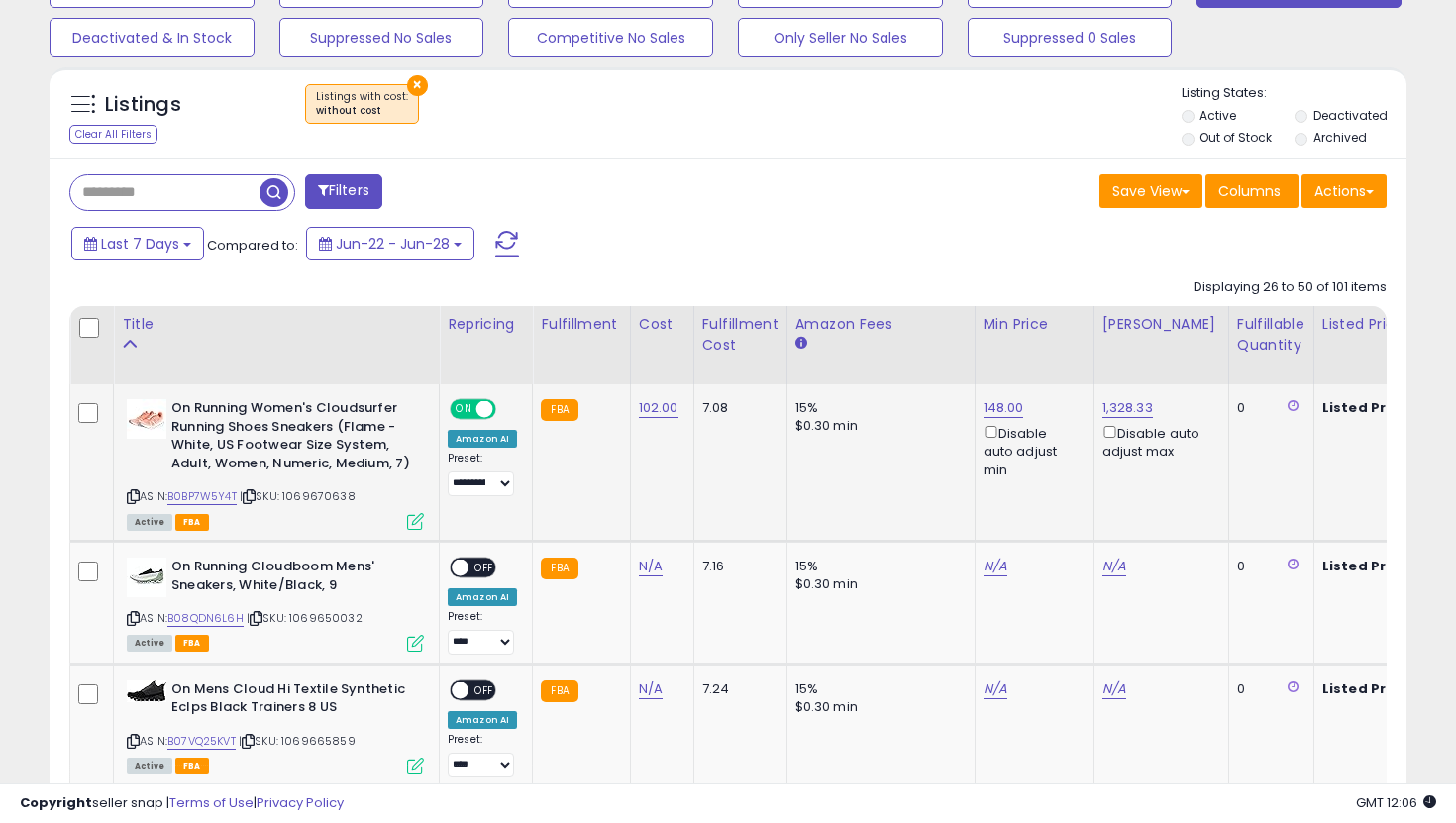 scroll, scrollTop: 658, scrollLeft: 0, axis: vertical 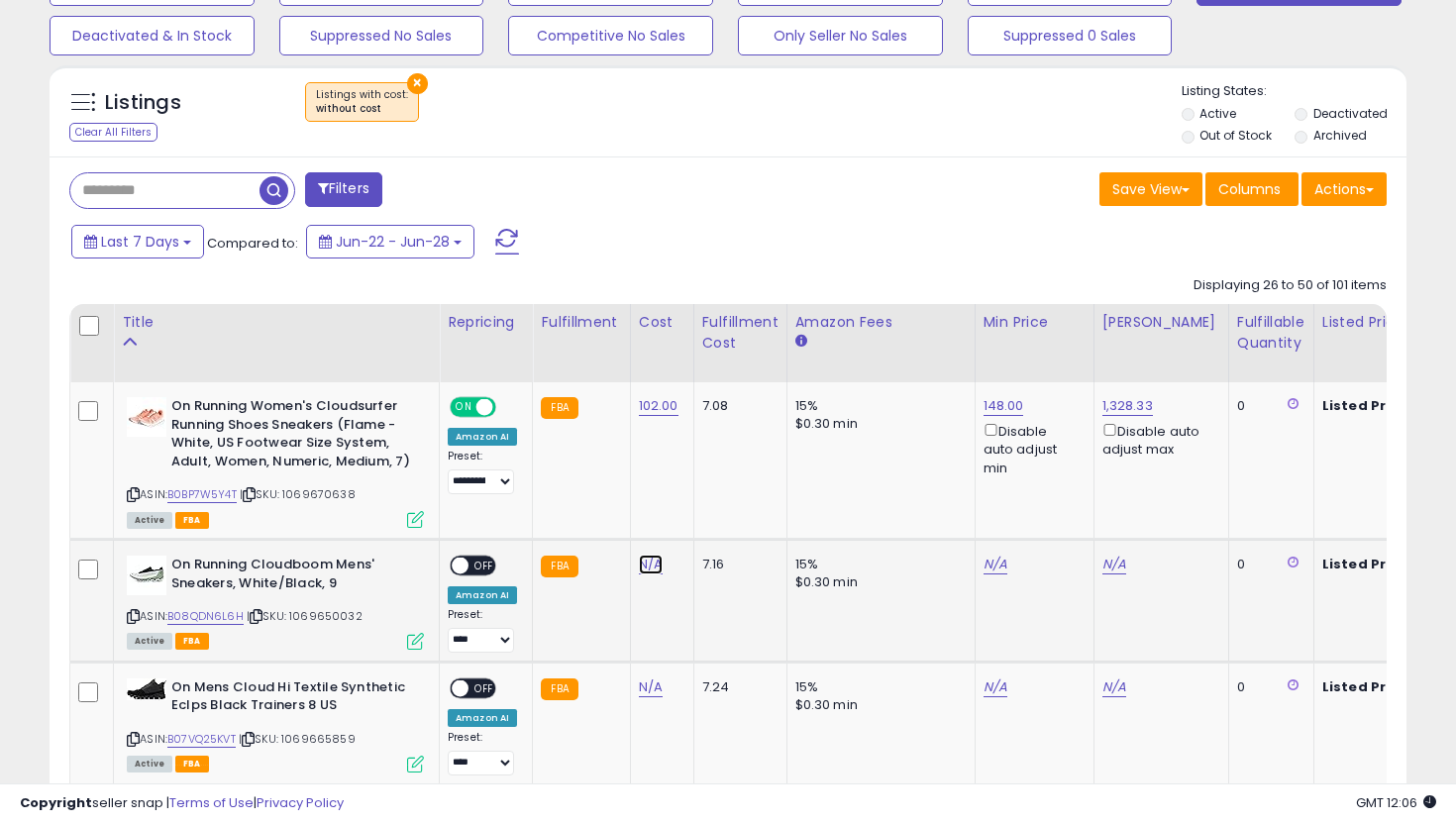 click on "N/A" at bounding box center (651, 565) 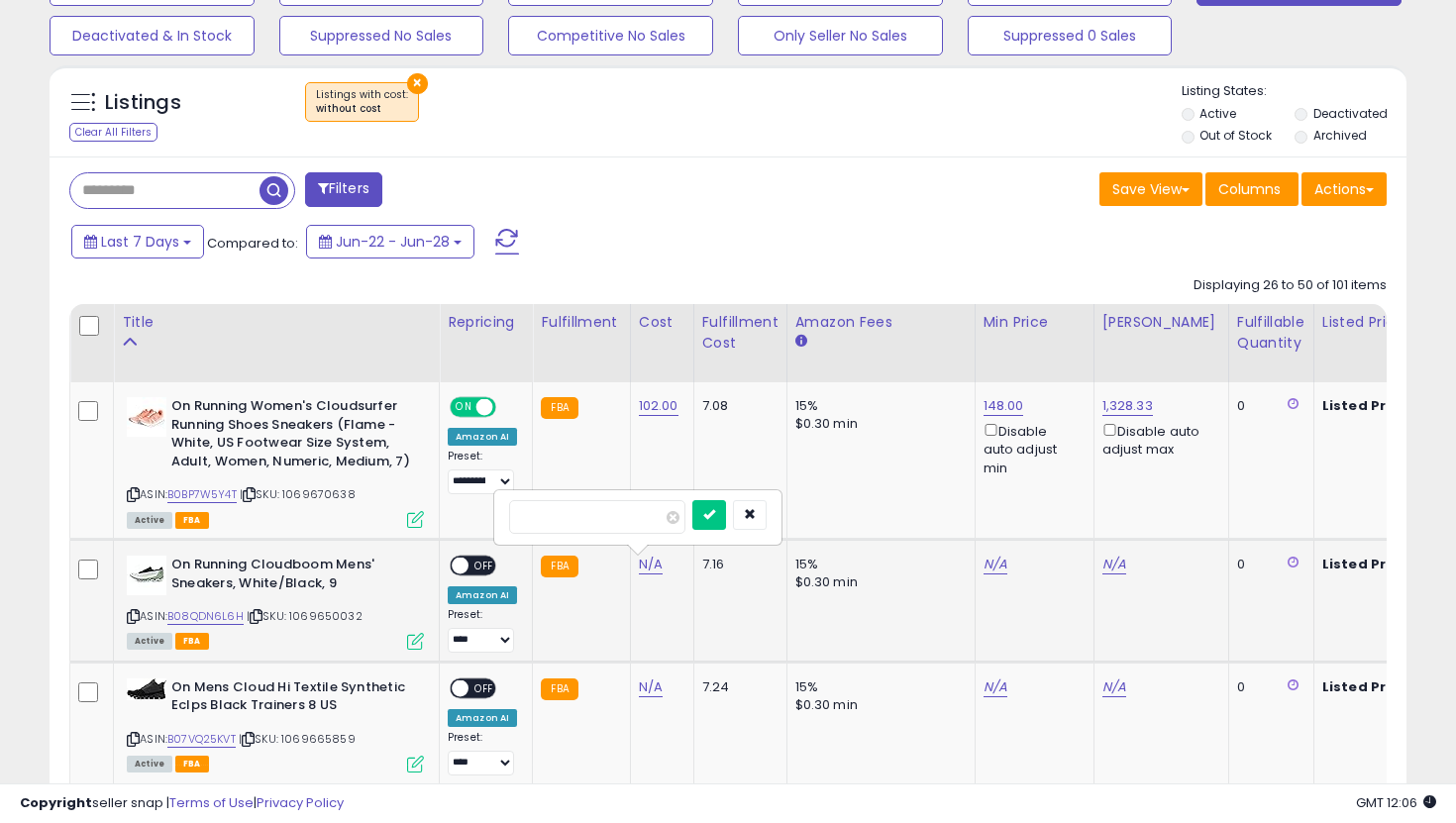 type on "**" 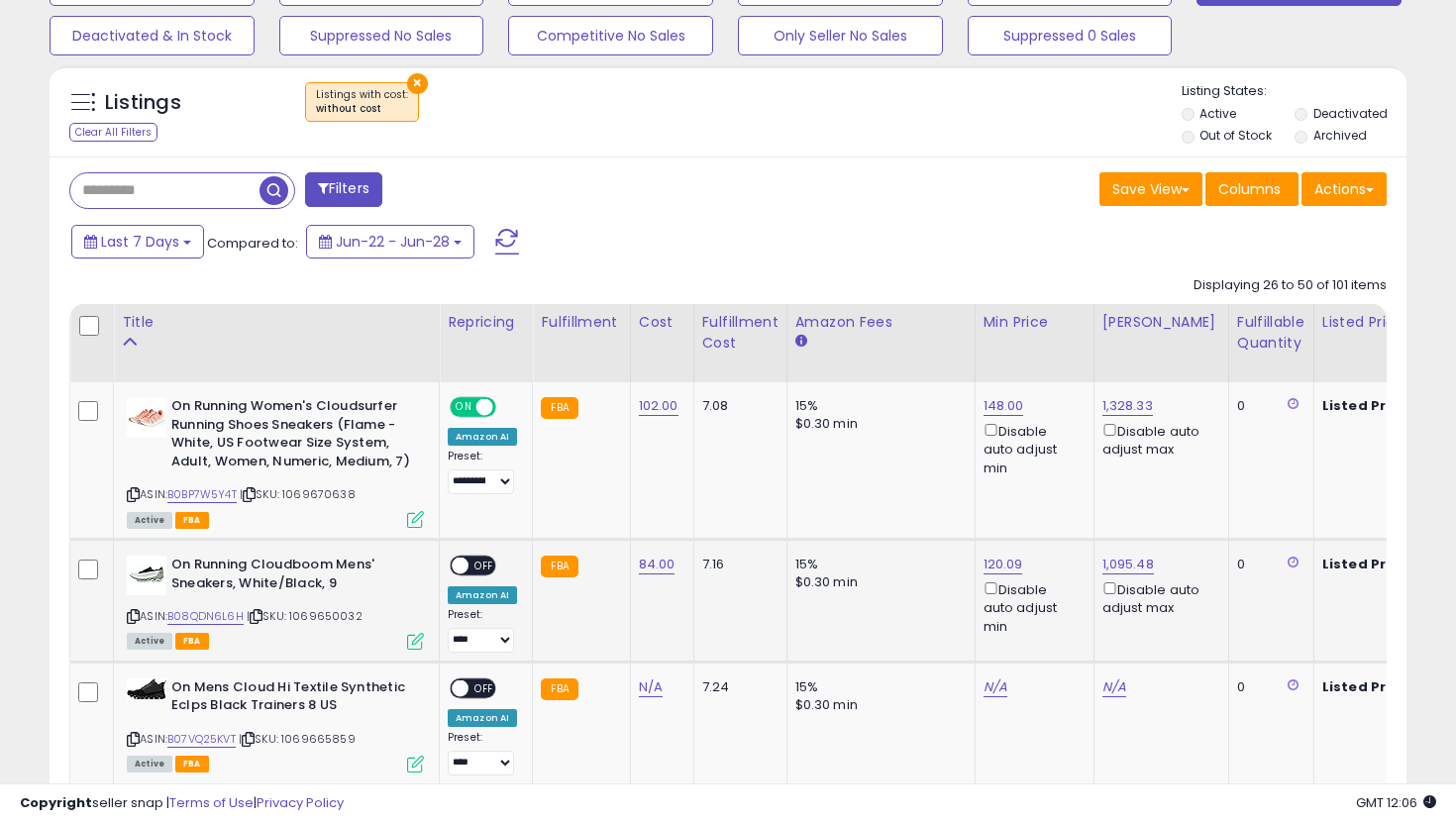 click on "OFF" at bounding box center (484, 566) 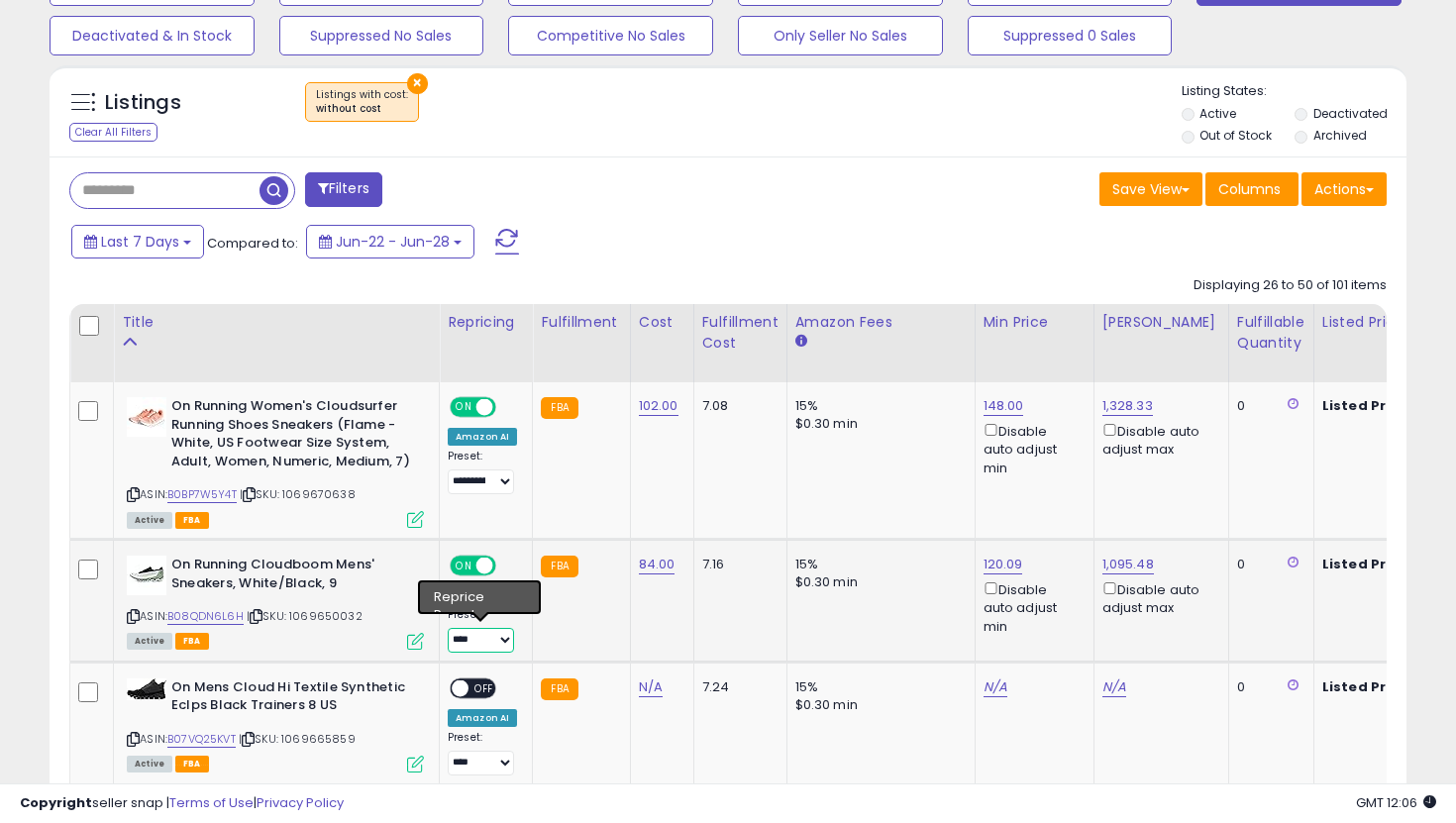 click on "**********" at bounding box center [480, 640] 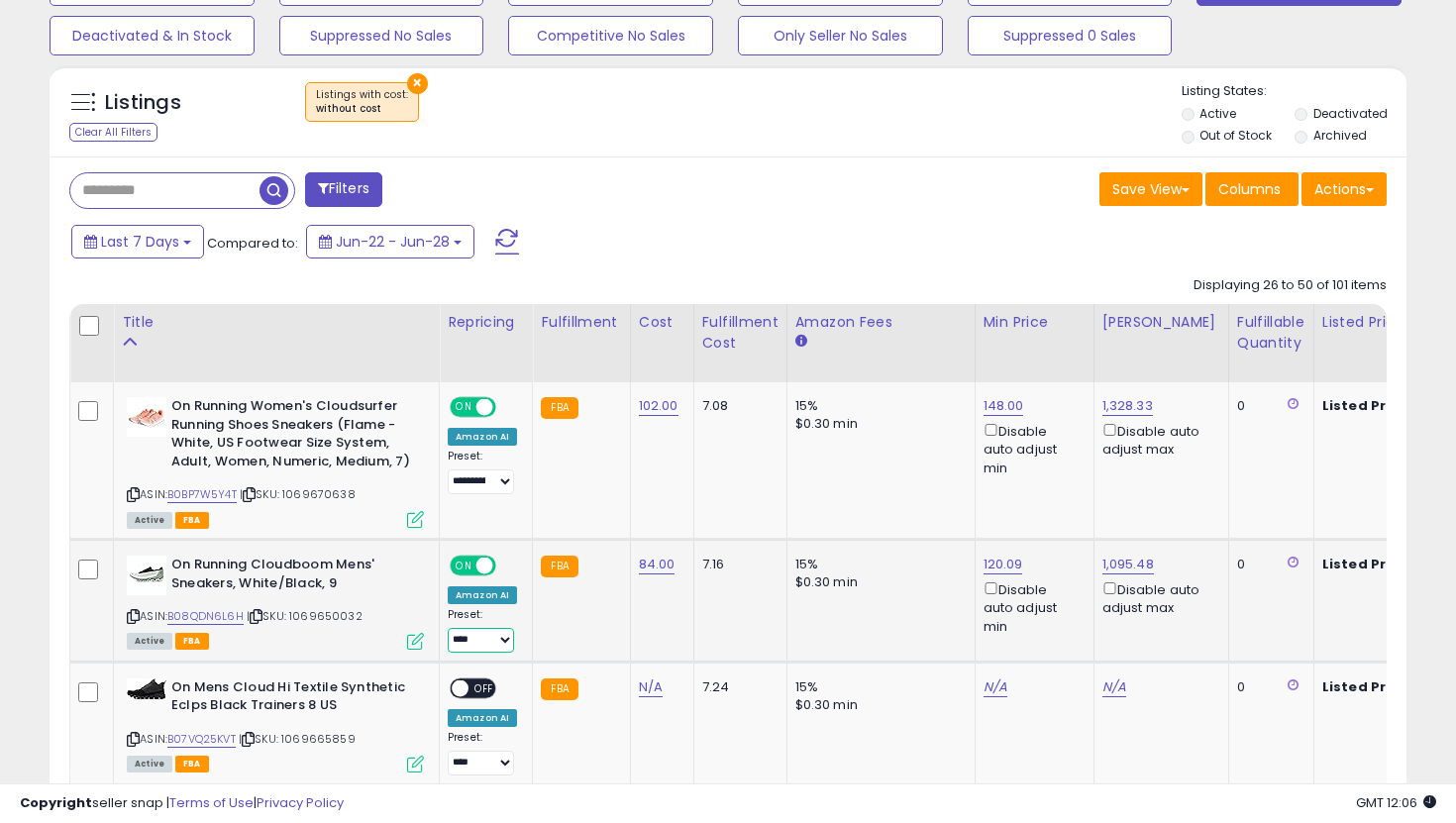 select on "**********" 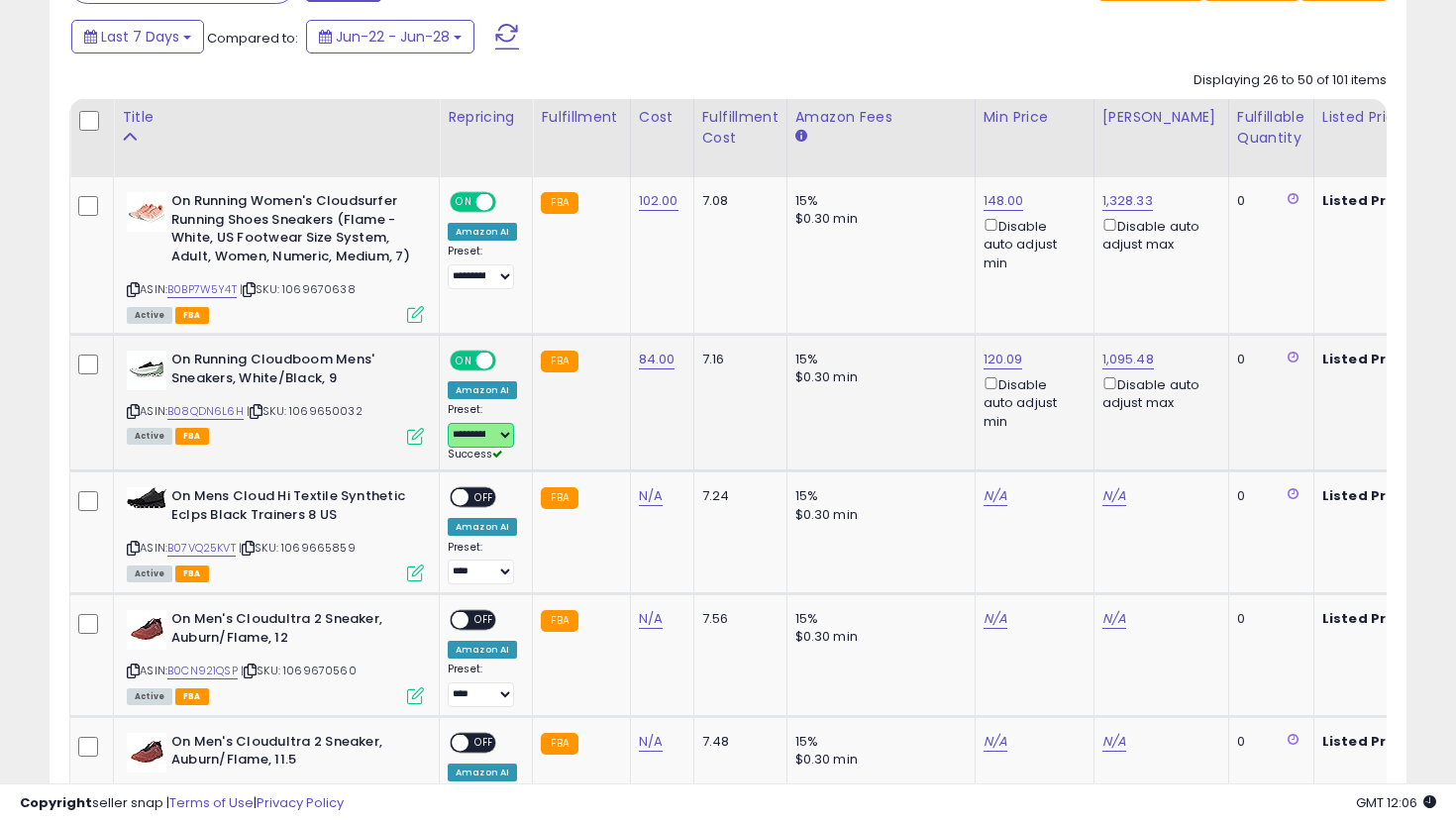 scroll, scrollTop: 885, scrollLeft: 0, axis: vertical 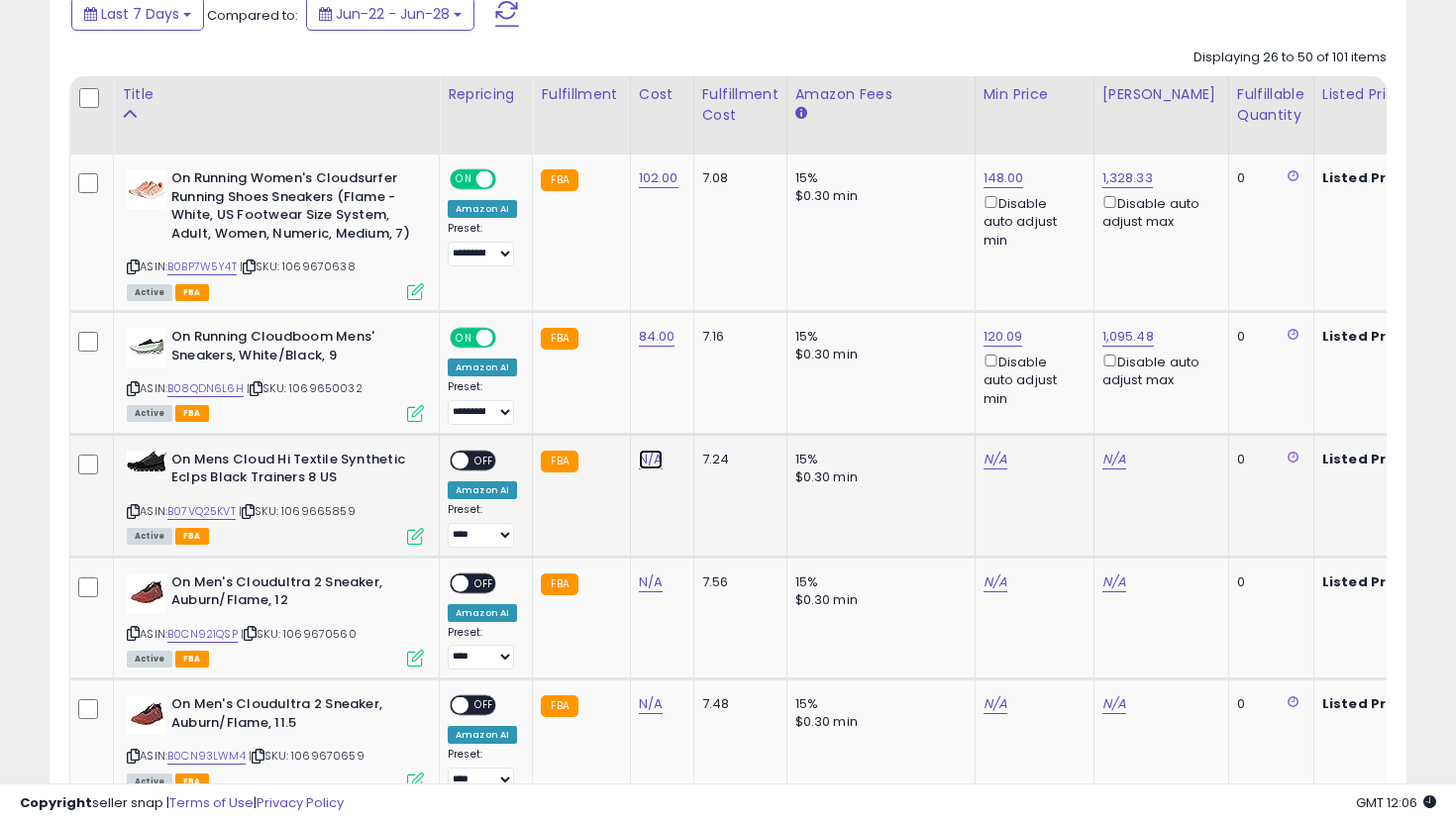 click on "N/A" at bounding box center [651, 460] 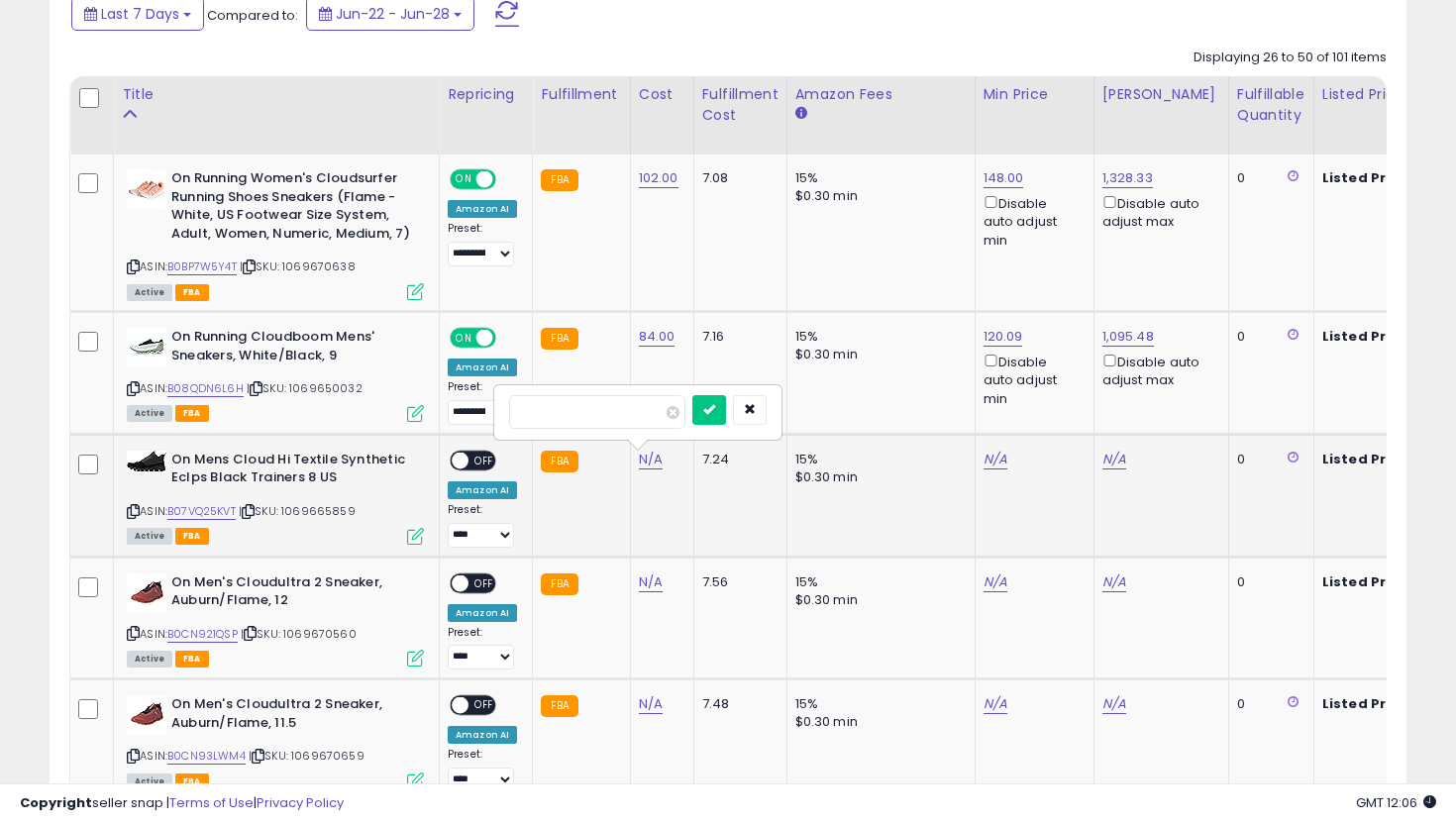 type on "***" 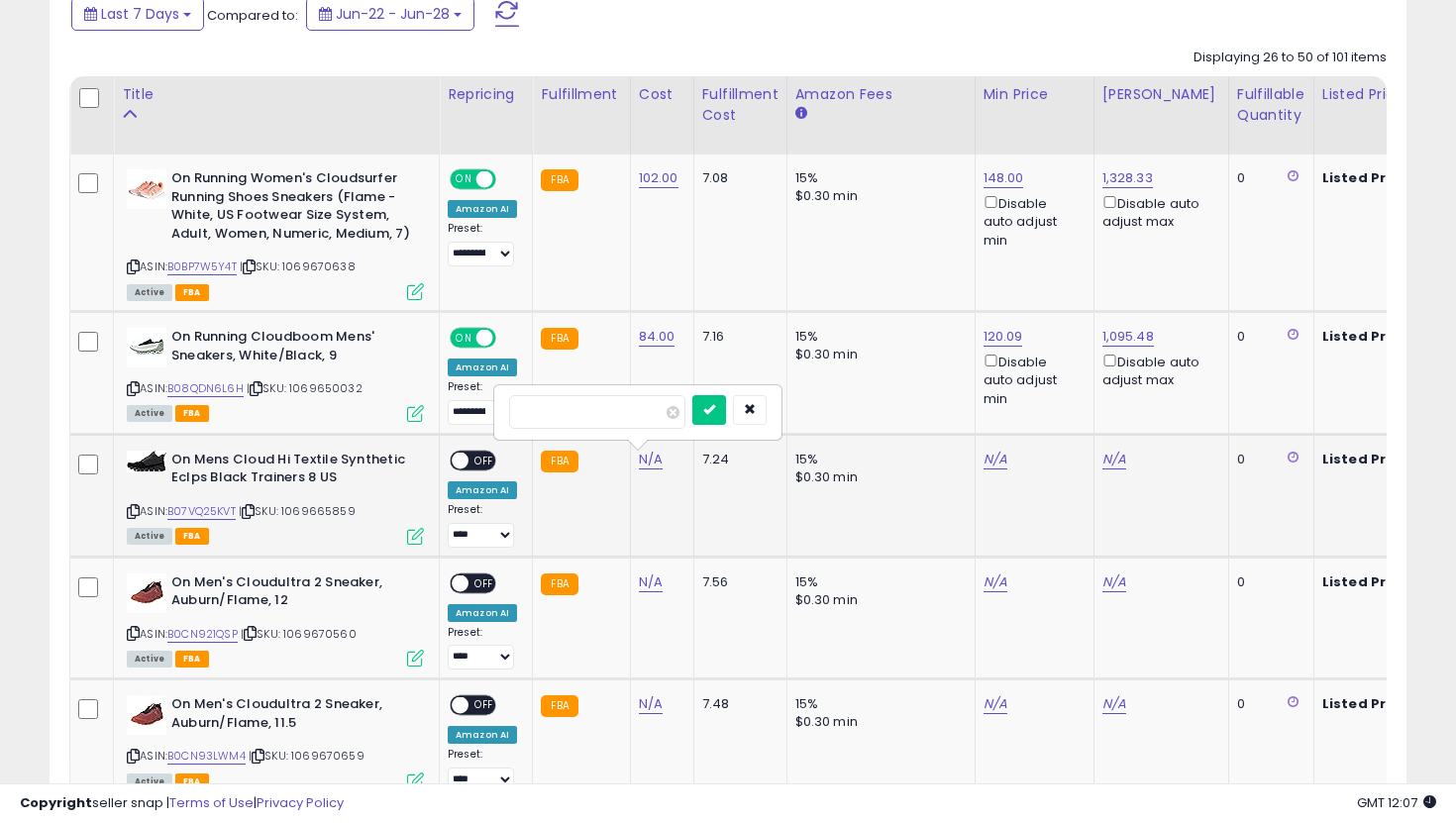 click at bounding box center [709, 410] 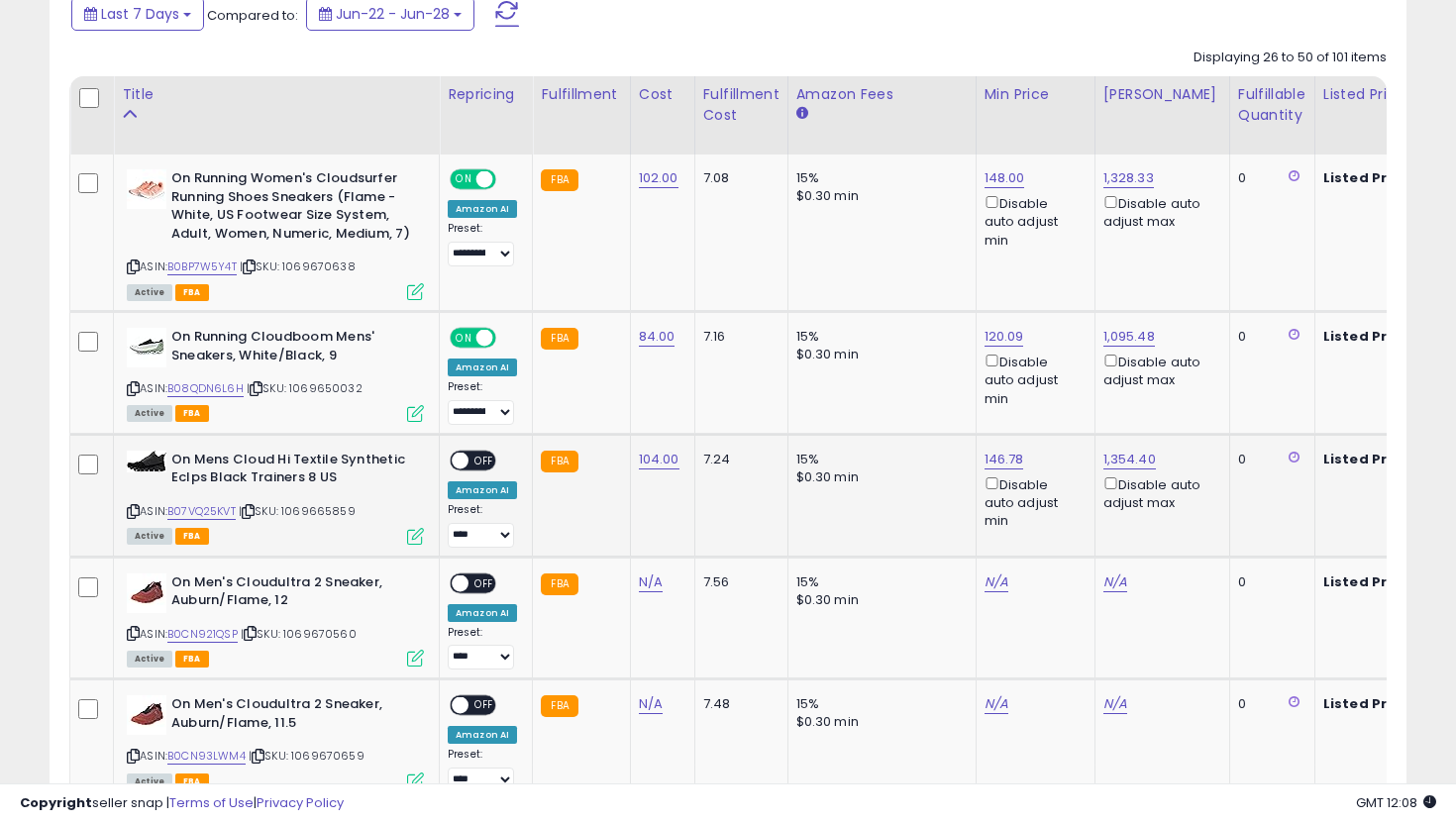 click on "OFF" at bounding box center [484, 460] 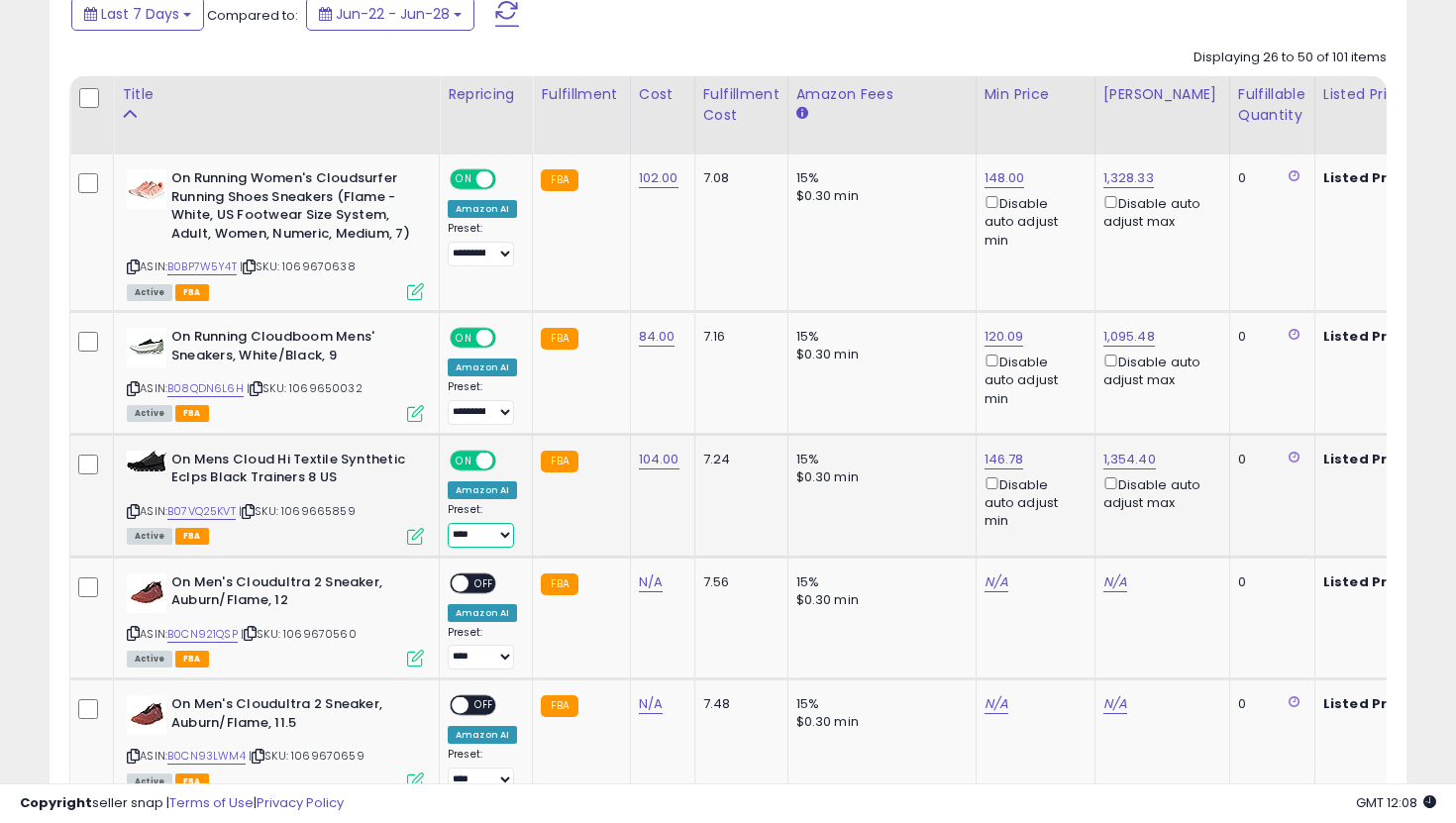 click on "**********" at bounding box center (480, 535) 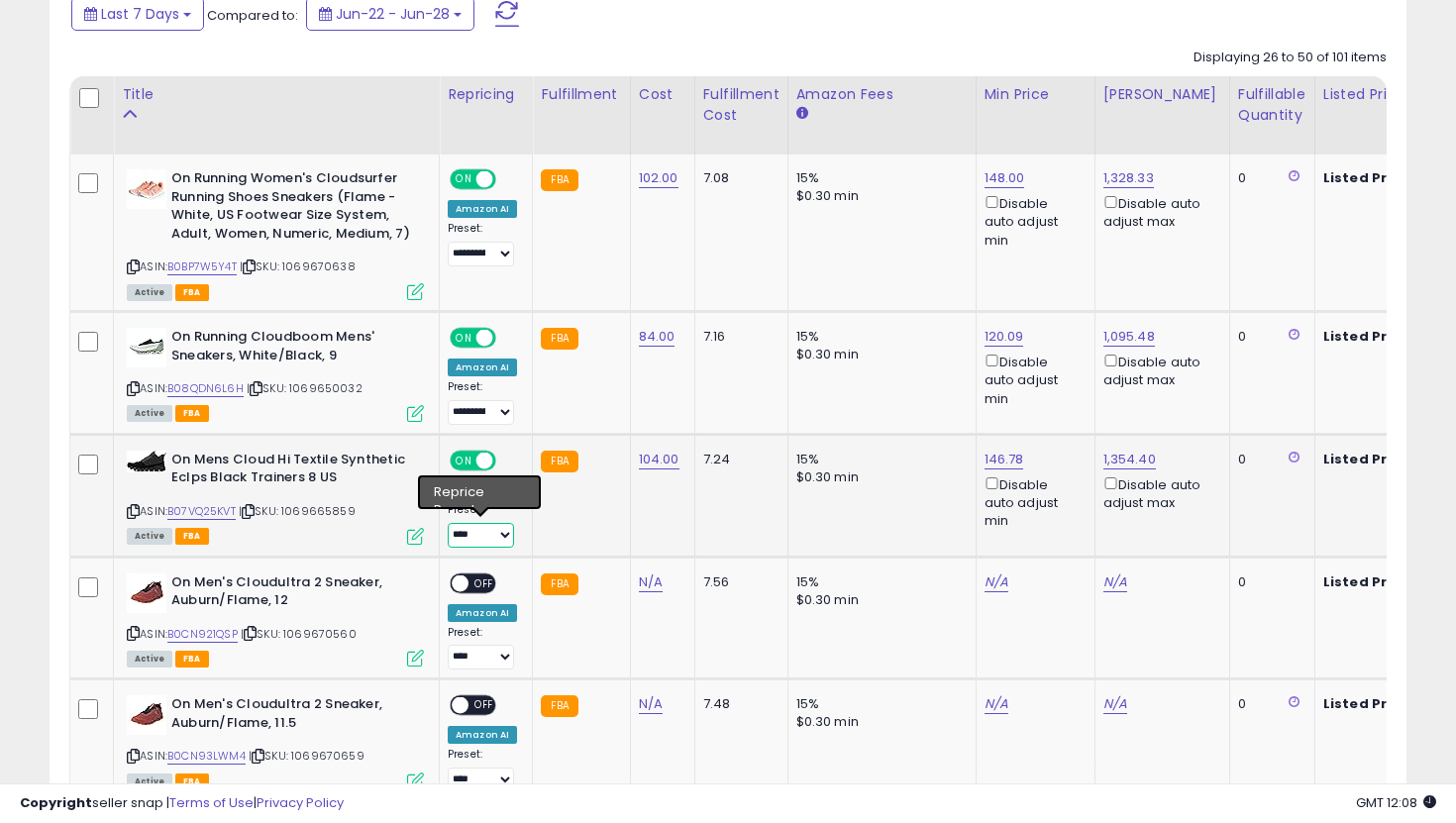 select on "**********" 